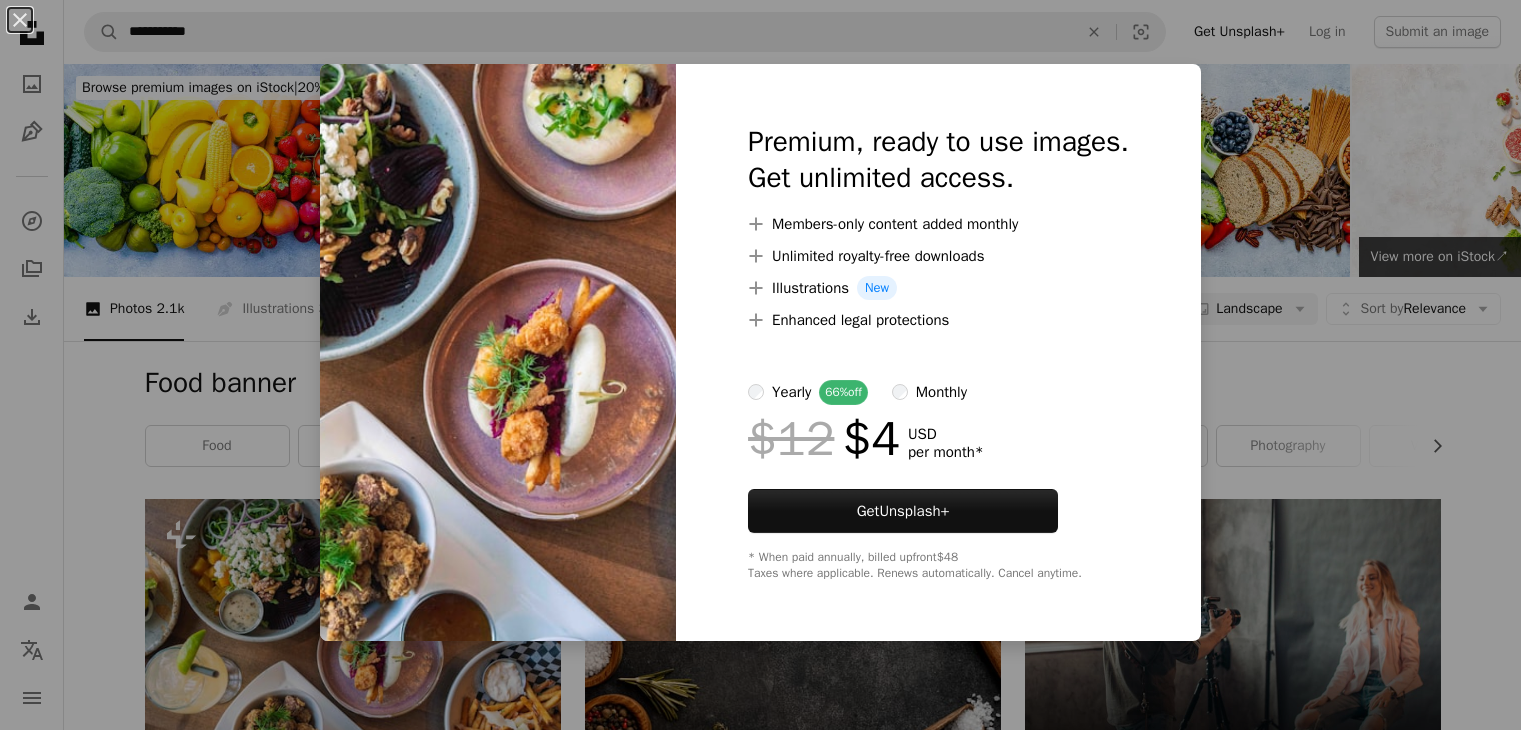 scroll, scrollTop: 418, scrollLeft: 0, axis: vertical 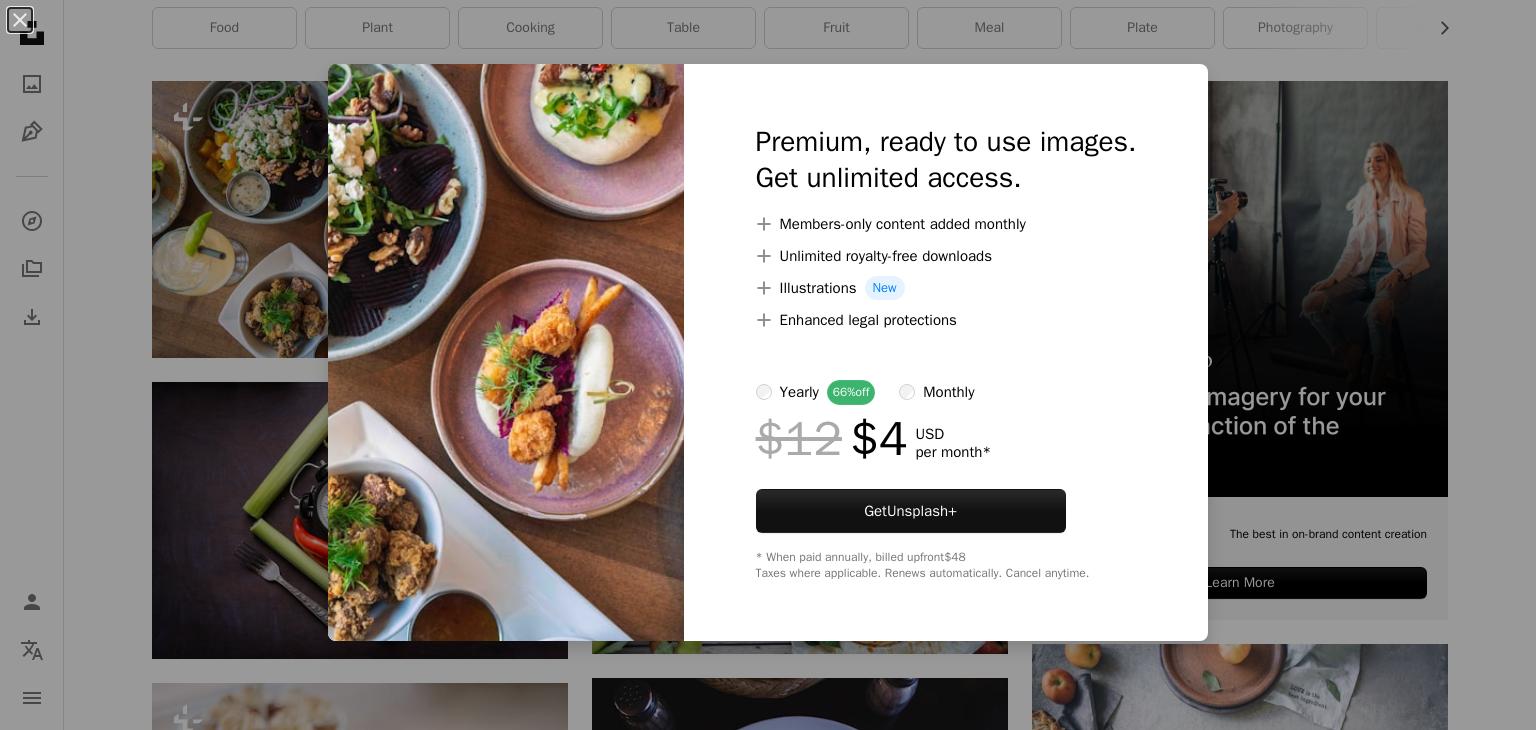 click on "An X shape Premium, ready to use images. Get unlimited access. A plus sign Members-only content added monthly A plus sign Unlimited royalty-free downloads A plus sign Illustrations  New A plus sign Enhanced legal protections yearly 66%  off monthly $12   $4 USD per month * Get  Unsplash+ * When paid annually, billed upfront  $48 Taxes where applicable. Renews automatically. Cancel anytime." at bounding box center [768, 365] 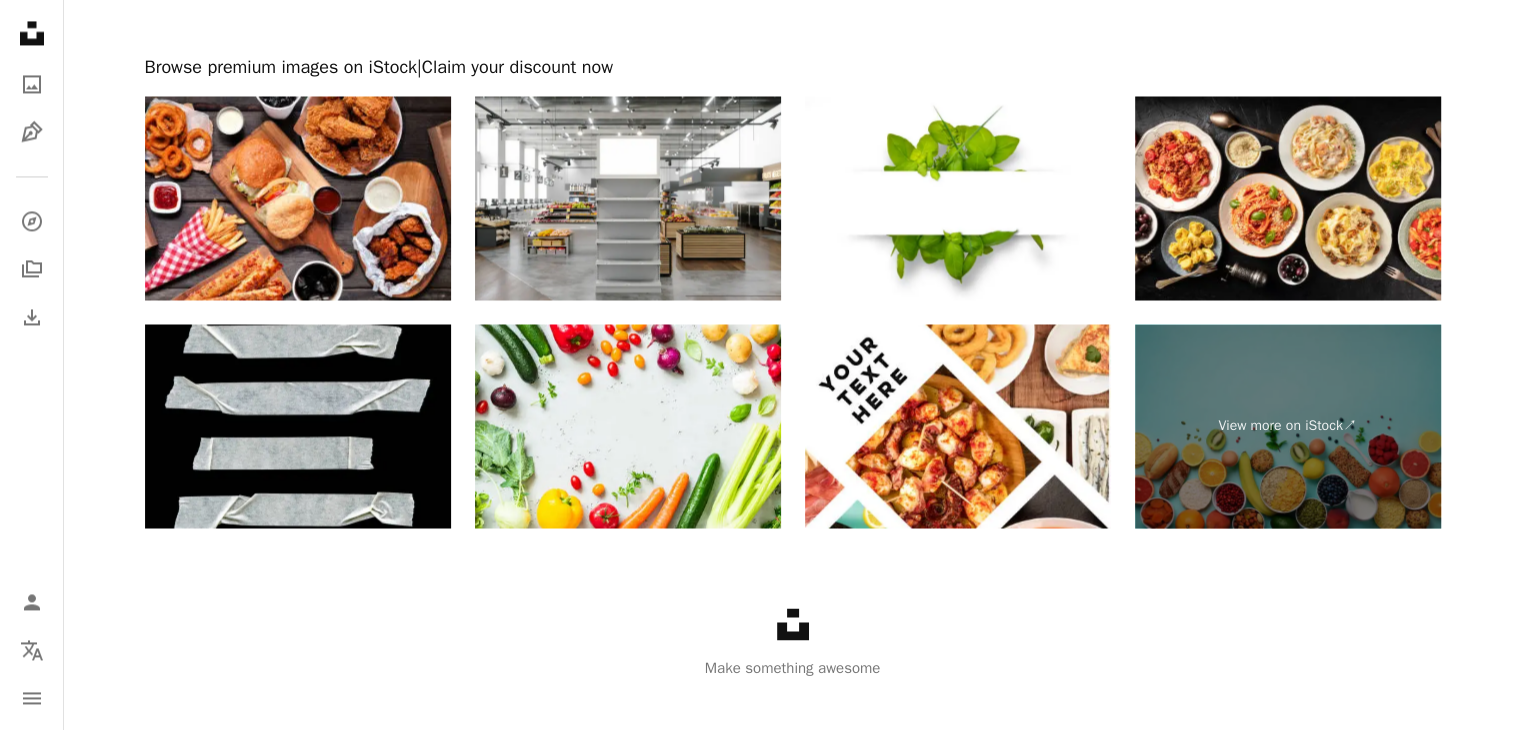 scroll, scrollTop: 3332, scrollLeft: 0, axis: vertical 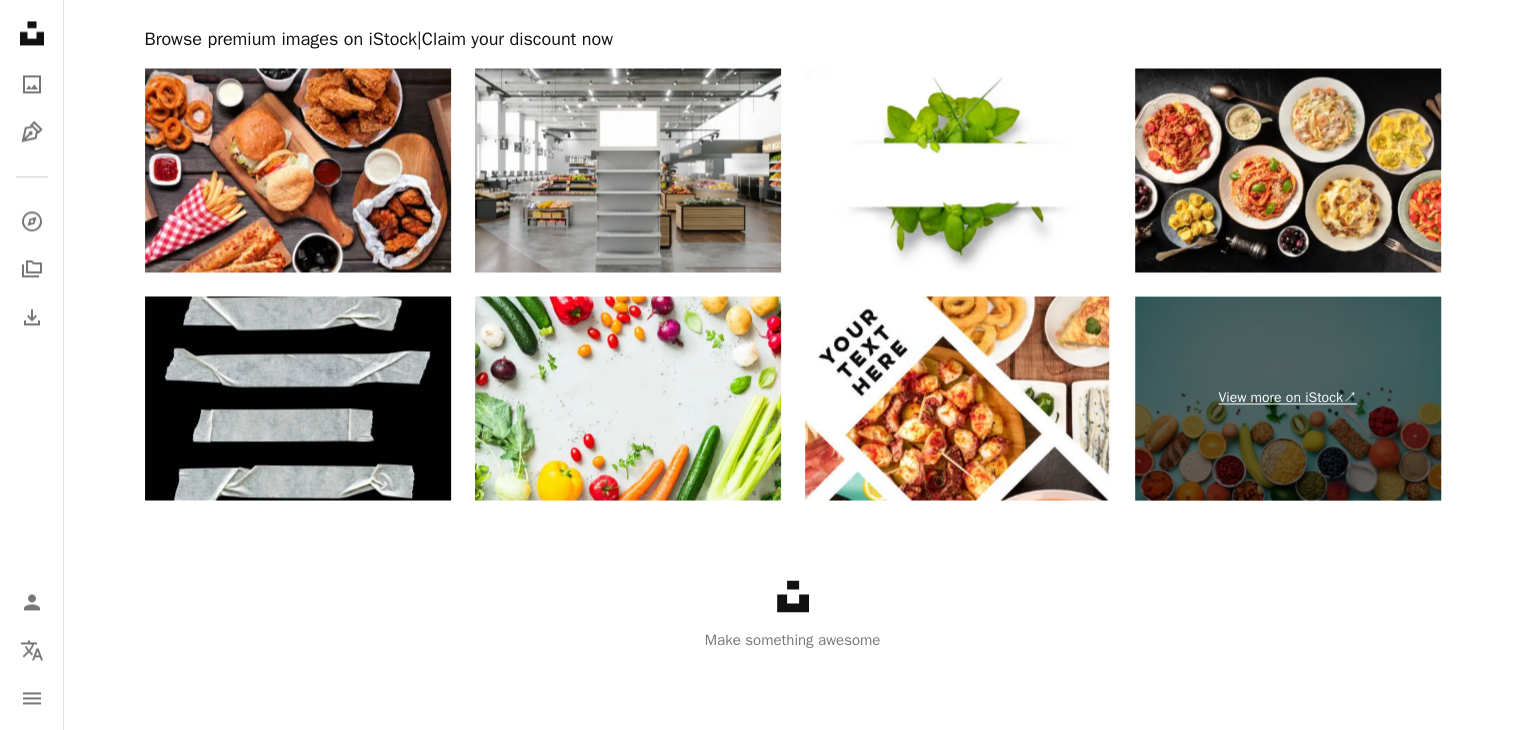 click on "View more on iStock  ↗" at bounding box center (1288, 398) 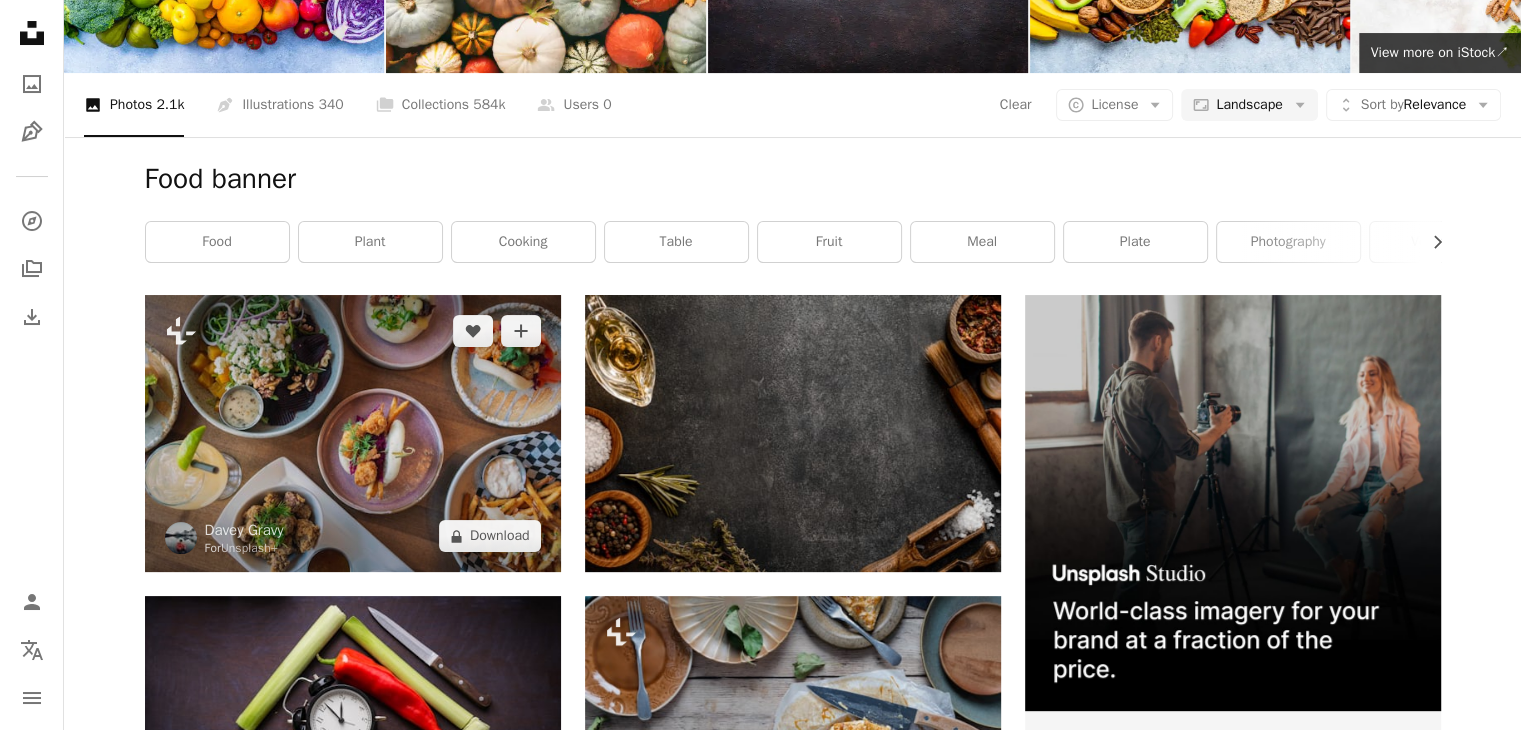 scroll, scrollTop: 224, scrollLeft: 0, axis: vertical 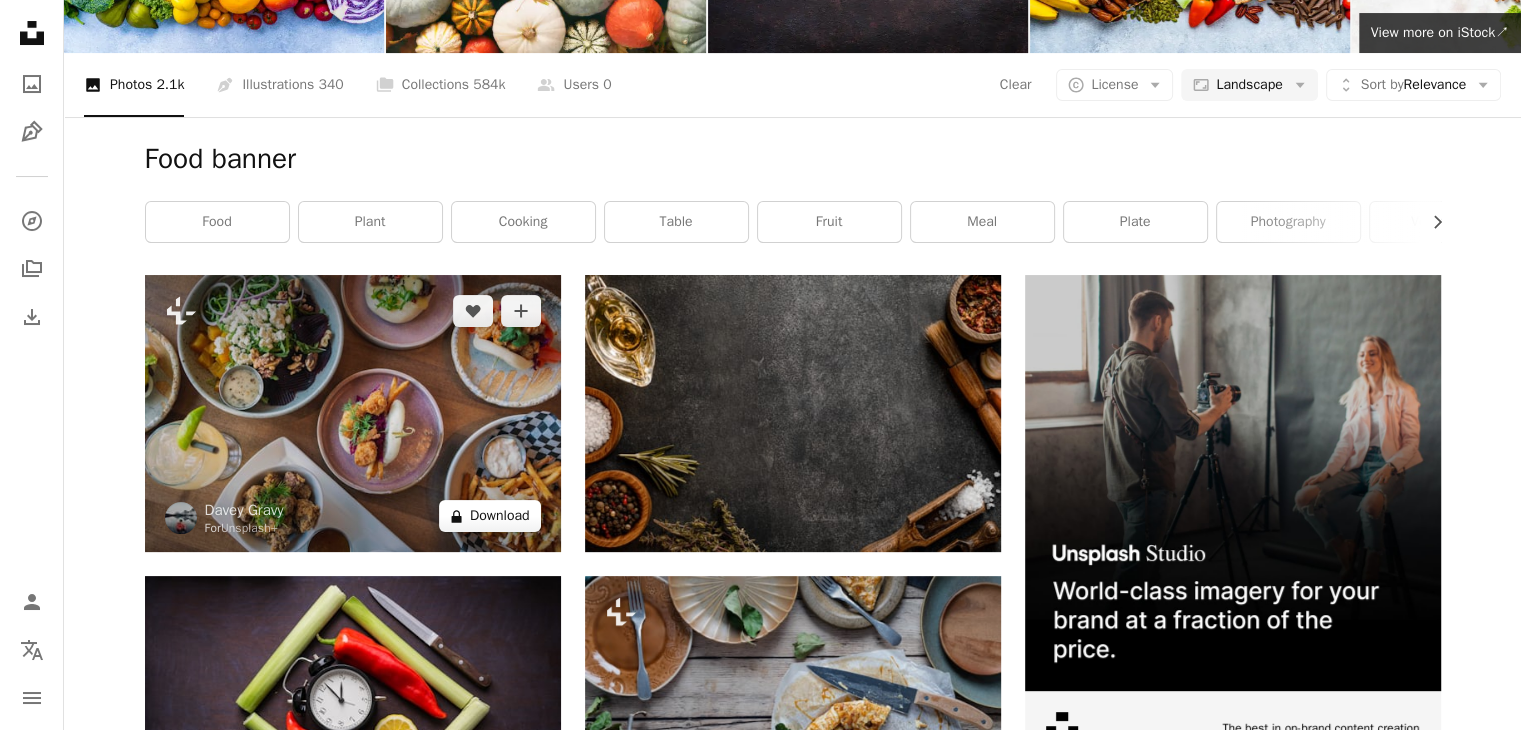 click on "A lock Download" at bounding box center [490, 516] 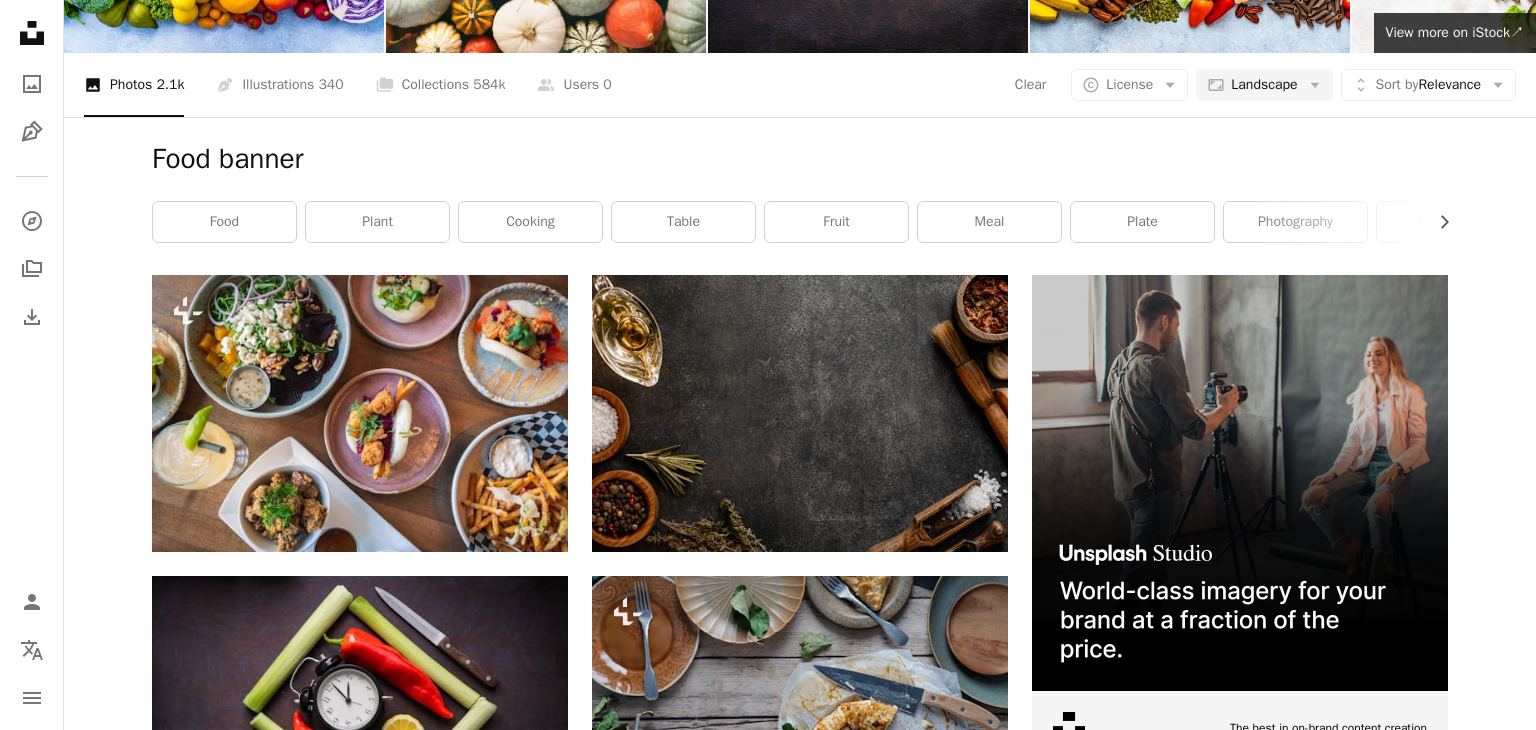 click on "An X shape Premium, ready to use images. Get unlimited access. A plus sign Members-only content added monthly A plus sign Unlimited royalty-free downloads A plus sign Illustrations  New A plus sign Enhanced legal protections yearly 66%  off monthly $12   $4 USD per month * Get  Unsplash+ * When paid annually, billed upfront  $48 Taxes where applicable. Renews automatically. Cancel anytime." at bounding box center [768, 4204] 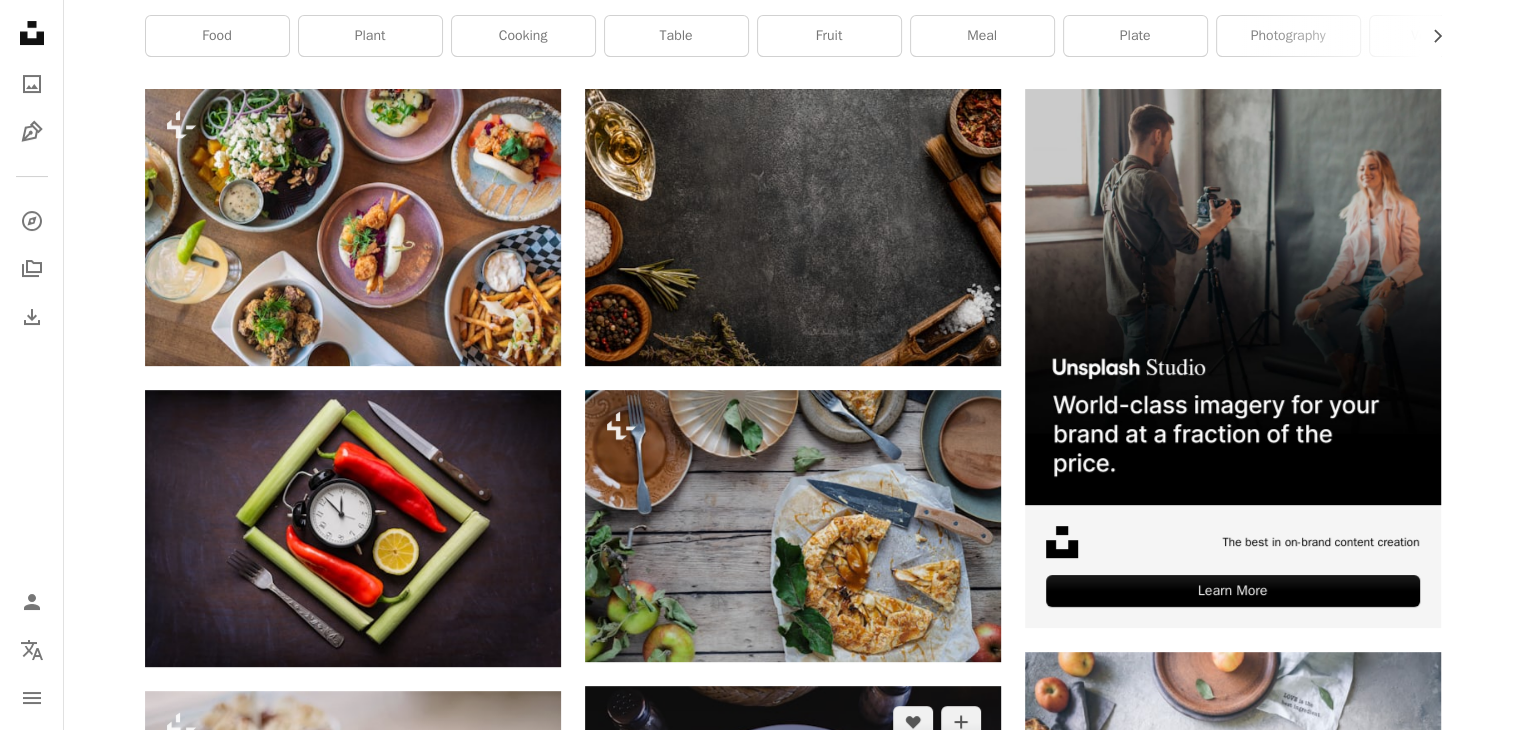 scroll, scrollTop: 0, scrollLeft: 0, axis: both 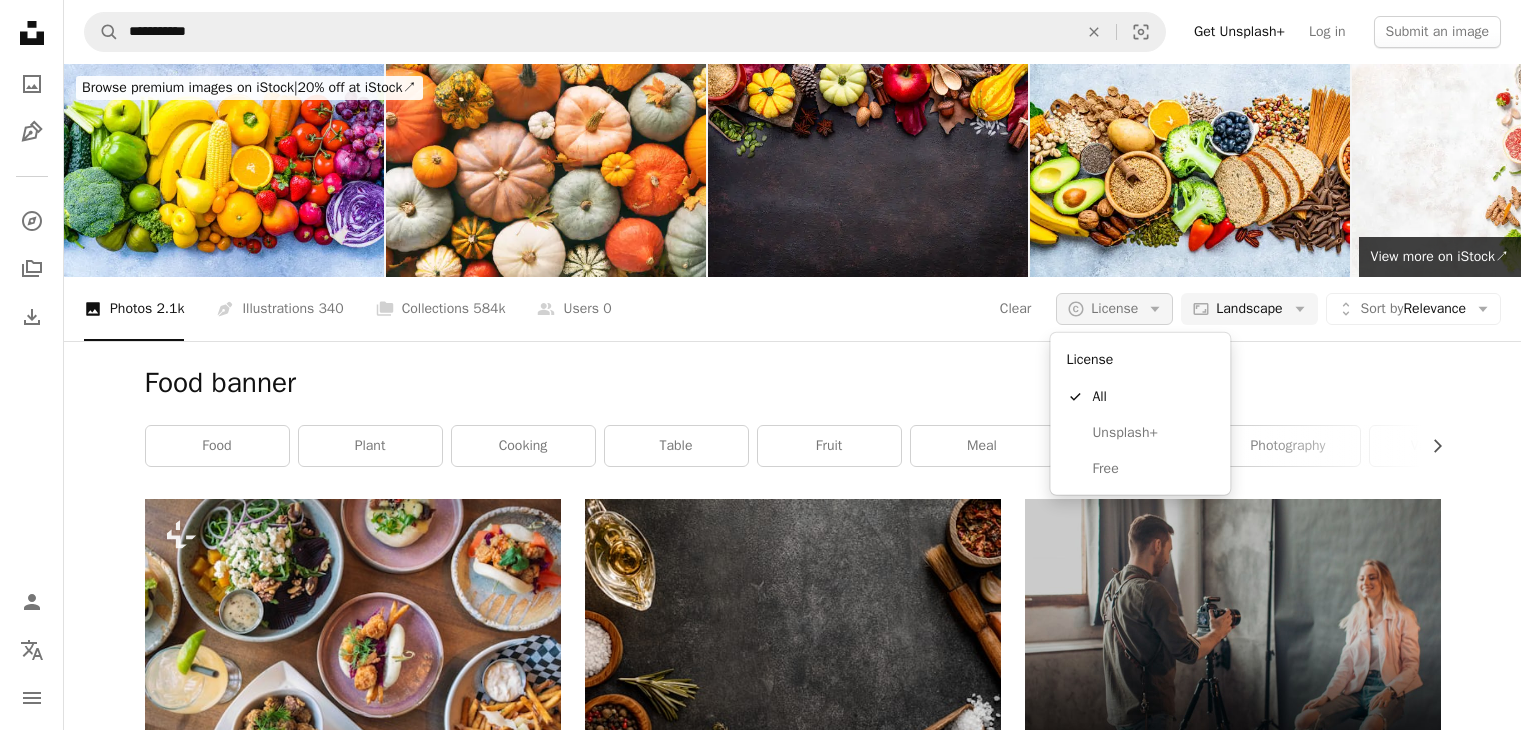 click on "License" at bounding box center [1114, 308] 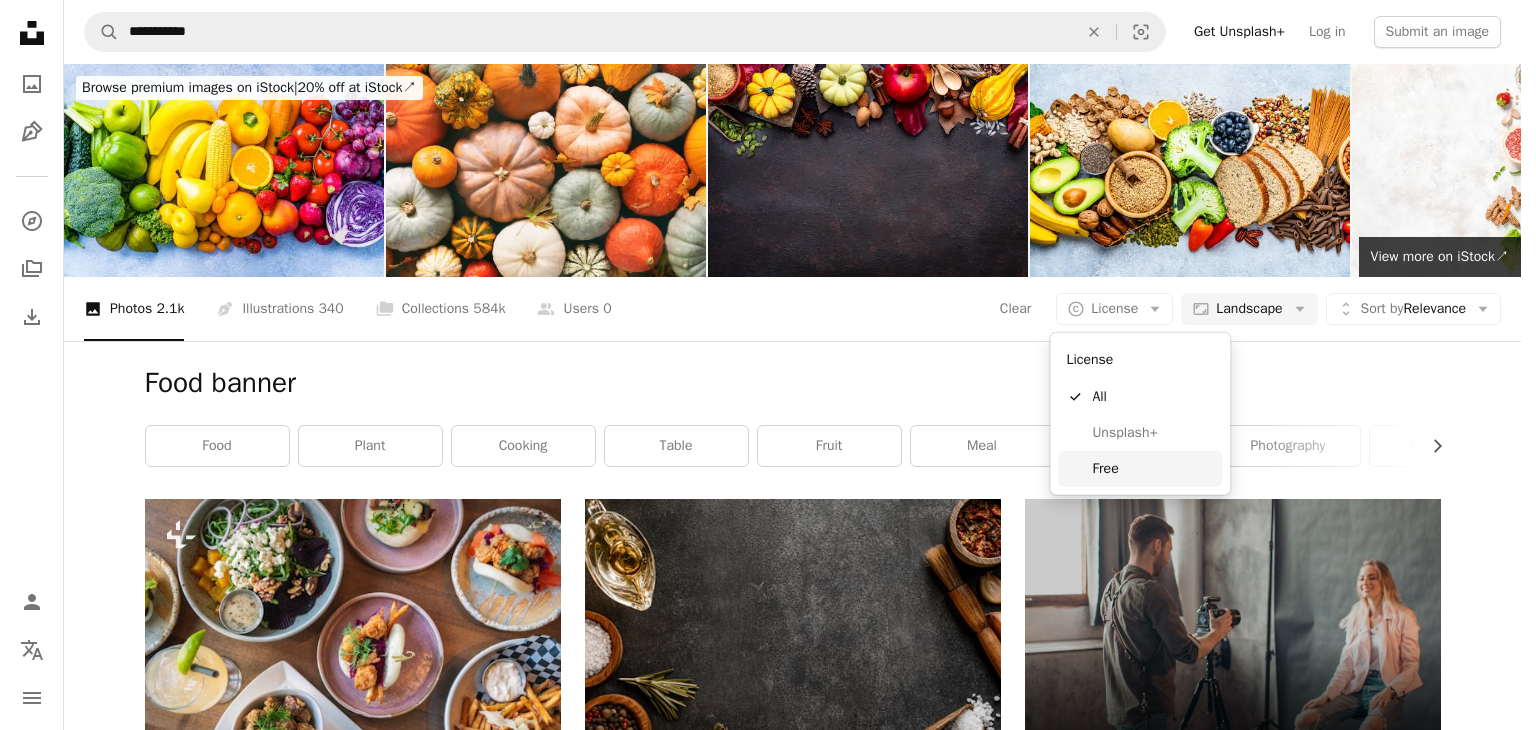 click on "Free" at bounding box center [1153, 469] 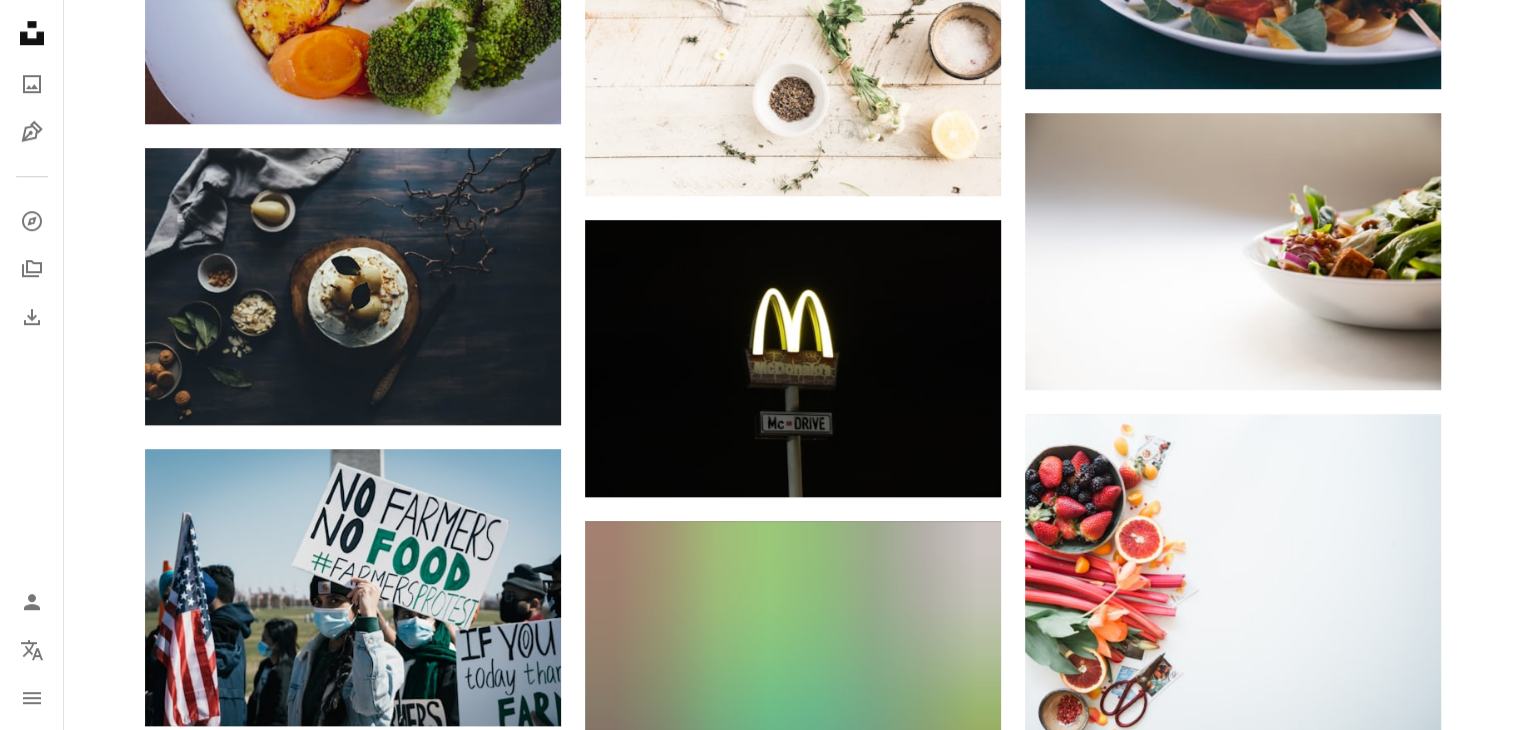 scroll, scrollTop: 1540, scrollLeft: 0, axis: vertical 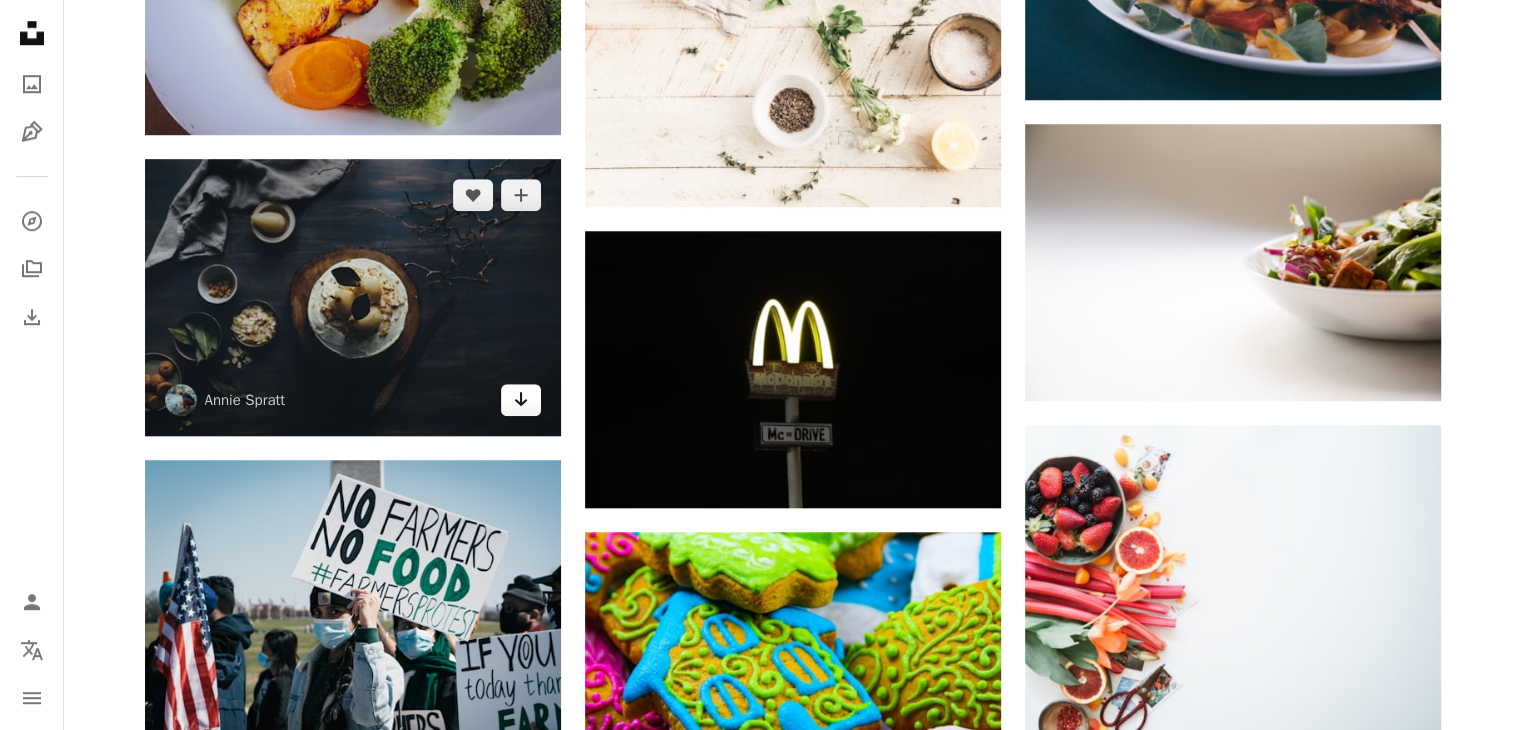 click on "Arrow pointing down" 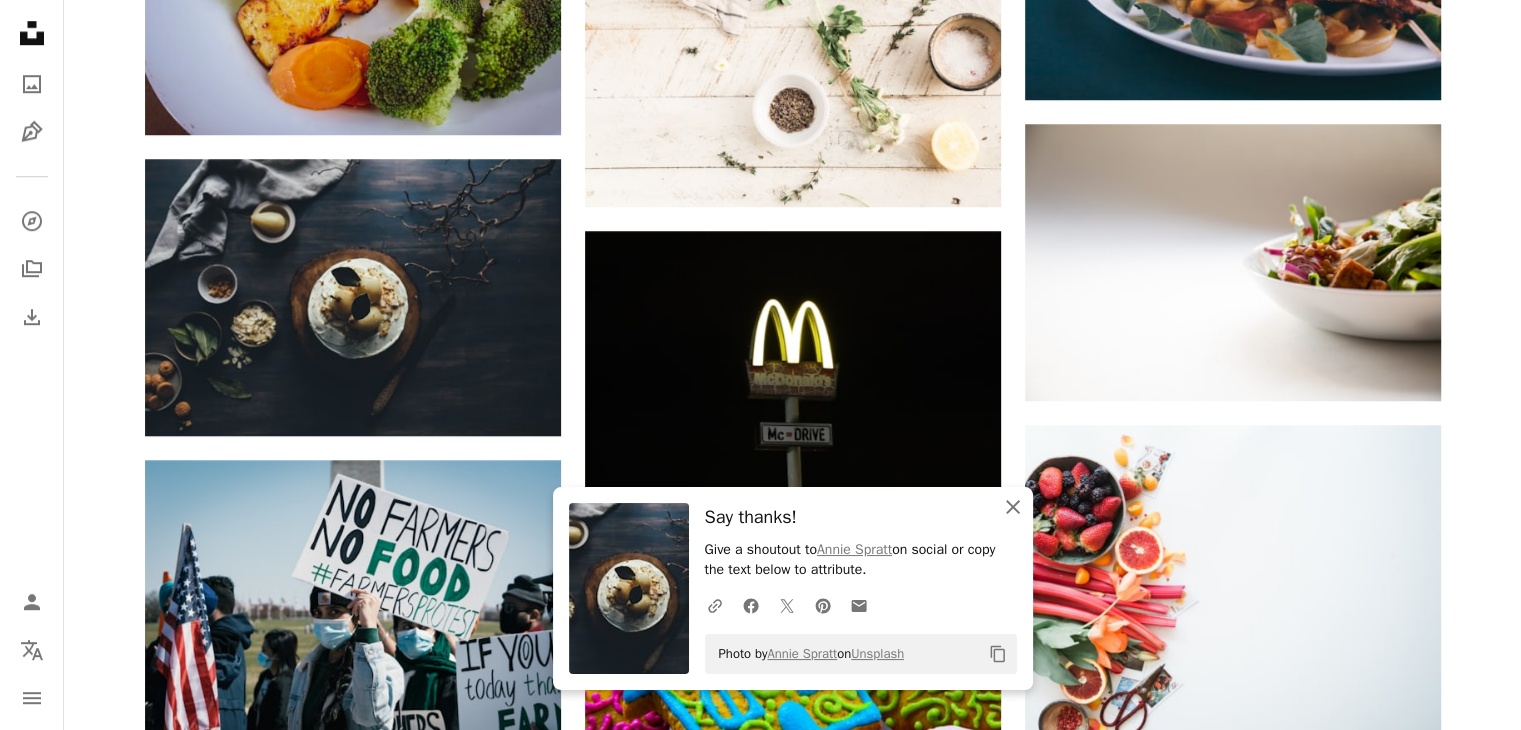 click on "An X shape" 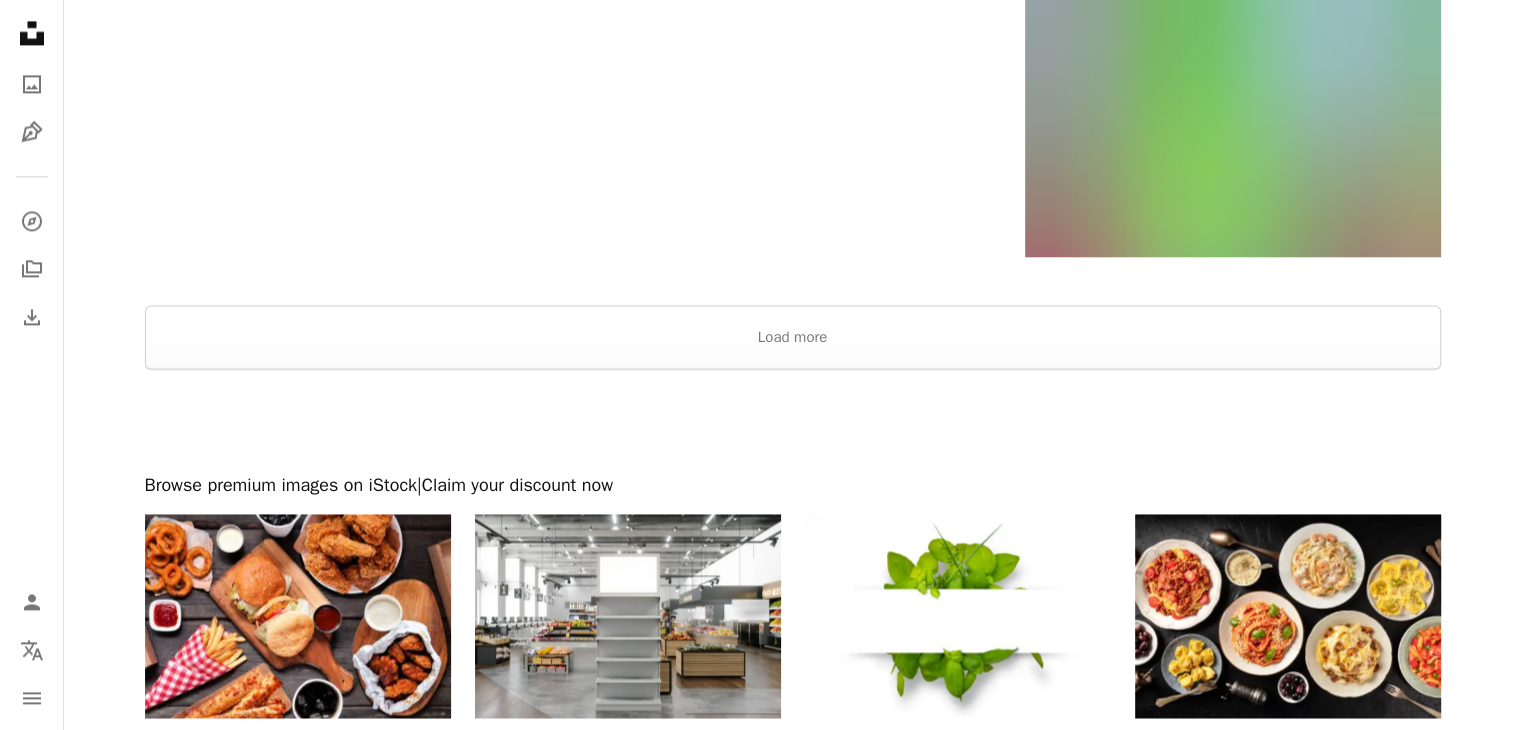 scroll, scrollTop: 2948, scrollLeft: 0, axis: vertical 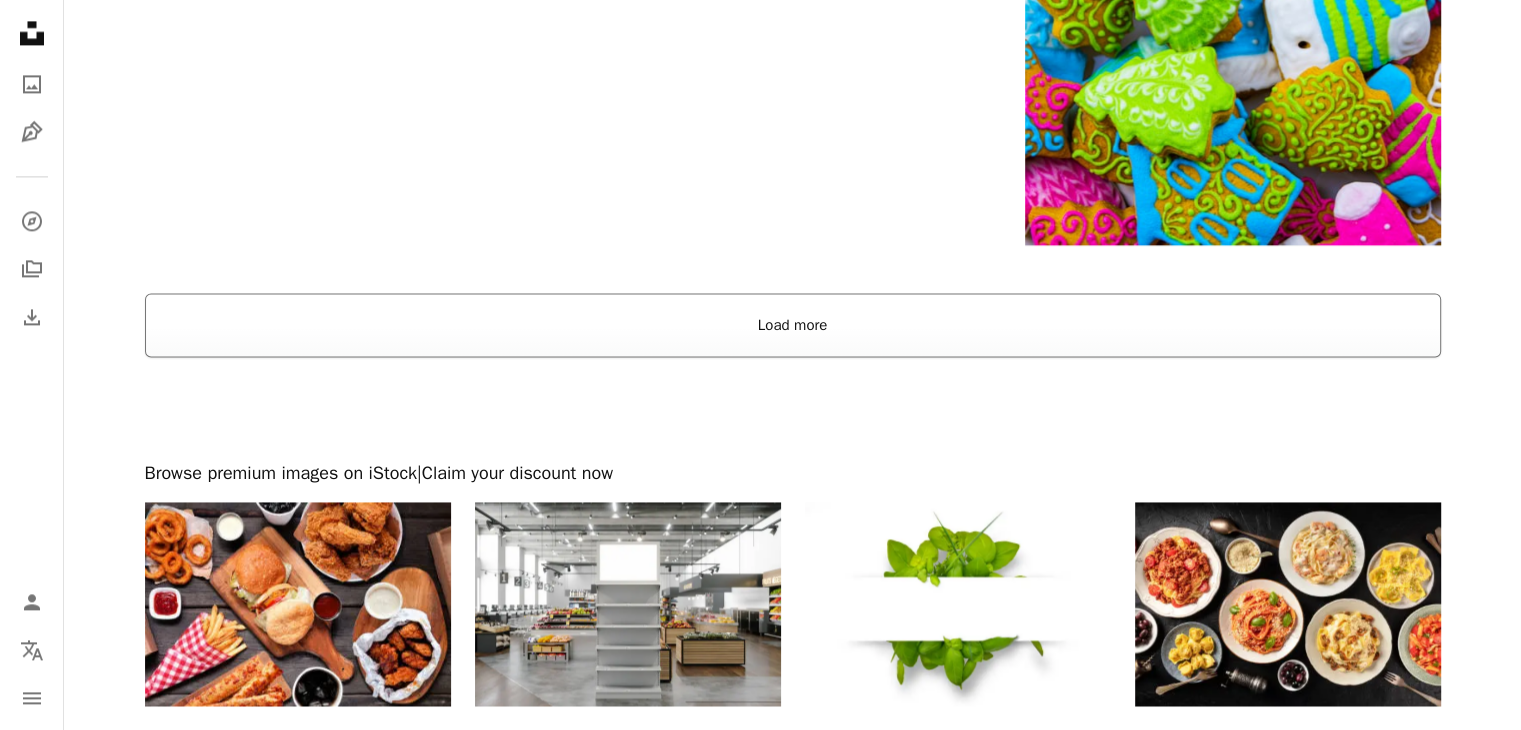 click on "Load more" at bounding box center [793, 325] 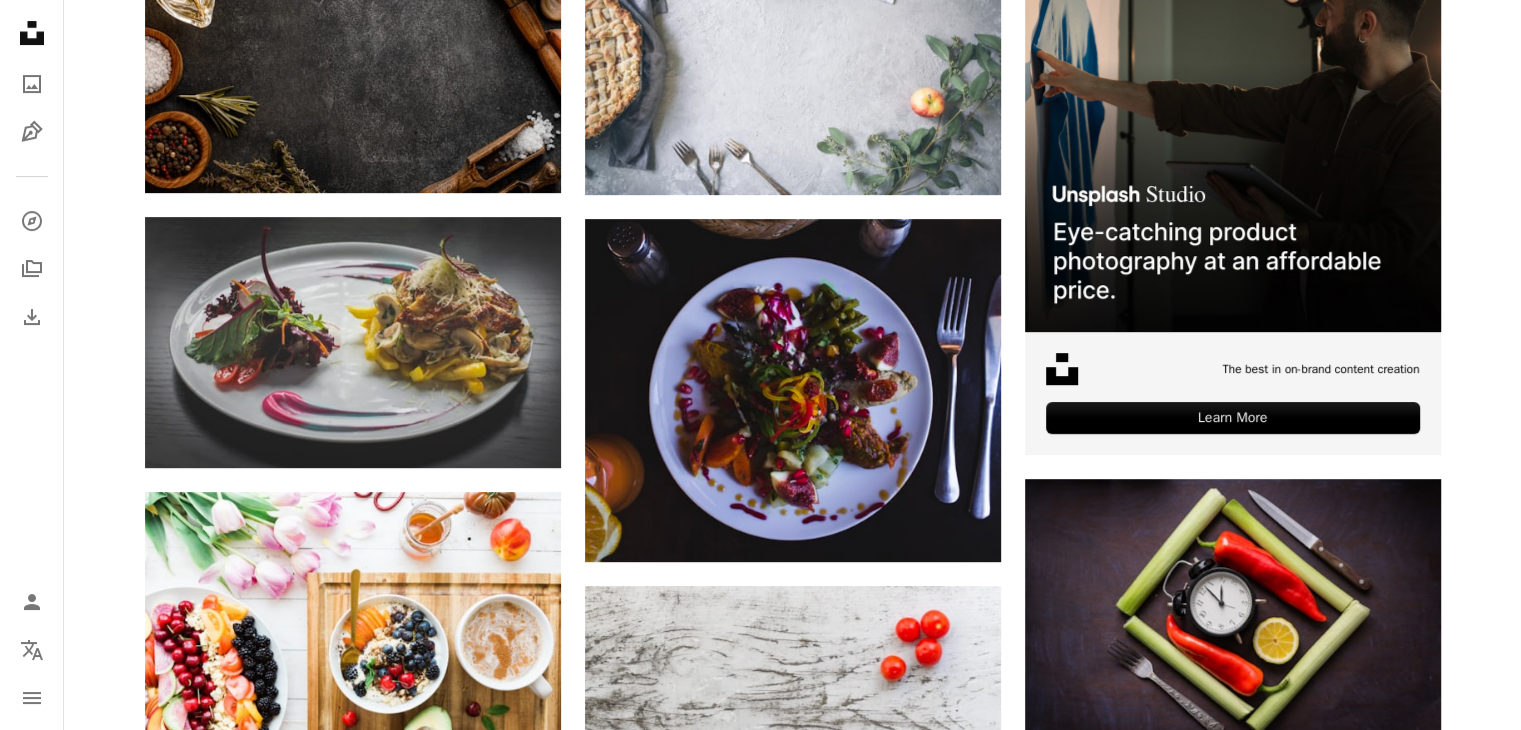 scroll, scrollTop: 0, scrollLeft: 0, axis: both 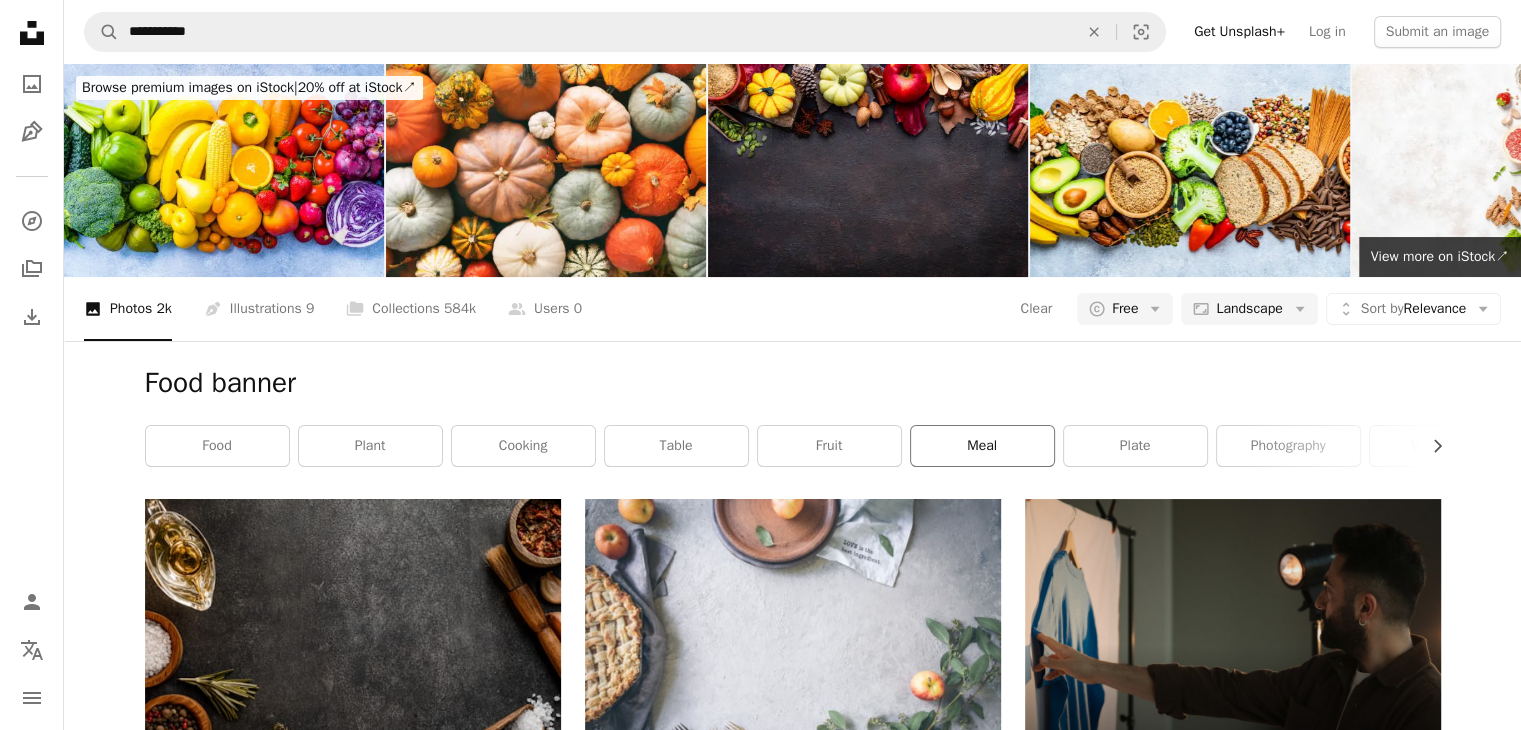 click on "meal" at bounding box center (982, 446) 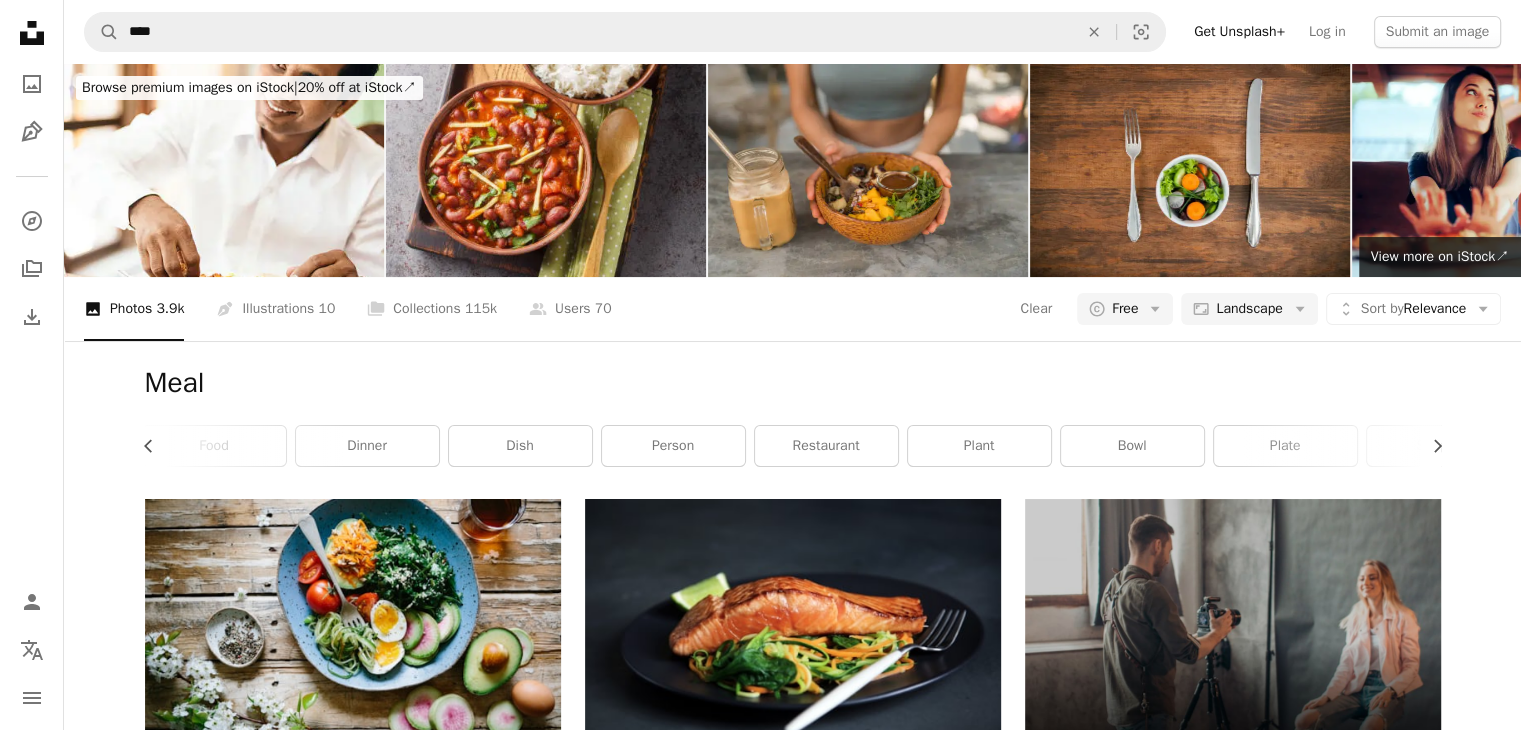 scroll, scrollTop: 0, scrollLeft: 3, axis: horizontal 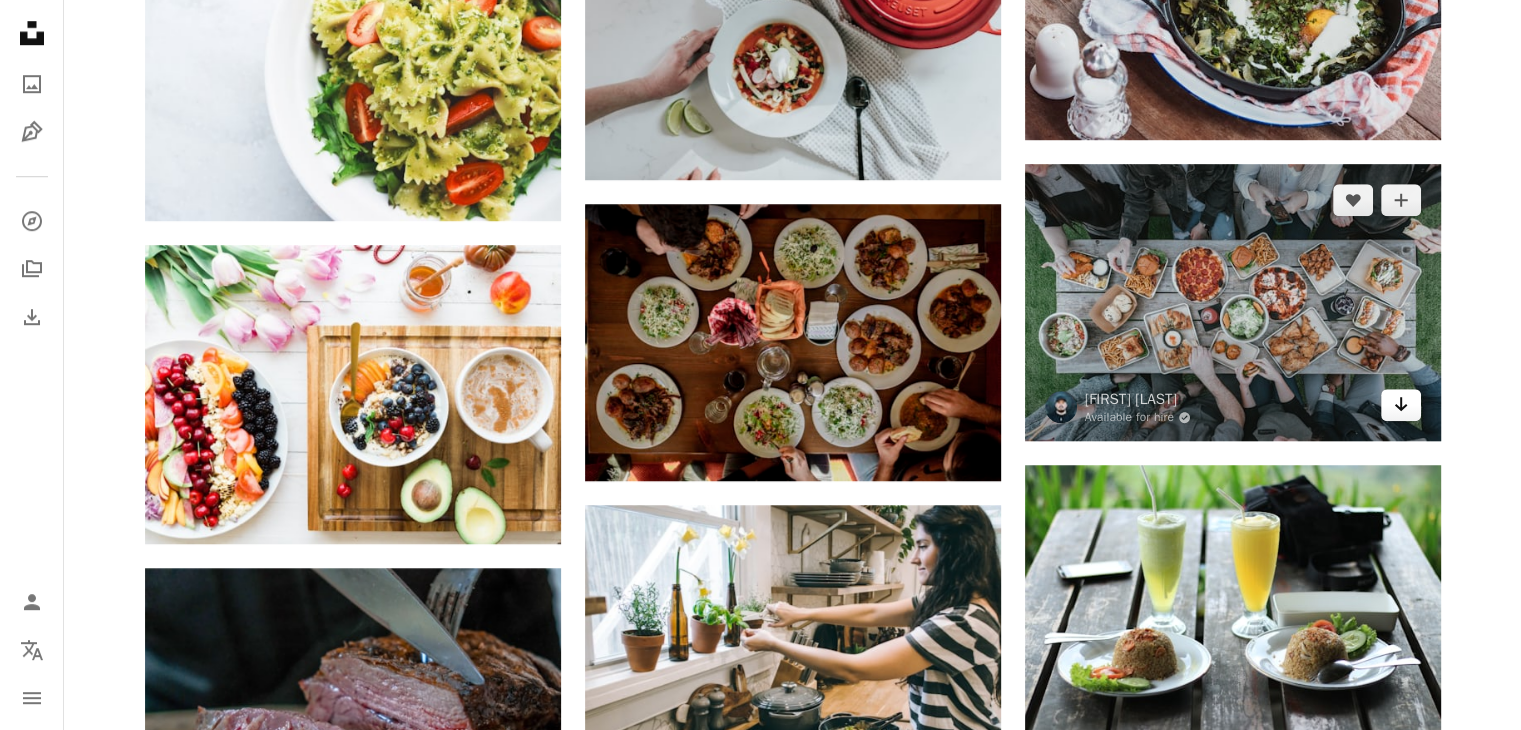 click on "Arrow pointing down" 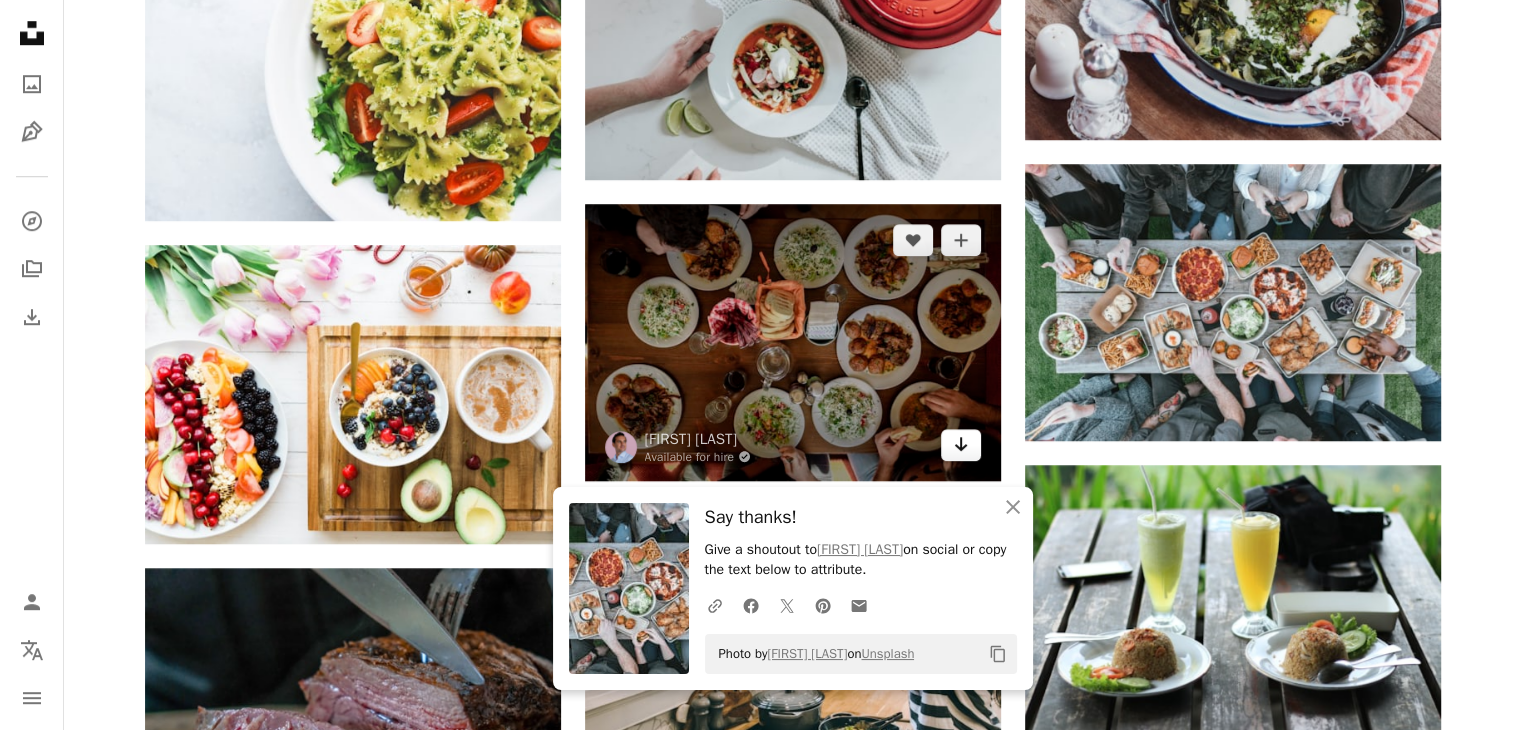 click on "Arrow pointing down" 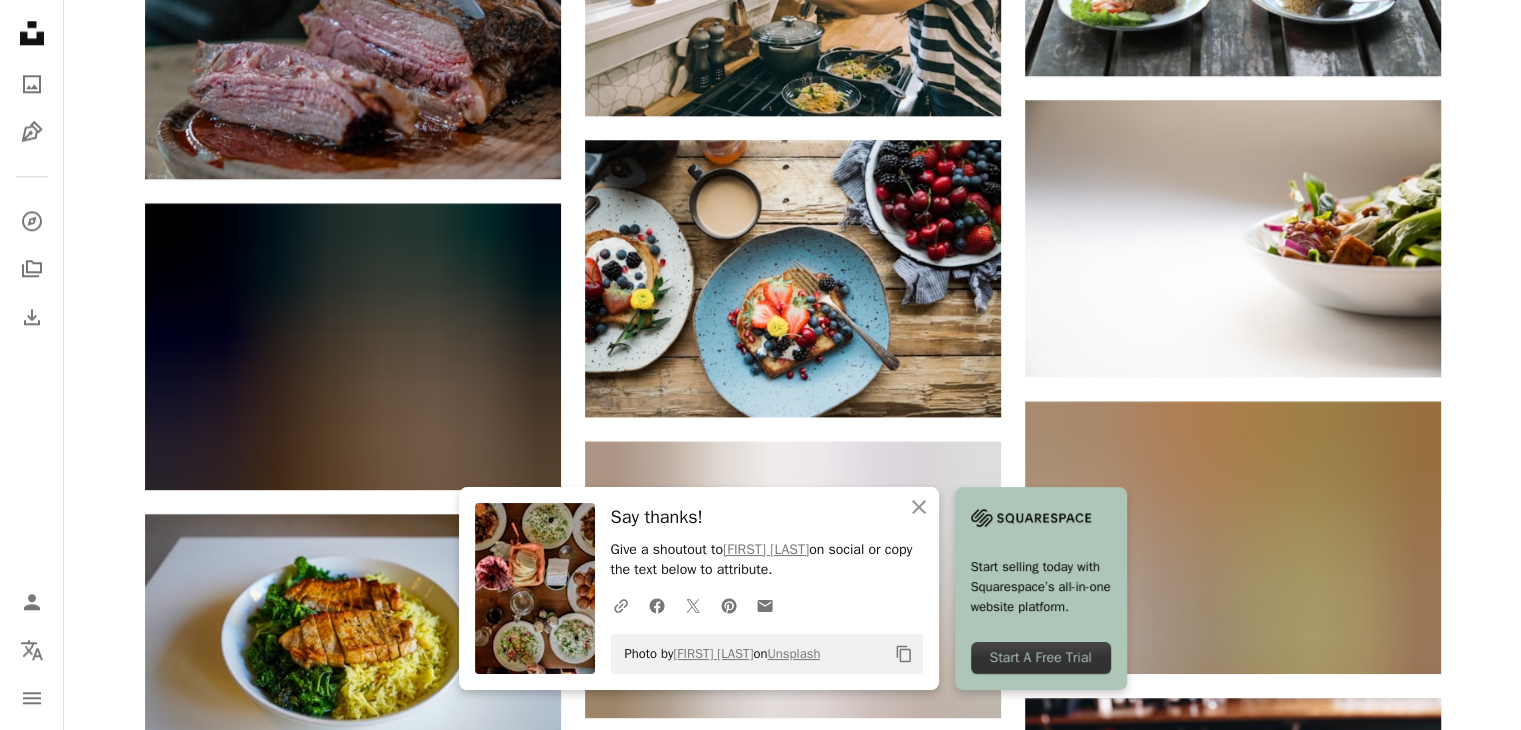 scroll, scrollTop: 2172, scrollLeft: 0, axis: vertical 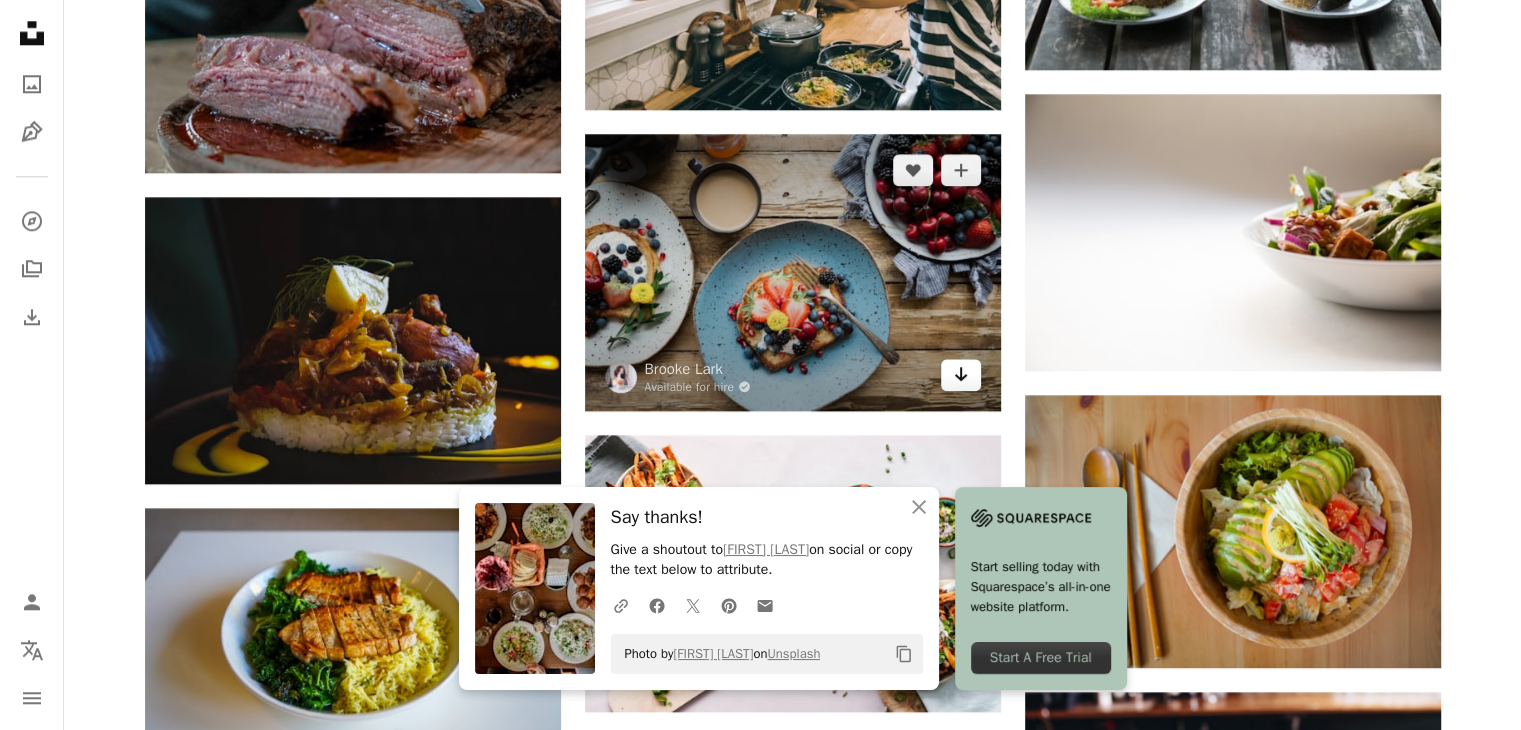 click on "Arrow pointing down" 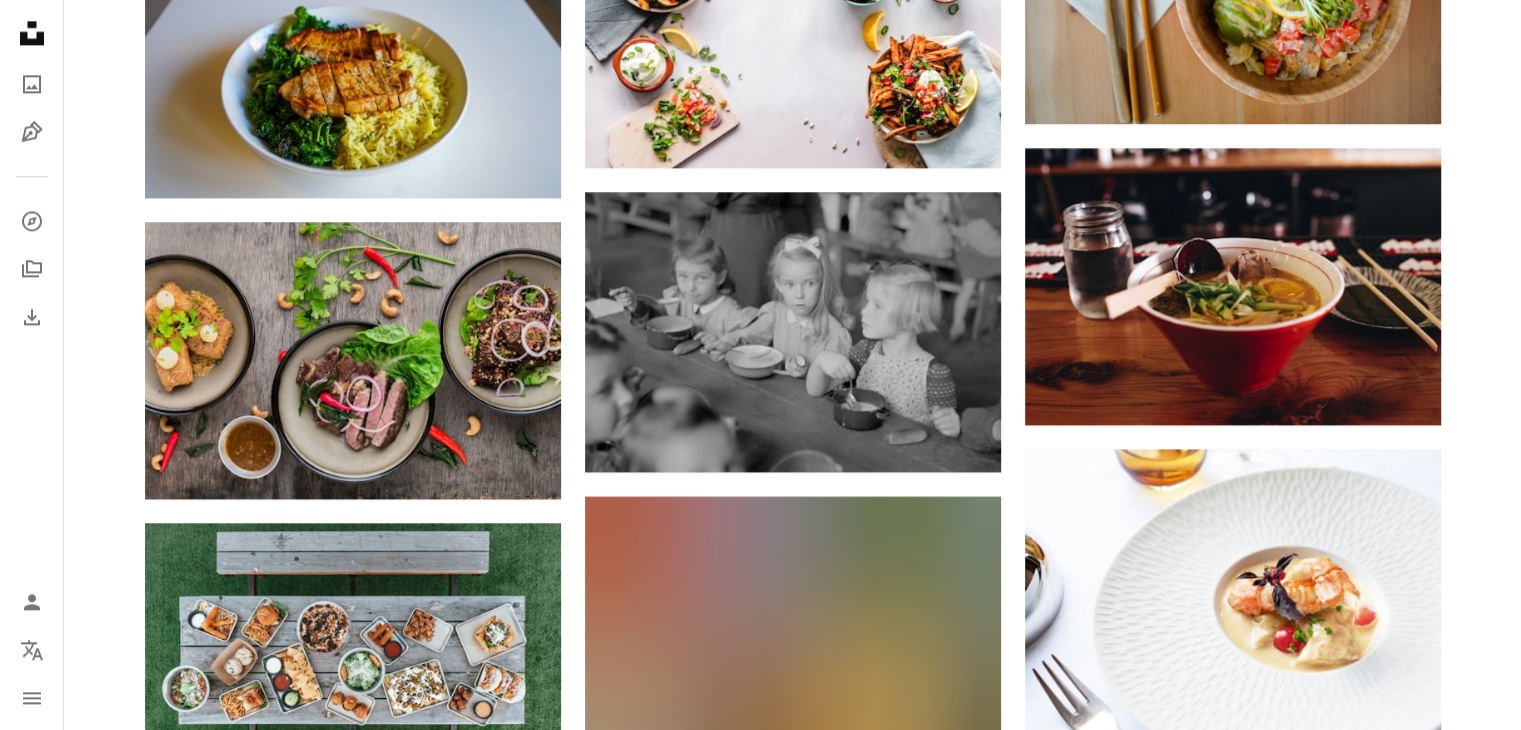scroll, scrollTop: 2712, scrollLeft: 0, axis: vertical 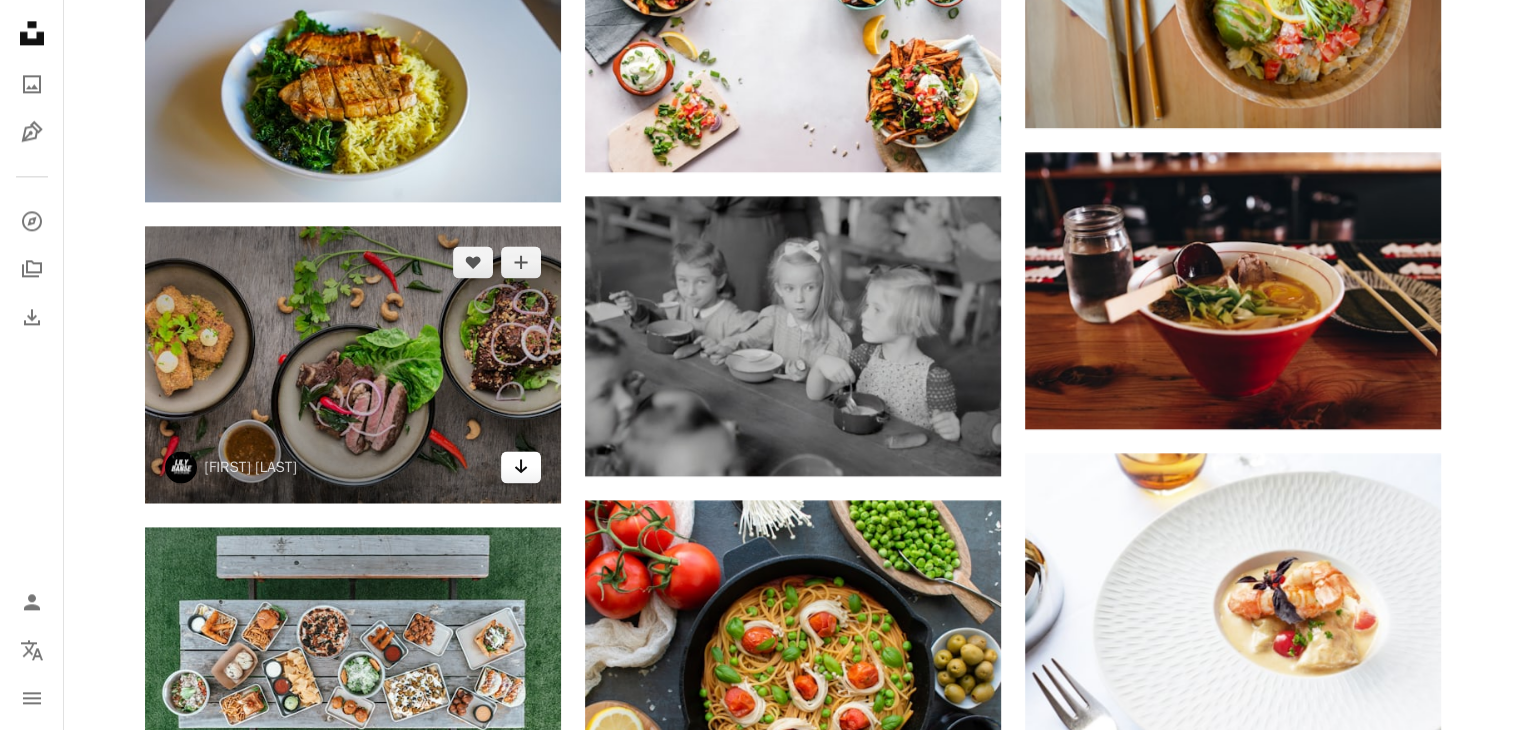 click on "Arrow pointing down" 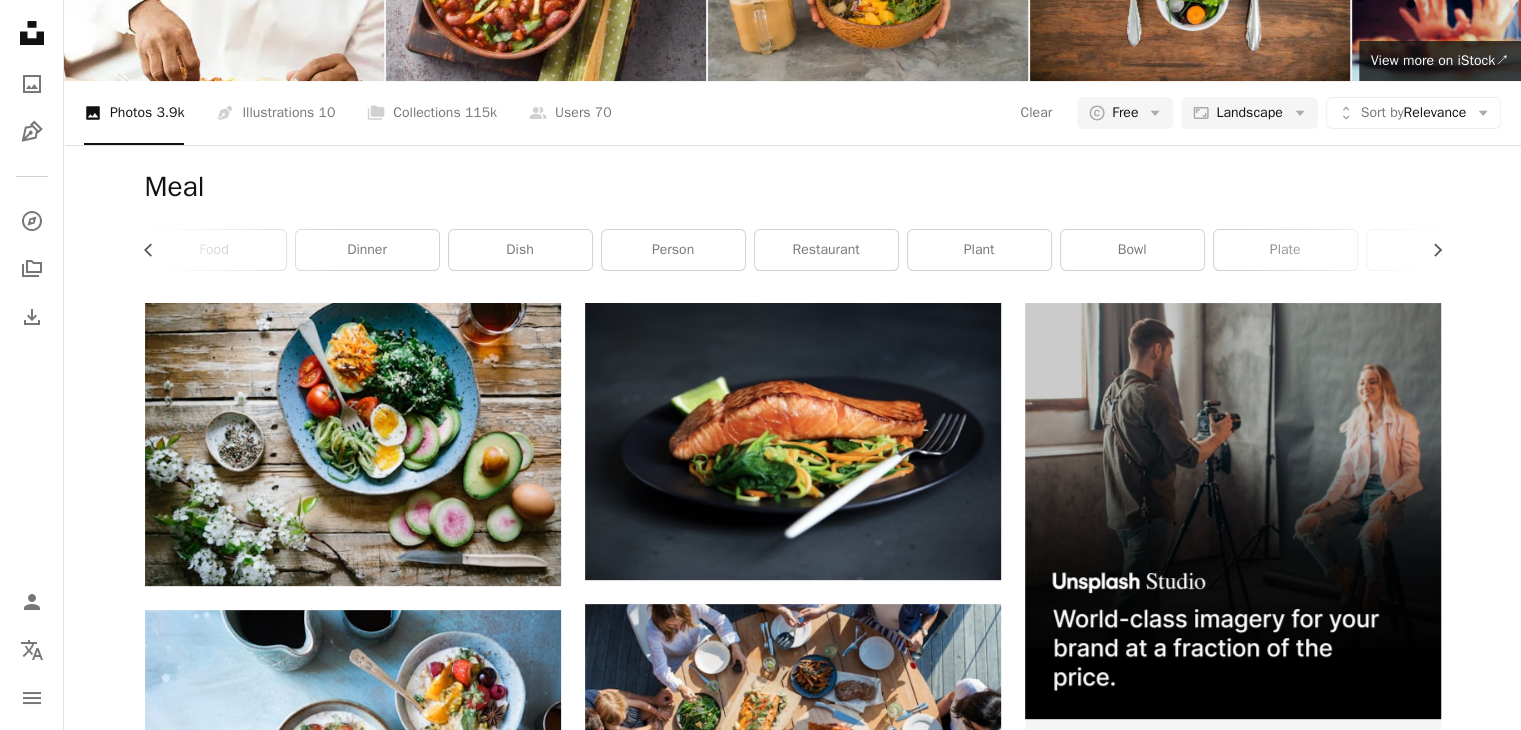 scroll, scrollTop: 200, scrollLeft: 0, axis: vertical 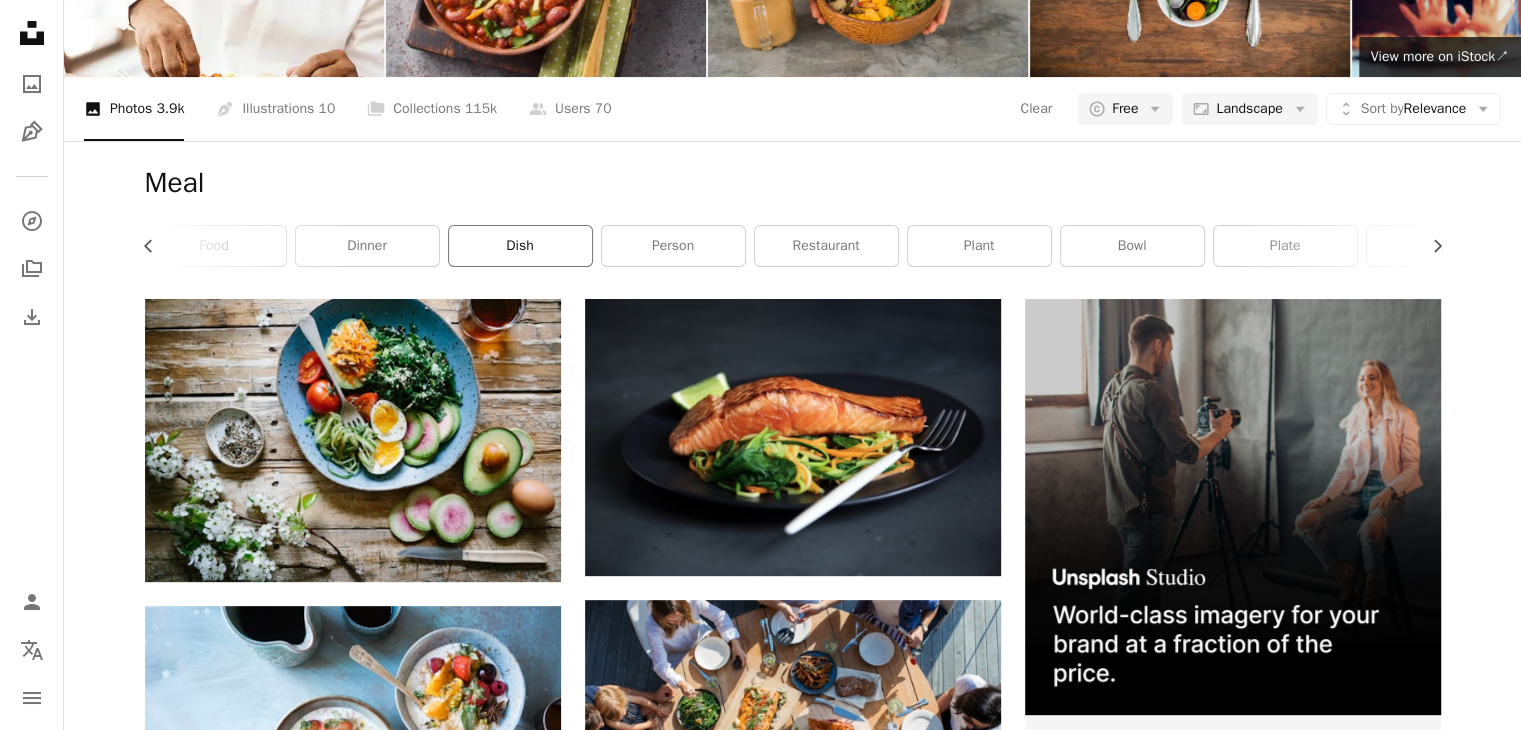 click on "dish" at bounding box center (520, 246) 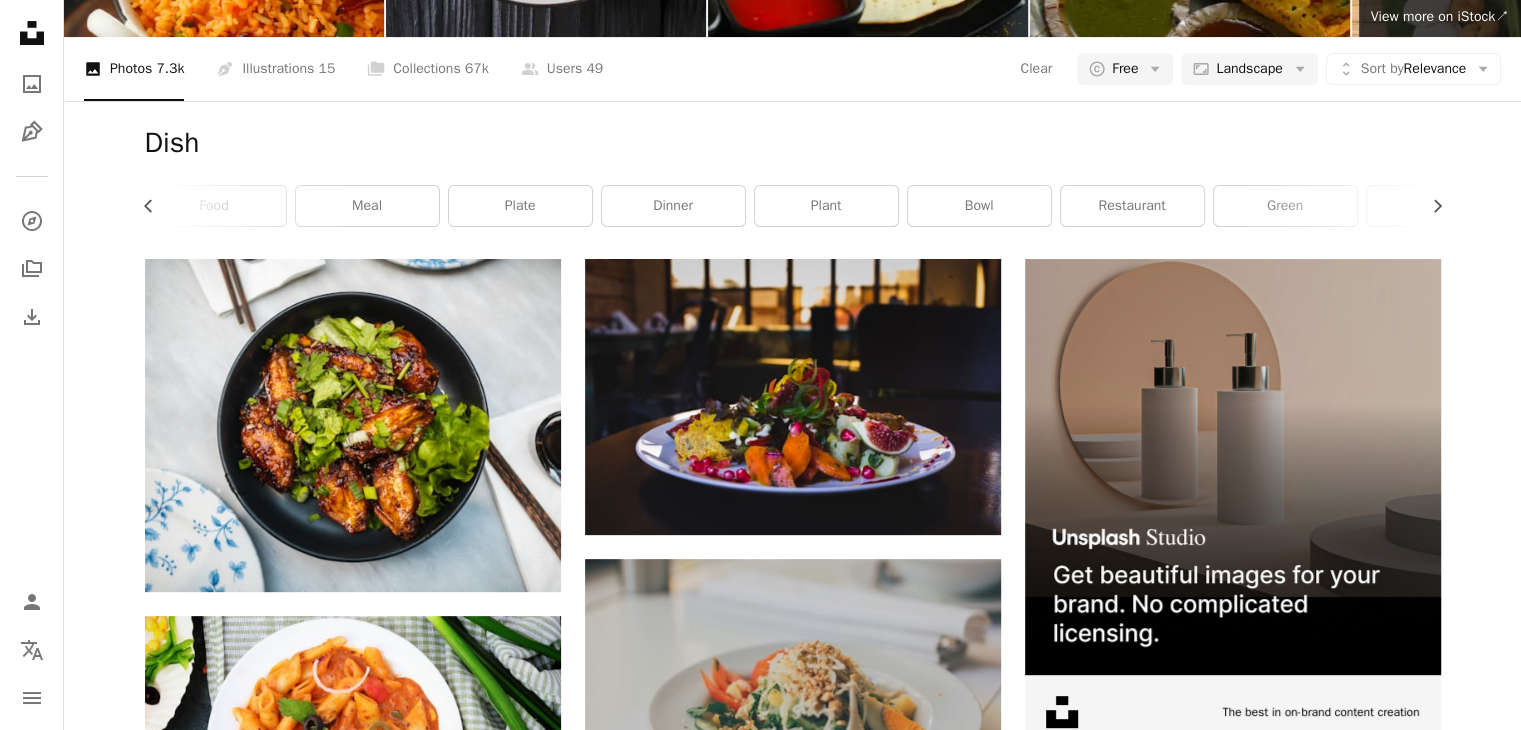 scroll, scrollTop: 0, scrollLeft: 0, axis: both 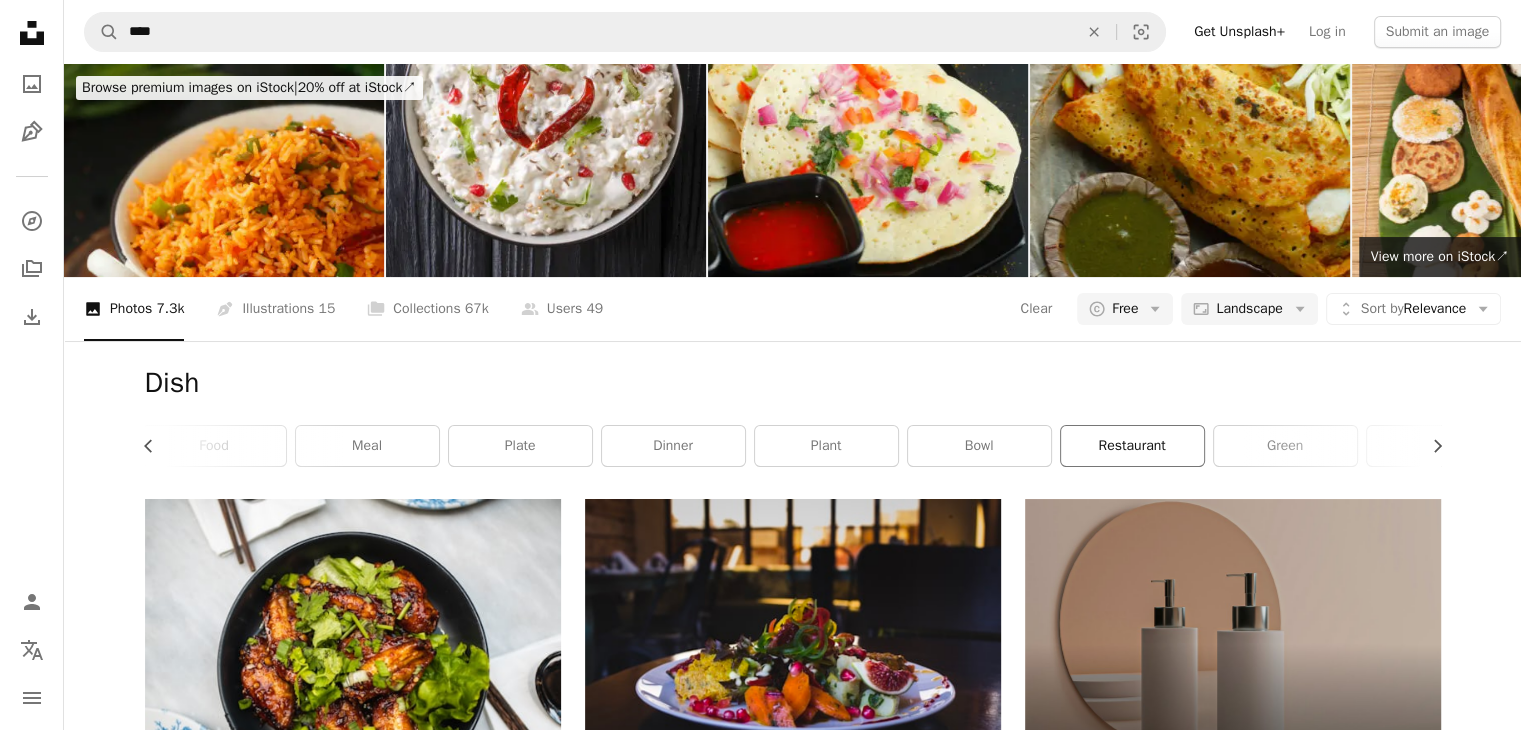 click on "restaurant" at bounding box center [1132, 446] 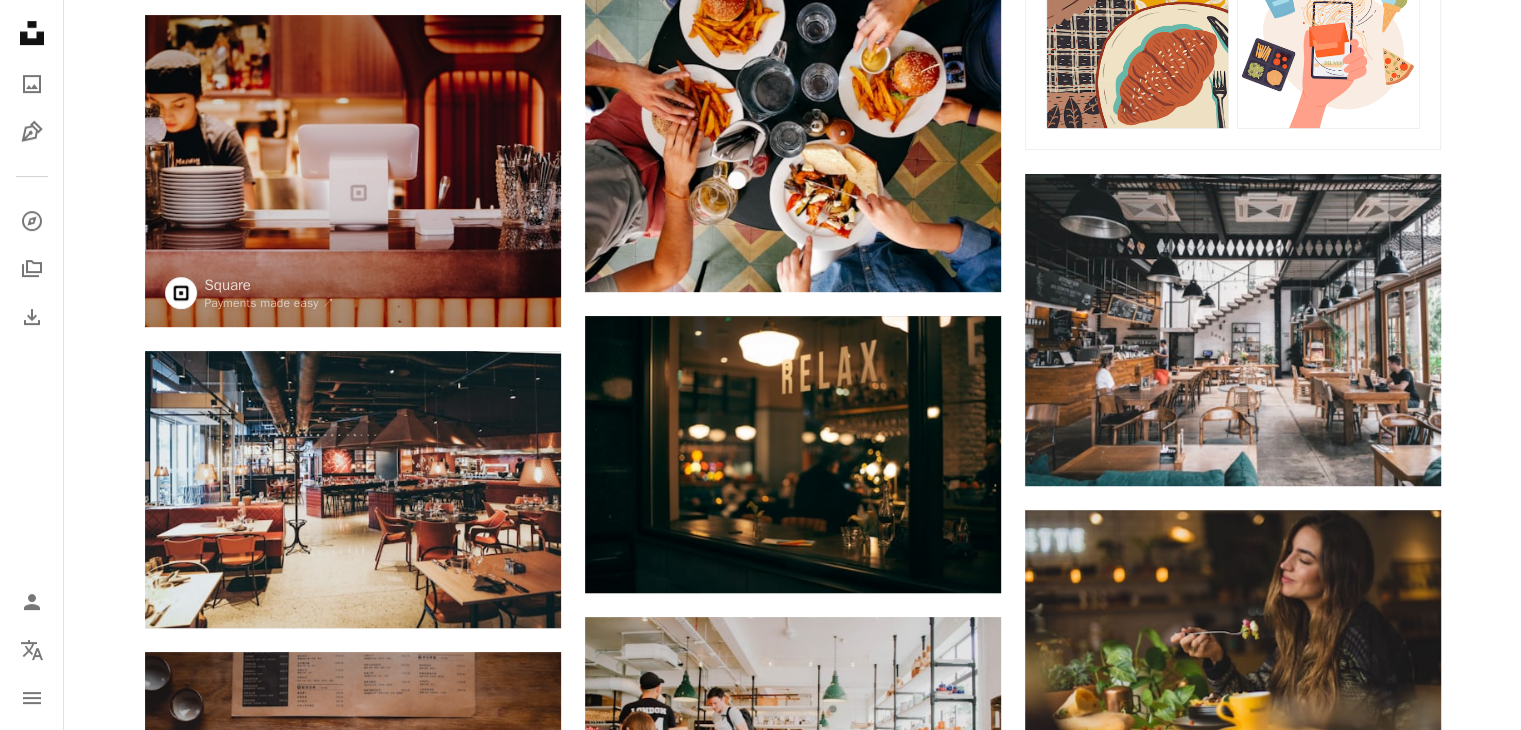 scroll, scrollTop: 899, scrollLeft: 0, axis: vertical 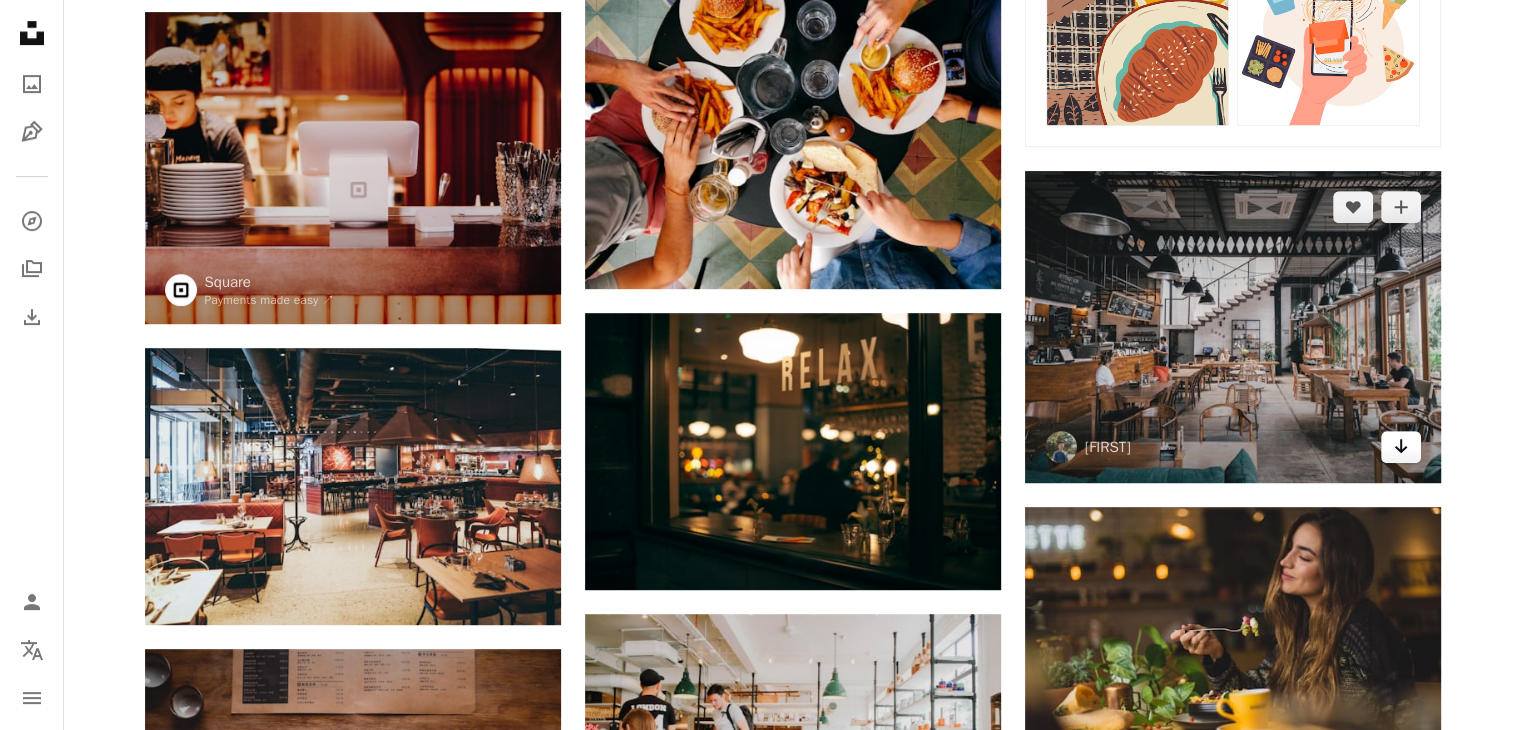 click on "Arrow pointing down" 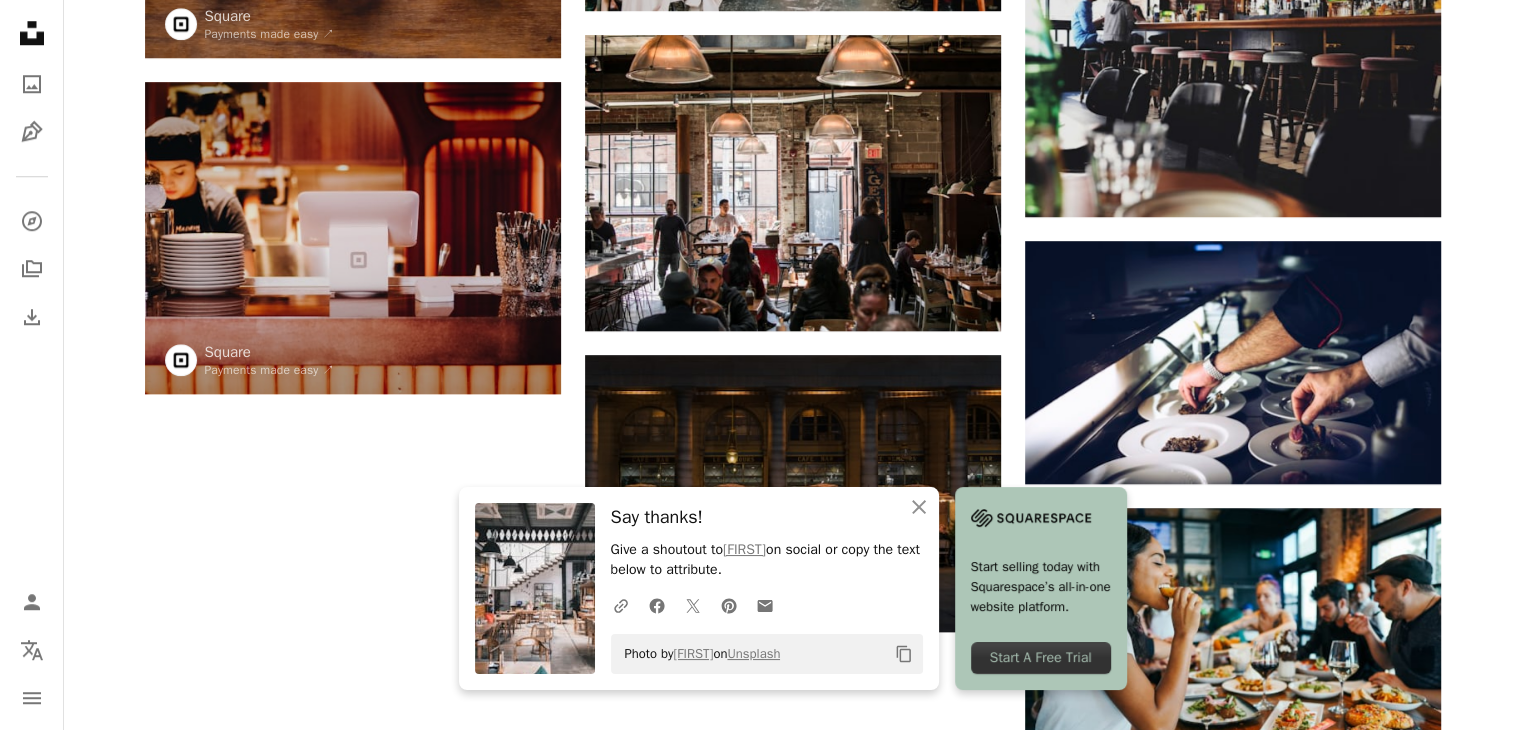scroll, scrollTop: 1770, scrollLeft: 0, axis: vertical 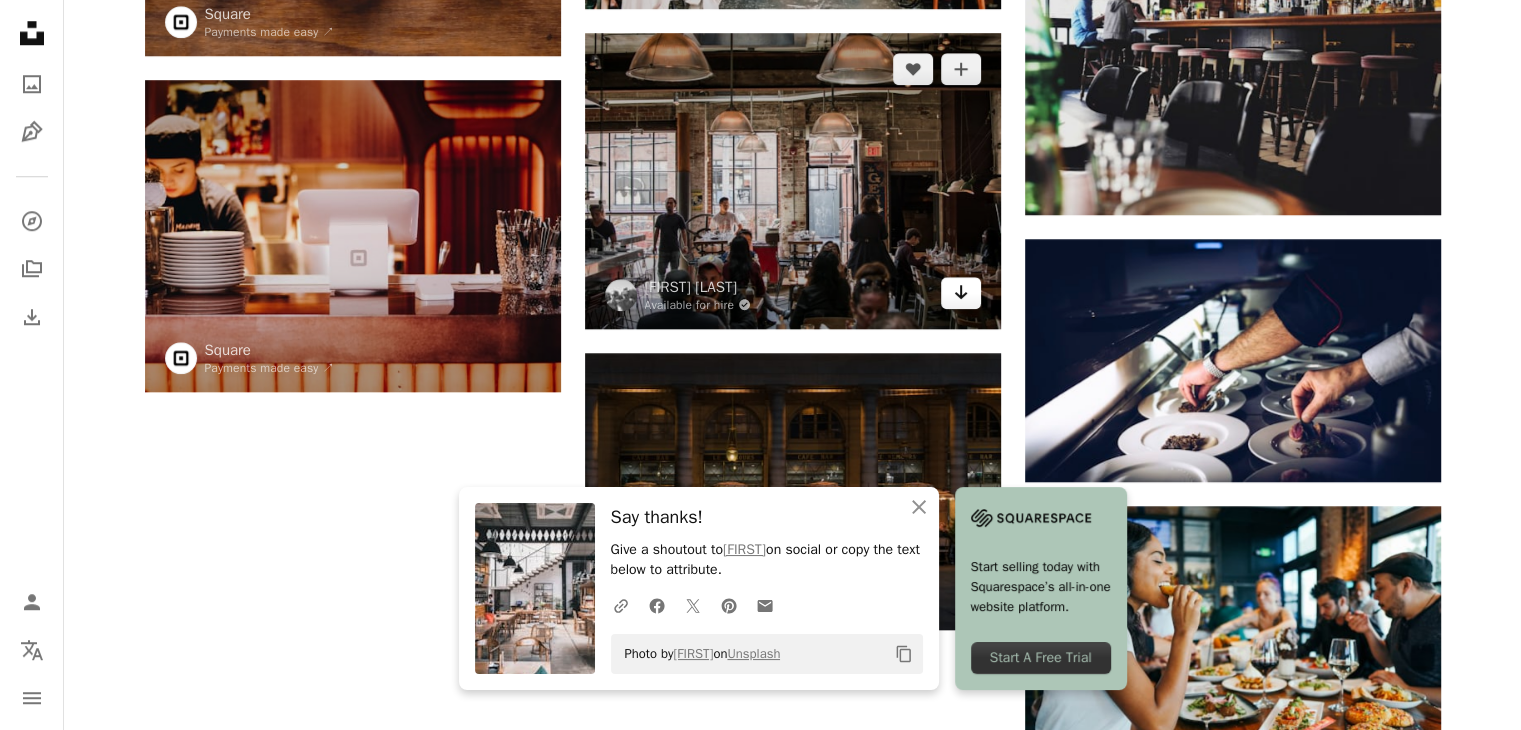 click on "Arrow pointing down" at bounding box center [961, 293] 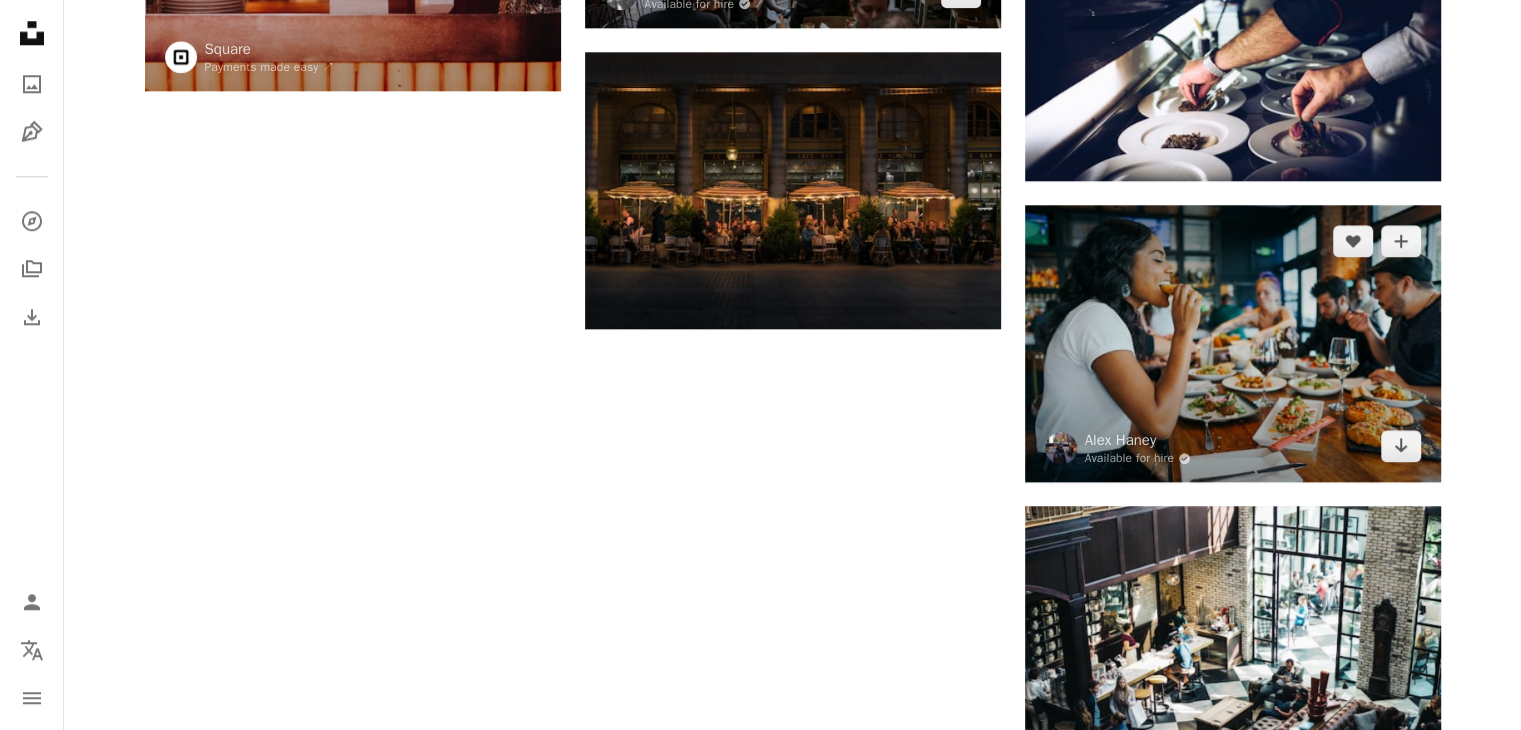 scroll, scrollTop: 2074, scrollLeft: 0, axis: vertical 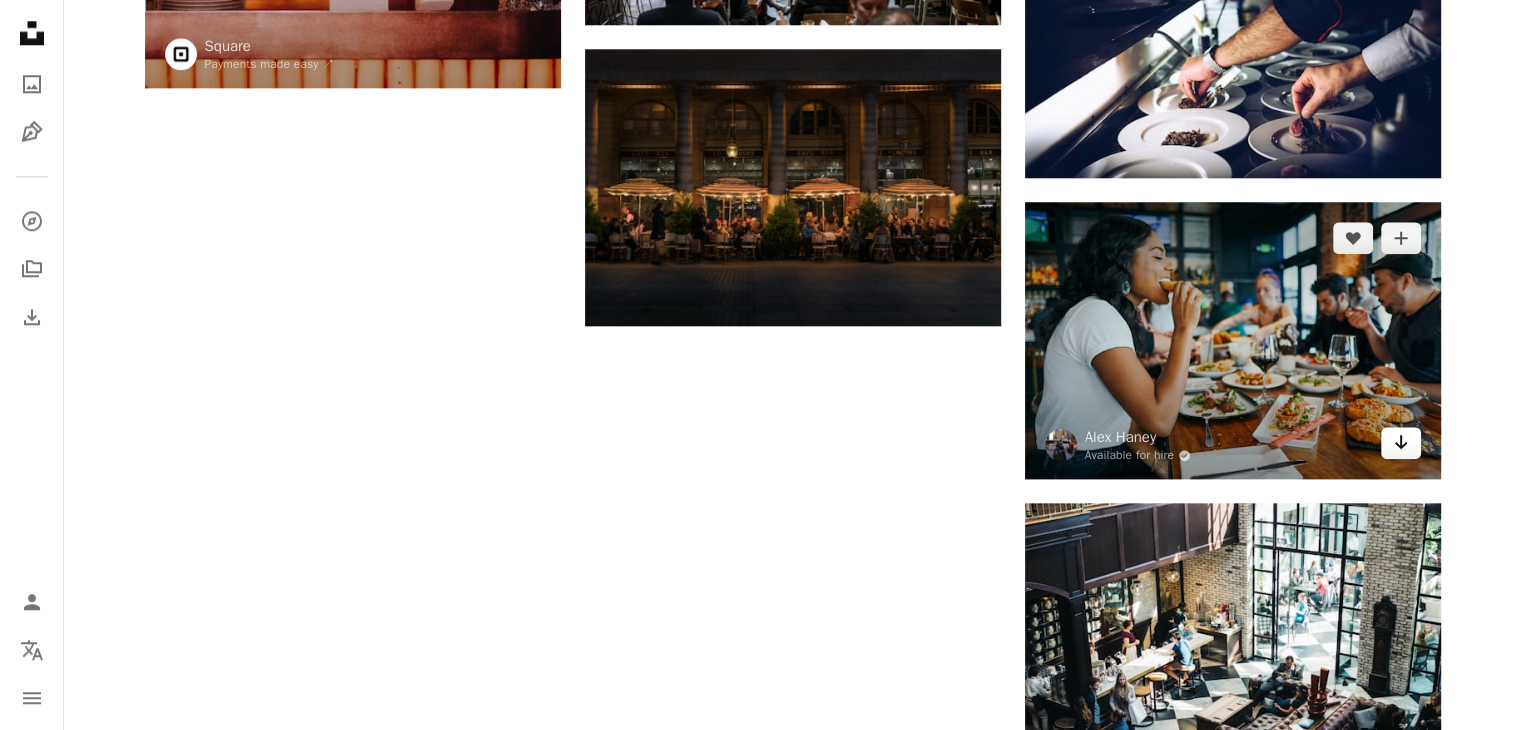 click on "Arrow pointing down" at bounding box center (1401, 443) 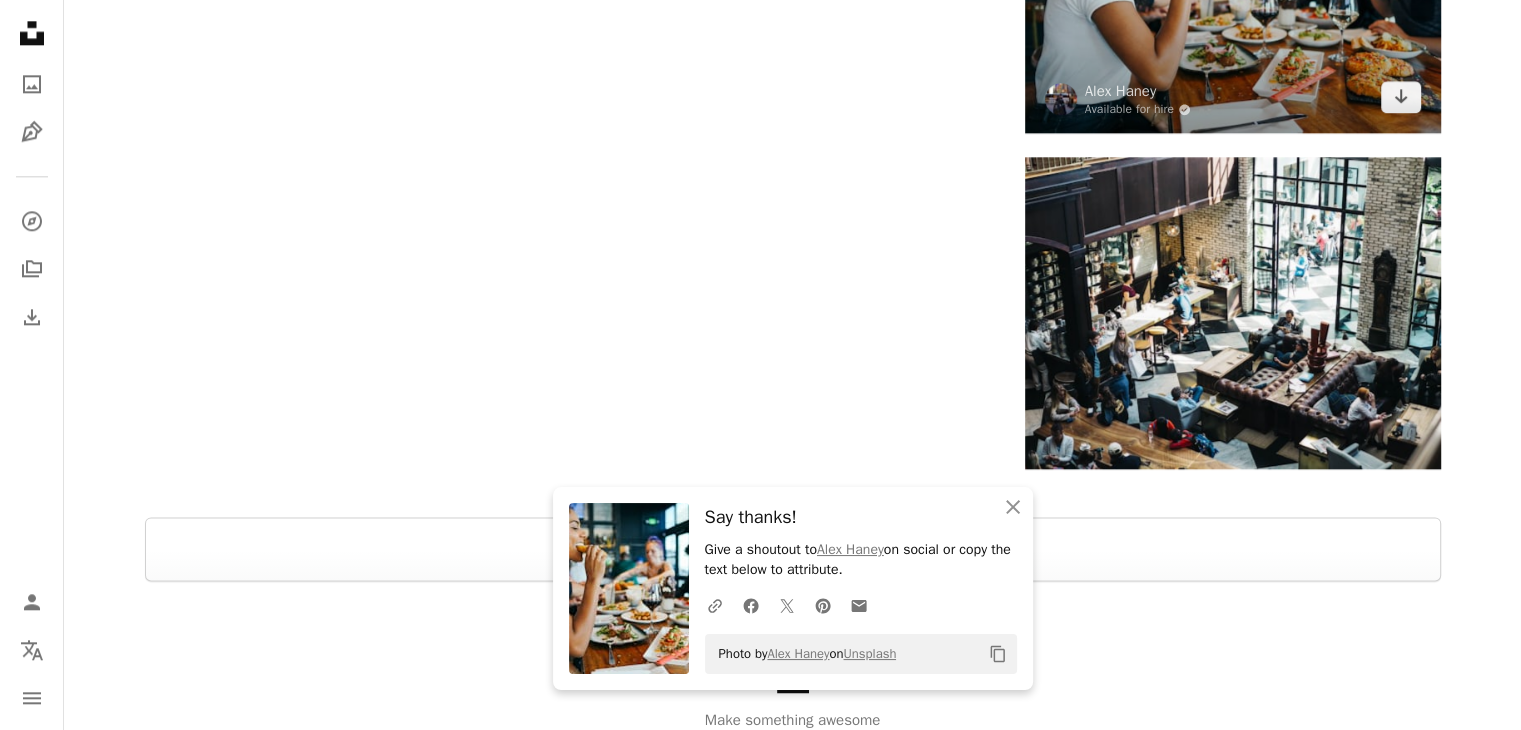 scroll, scrollTop: 2503, scrollLeft: 0, axis: vertical 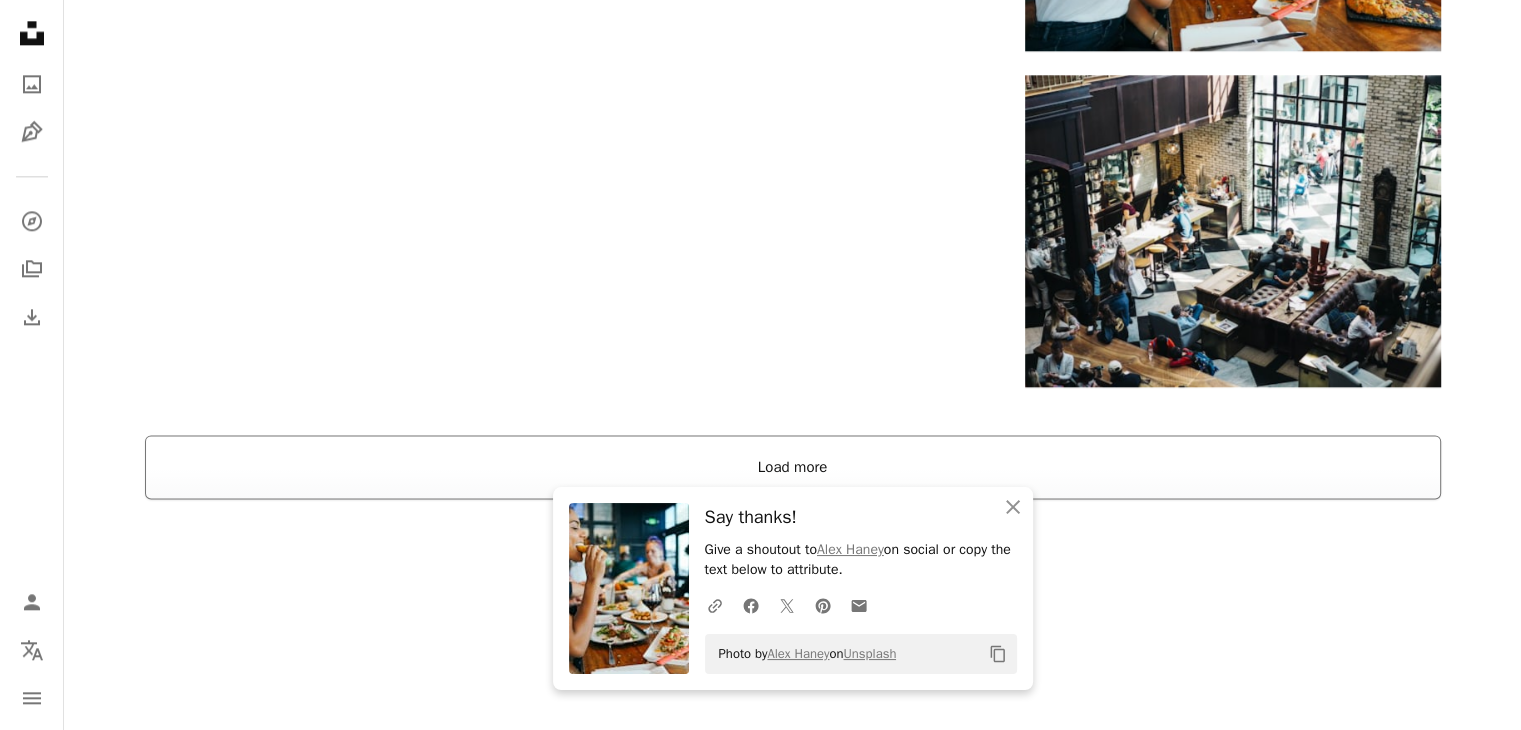 click on "Load more" at bounding box center (793, 467) 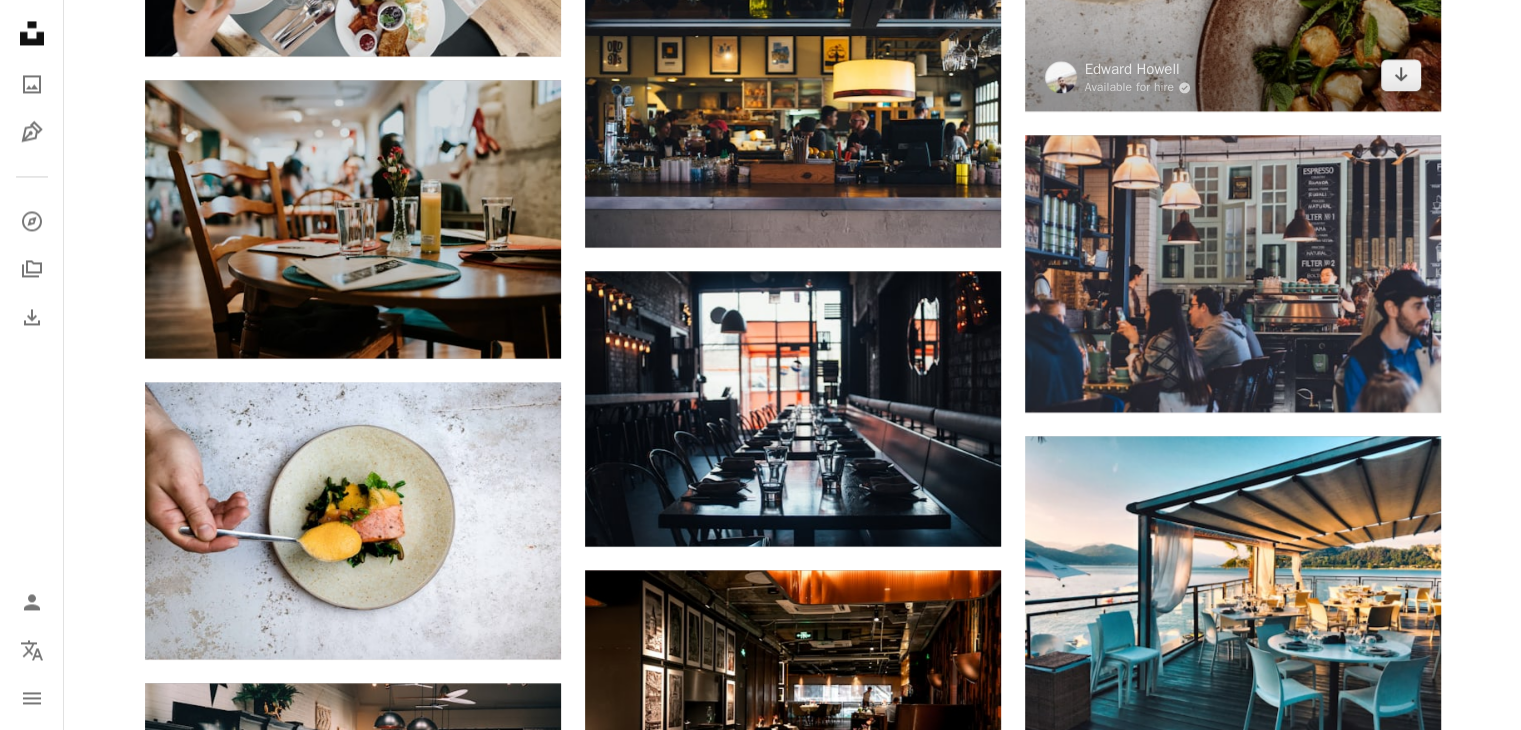 scroll, scrollTop: 3347, scrollLeft: 0, axis: vertical 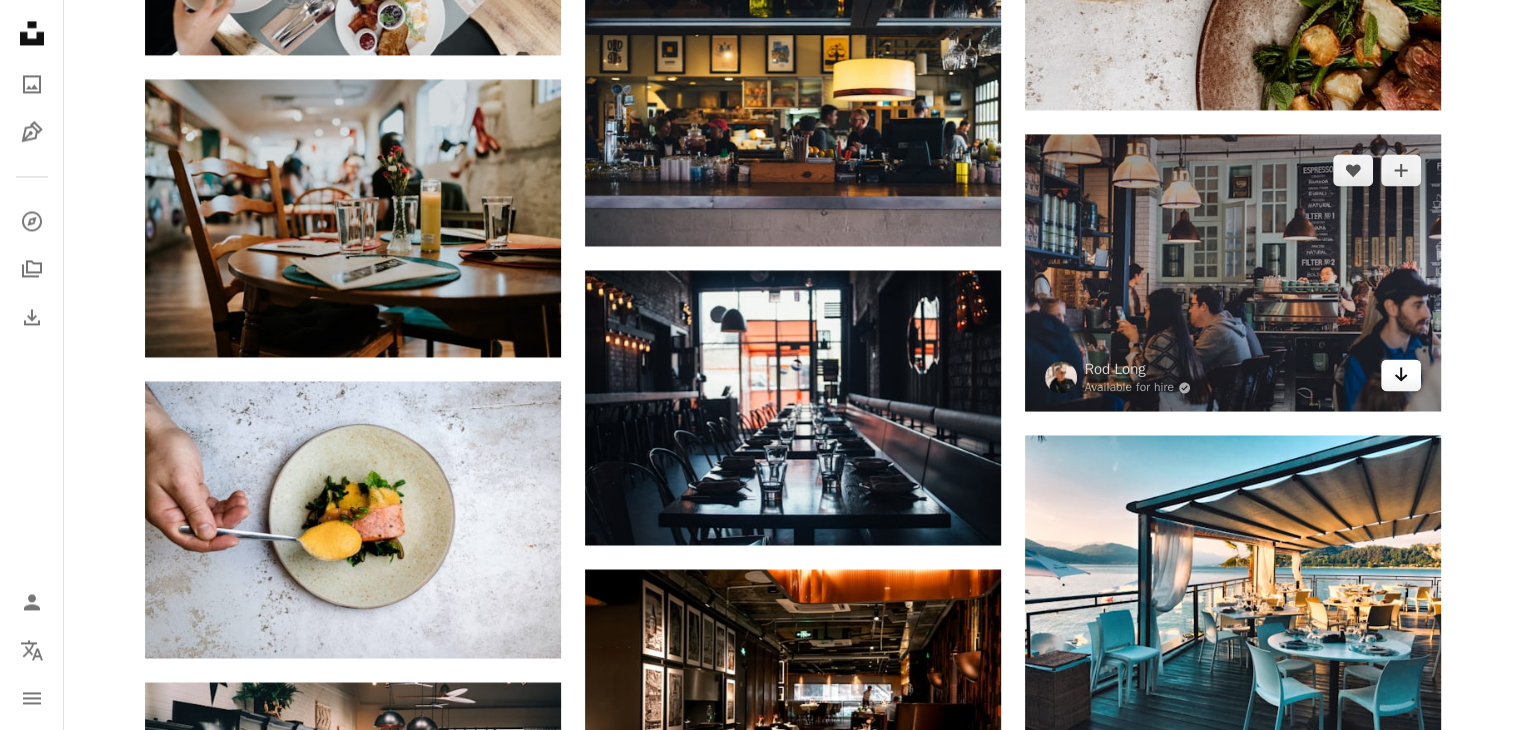 click on "Arrow pointing down" at bounding box center [1401, 375] 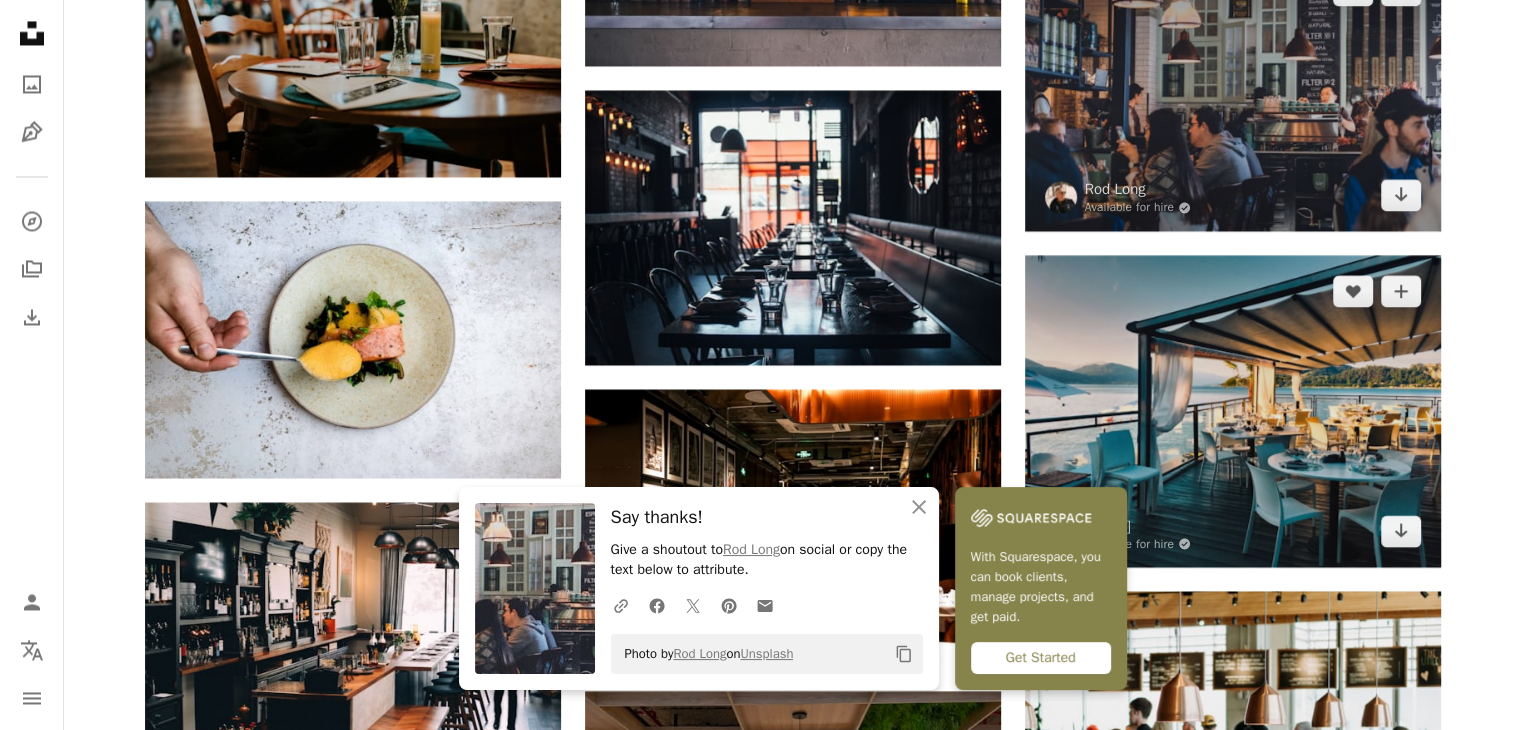 scroll, scrollTop: 3528, scrollLeft: 0, axis: vertical 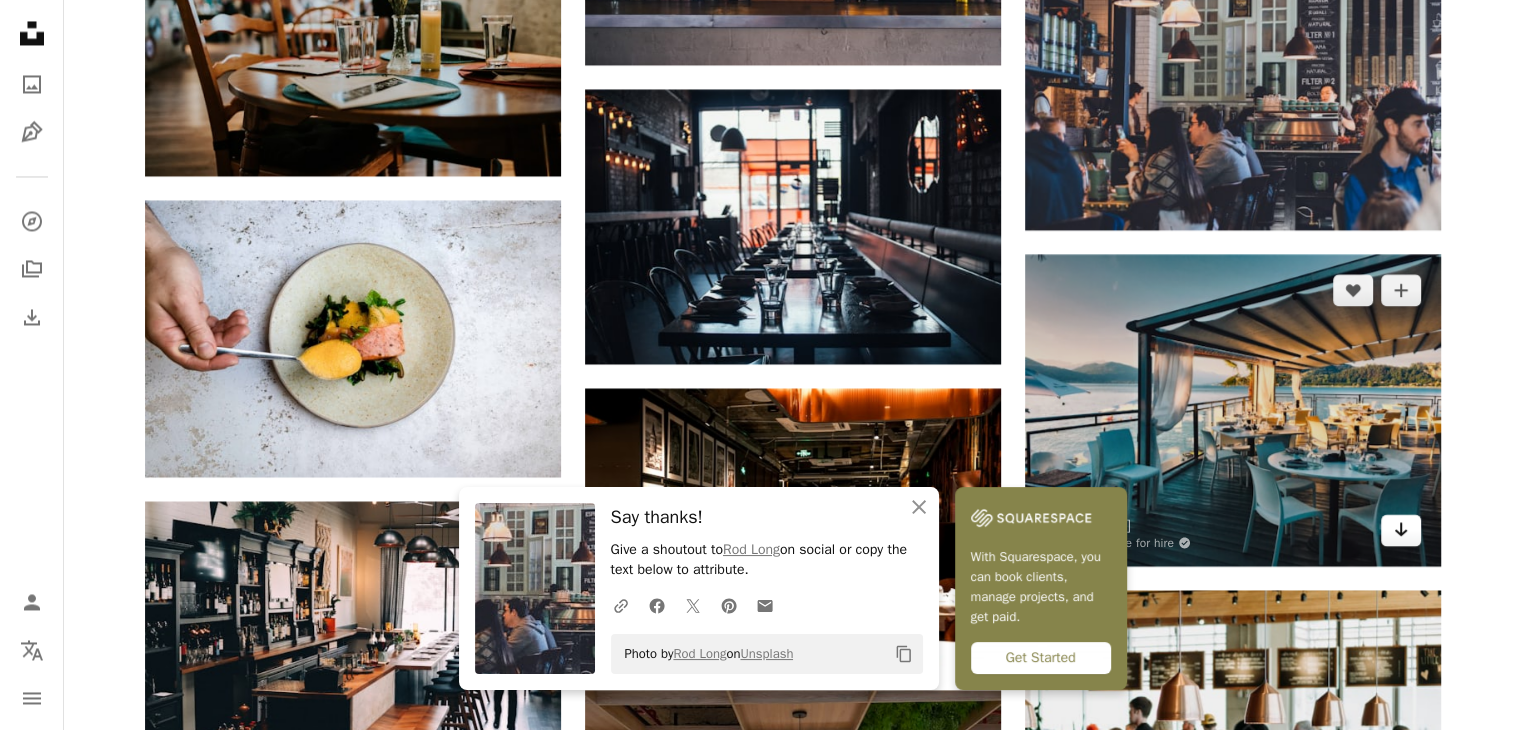 click on "Arrow pointing down" 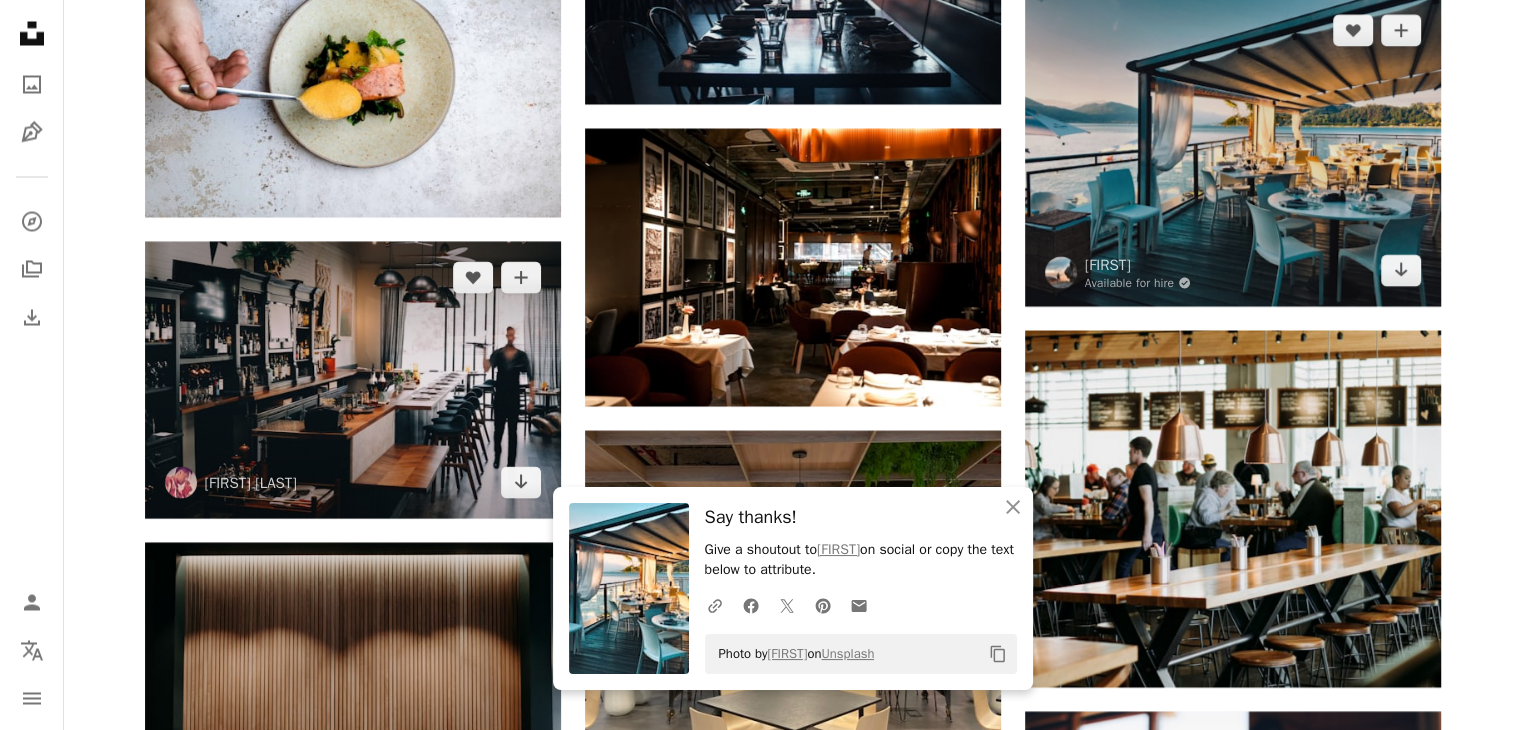 scroll, scrollTop: 3789, scrollLeft: 0, axis: vertical 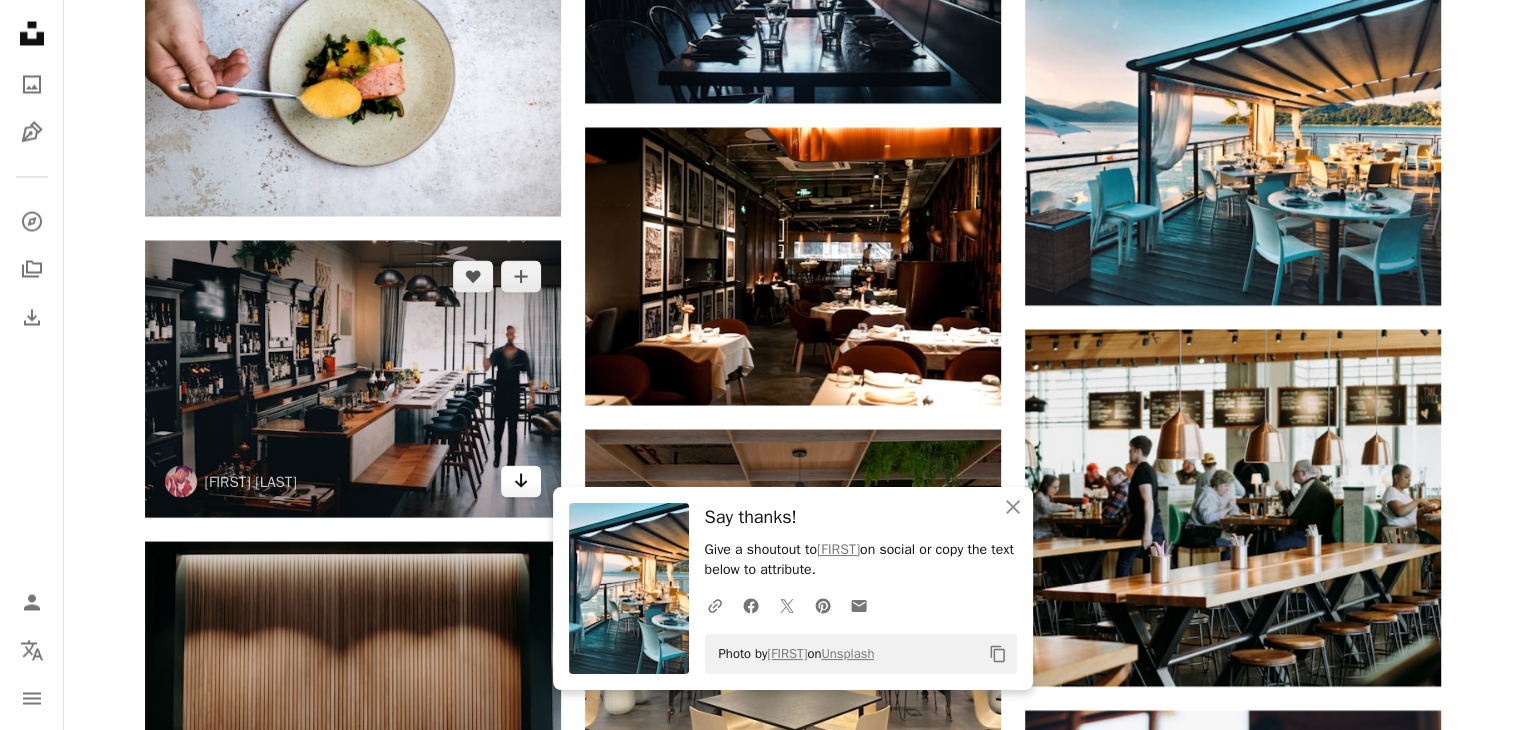 click on "Arrow pointing down" at bounding box center (521, 481) 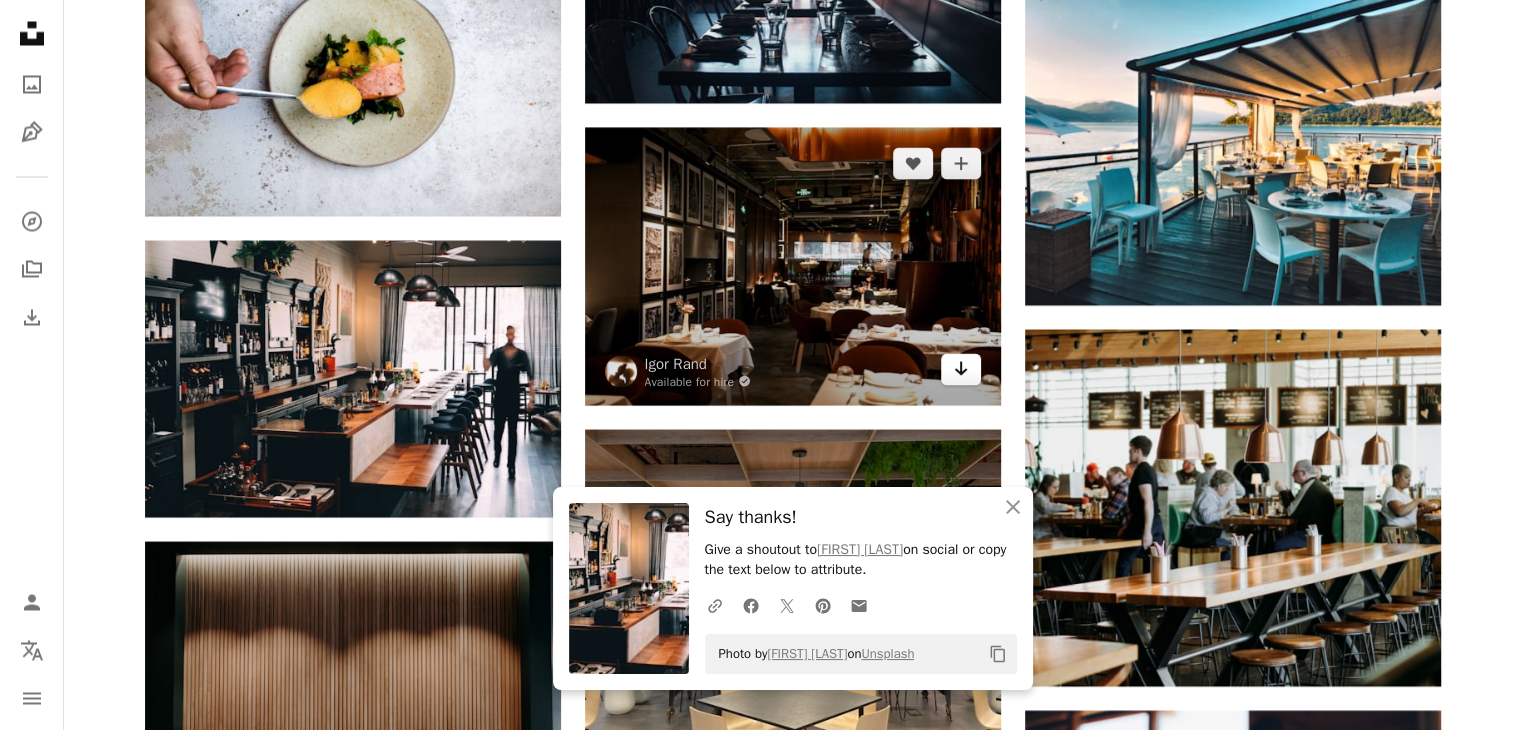 click 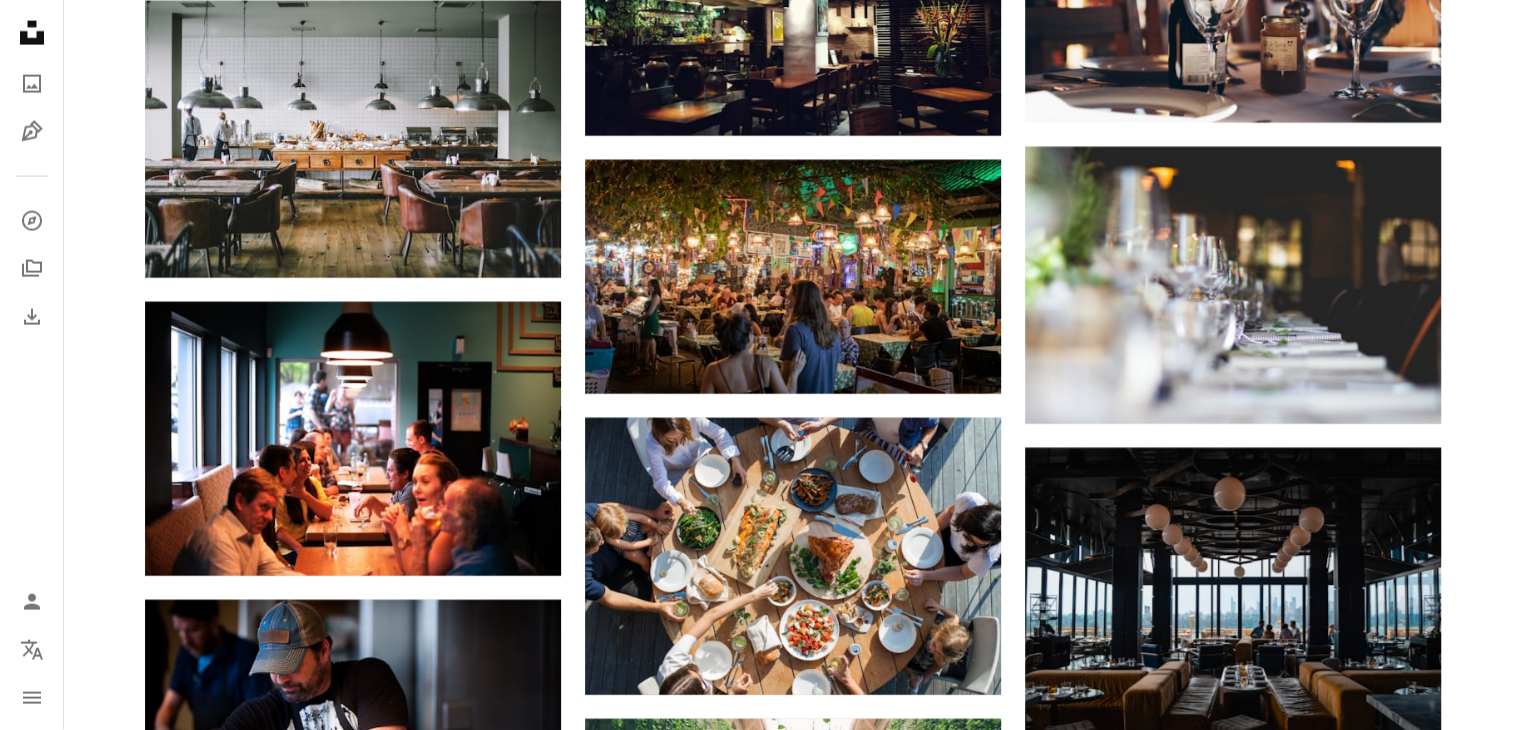 scroll, scrollTop: 4652, scrollLeft: 0, axis: vertical 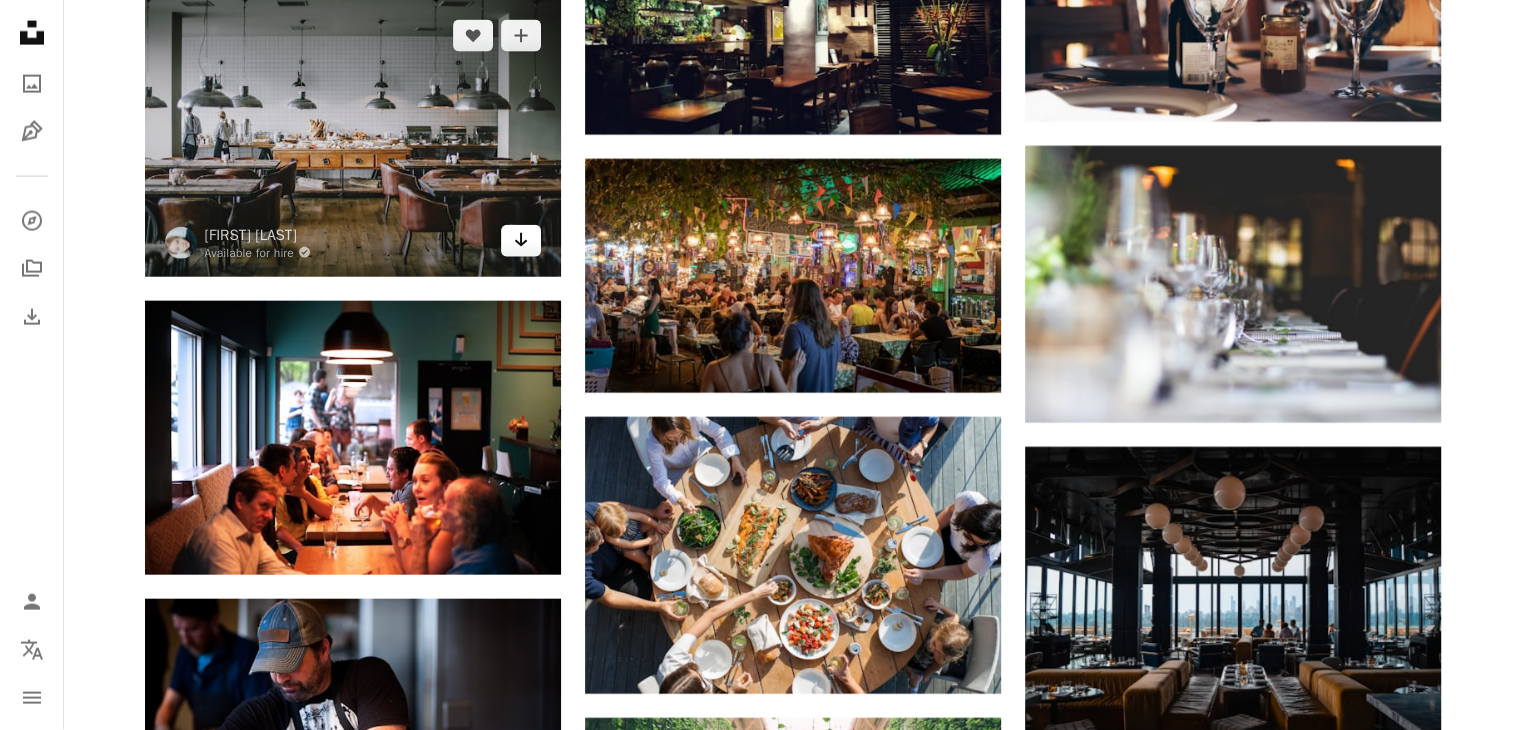 click on "Arrow pointing down" 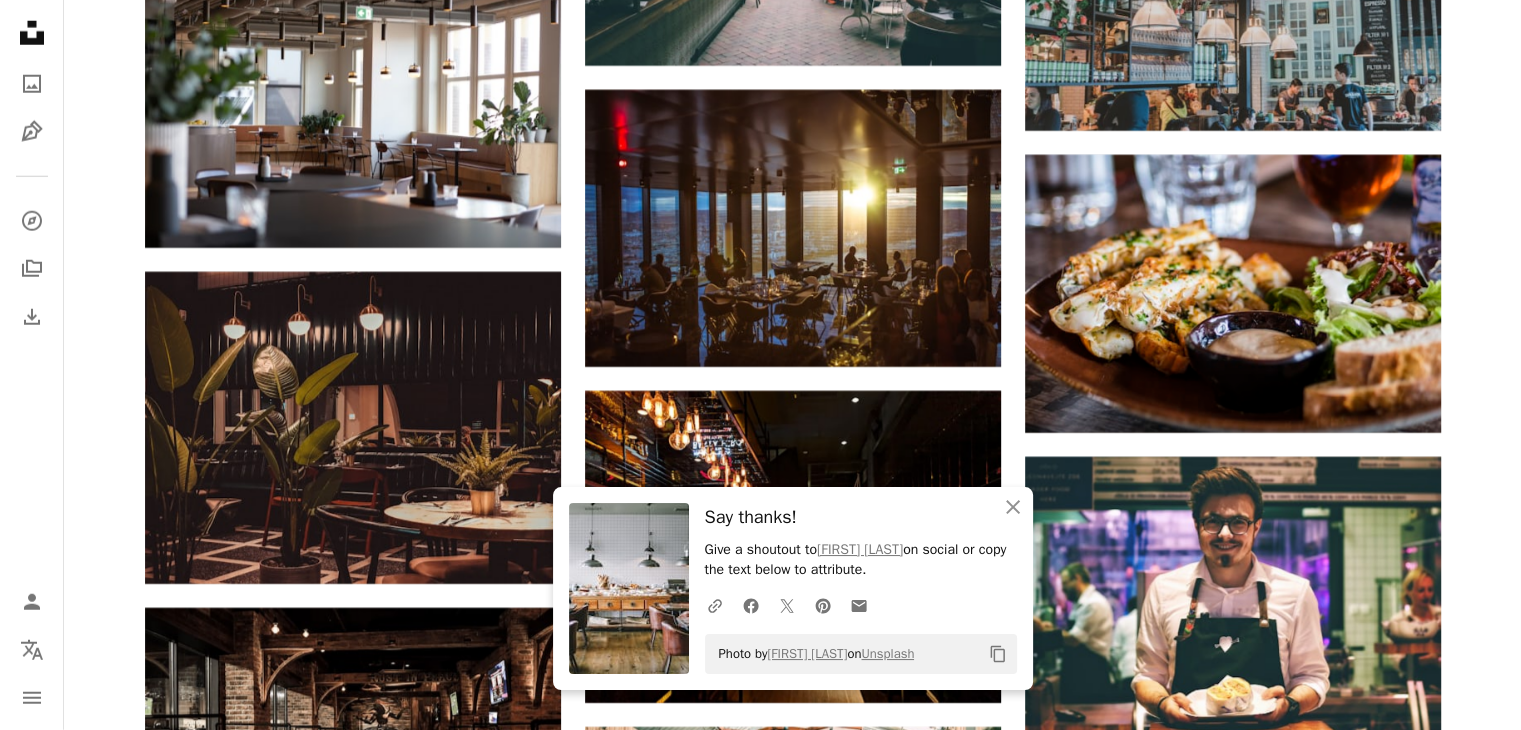 scroll, scrollTop: 5589, scrollLeft: 0, axis: vertical 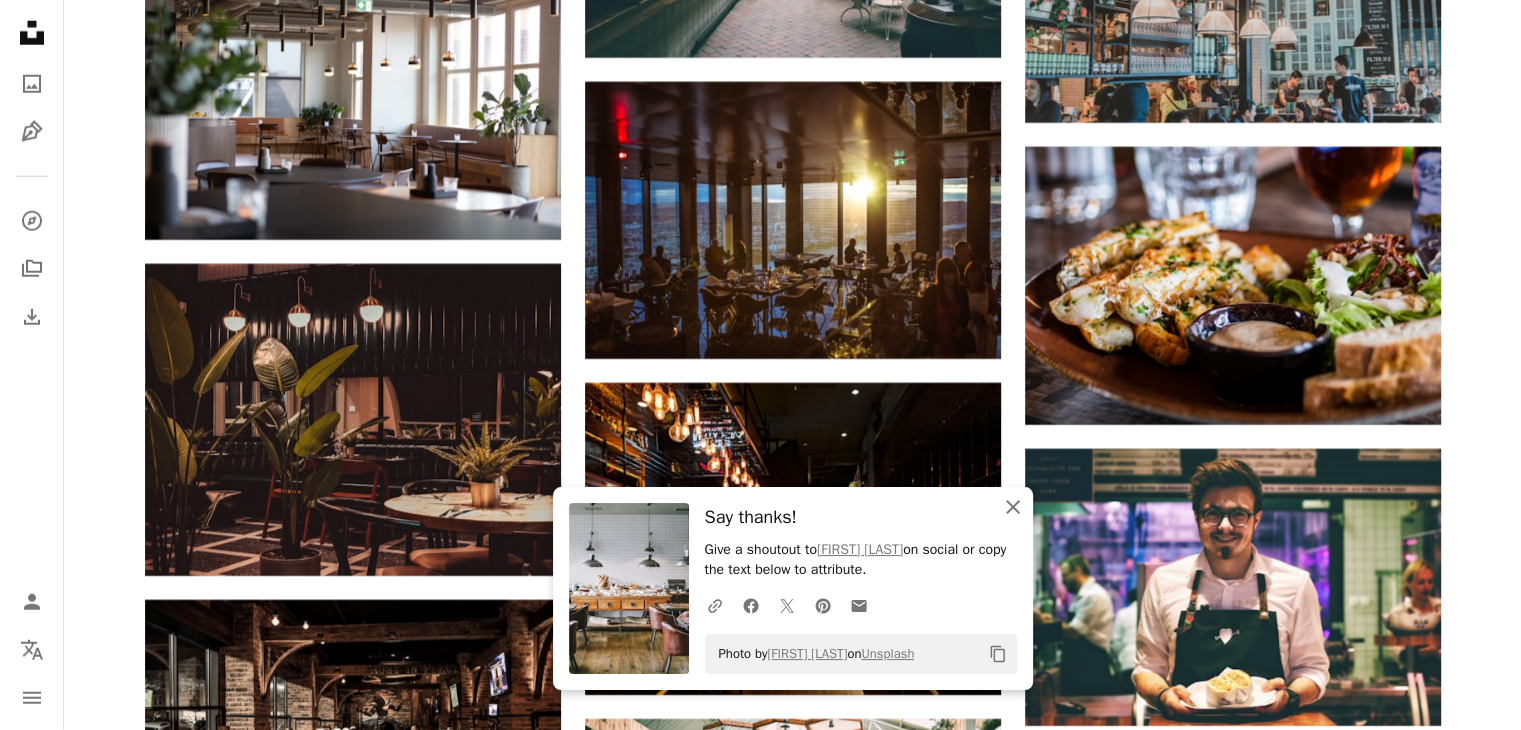 click on "An X shape" 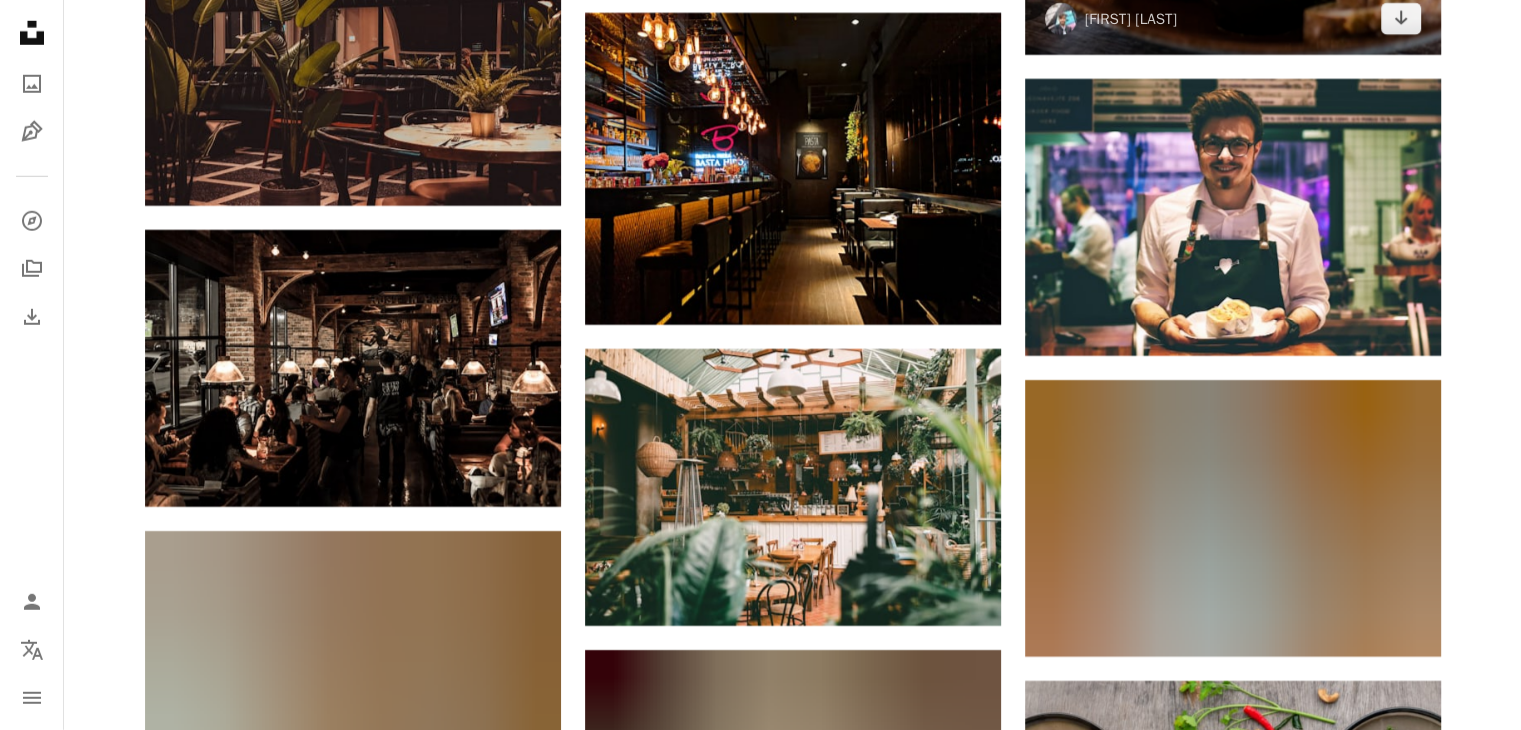 scroll, scrollTop: 5960, scrollLeft: 0, axis: vertical 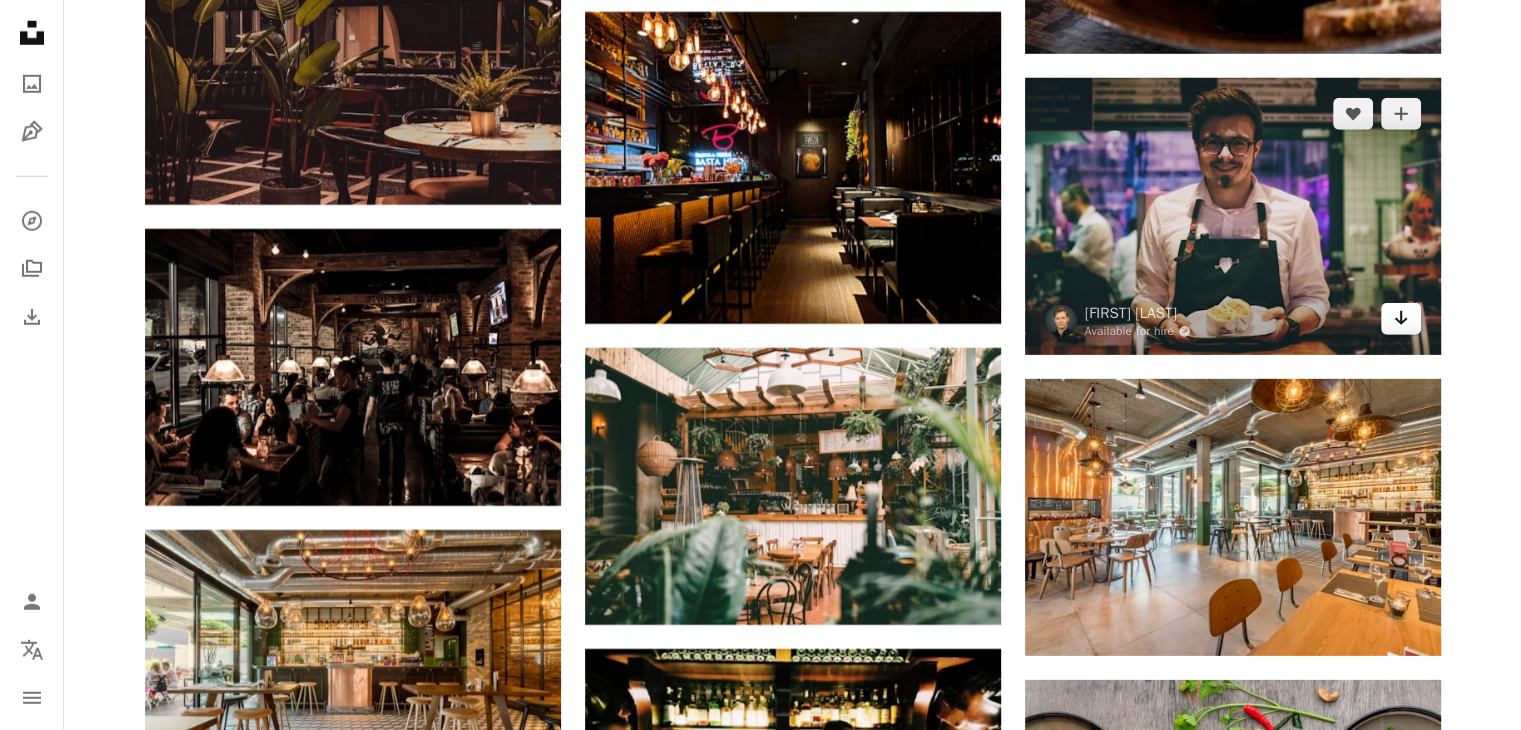 click on "Arrow pointing down" 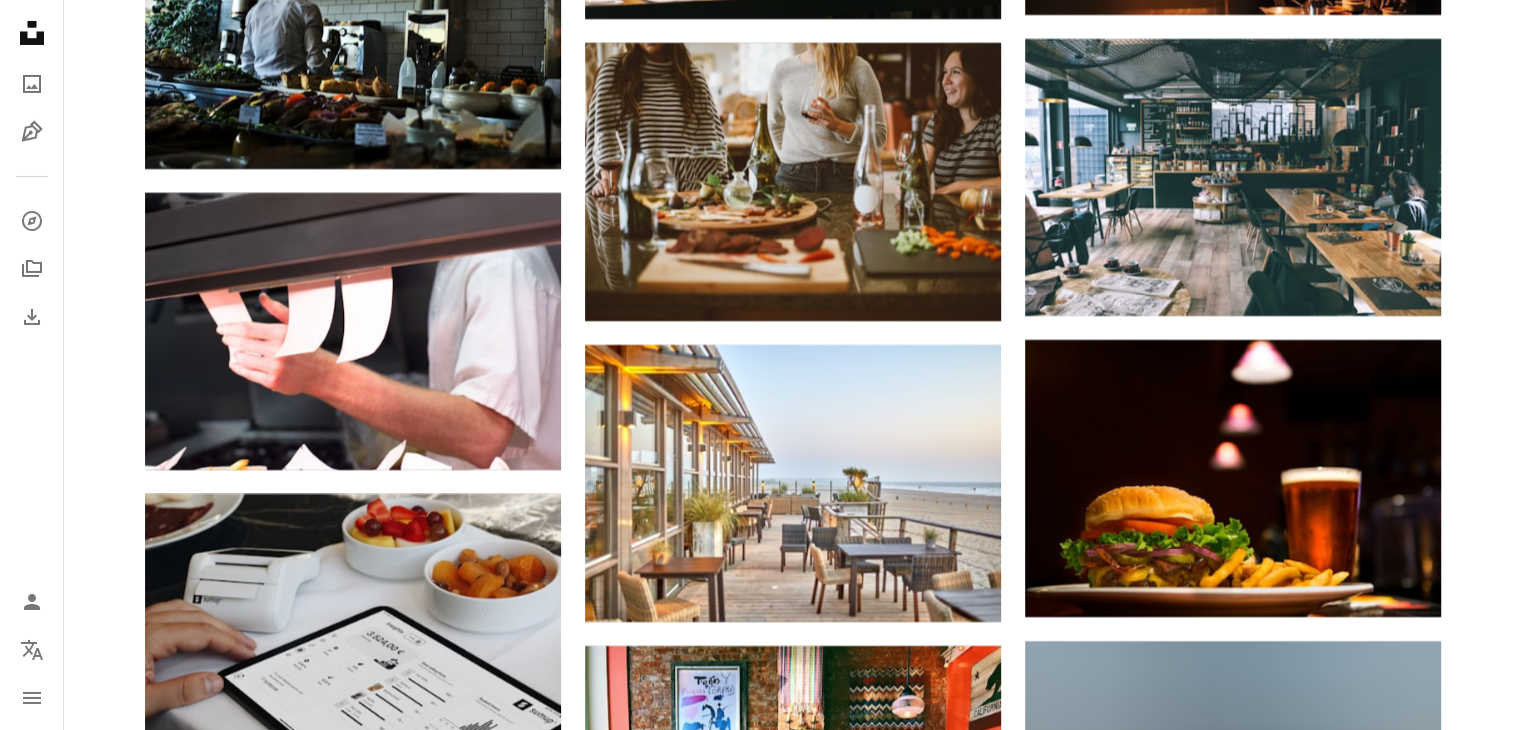 scroll, scrollTop: 7207, scrollLeft: 0, axis: vertical 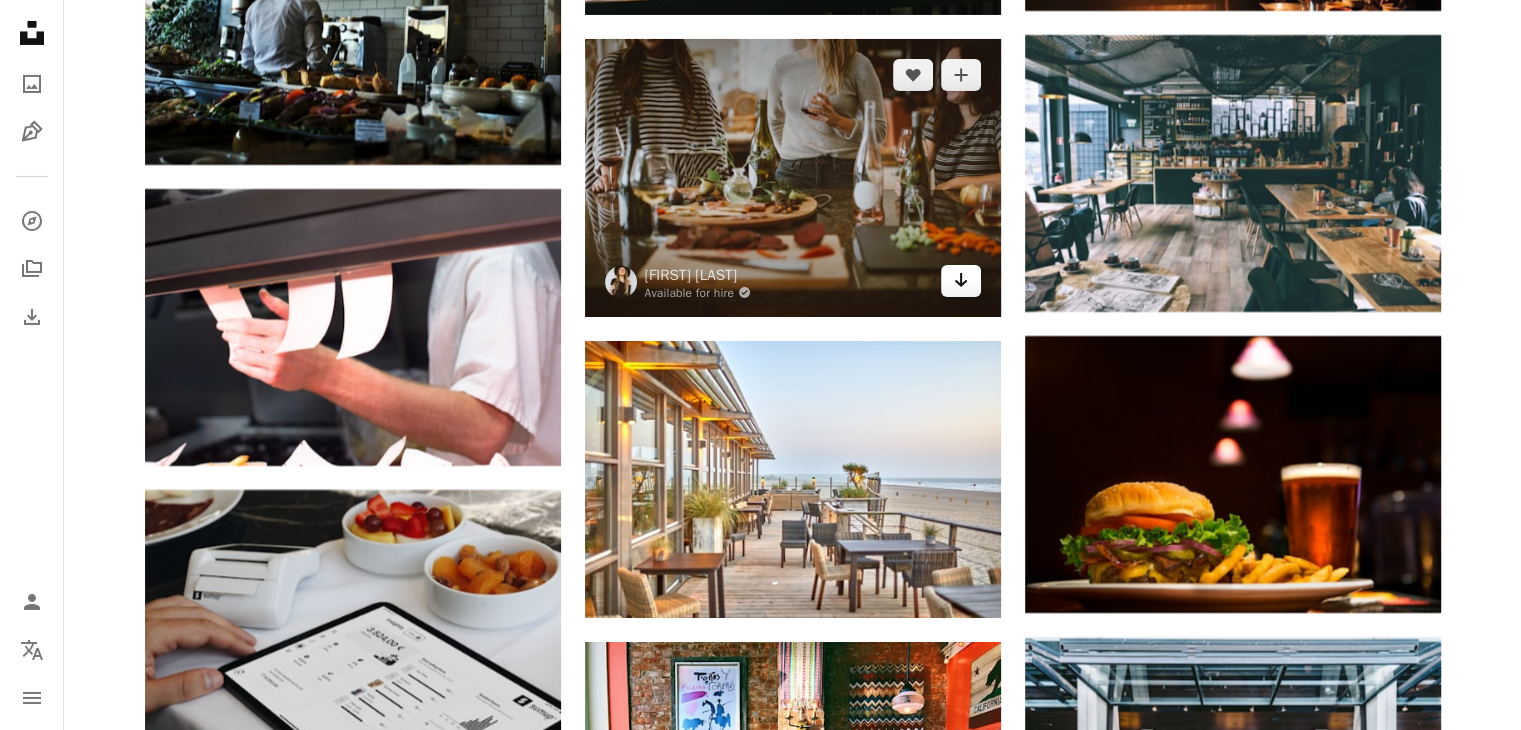 click on "Arrow pointing down" at bounding box center [961, 281] 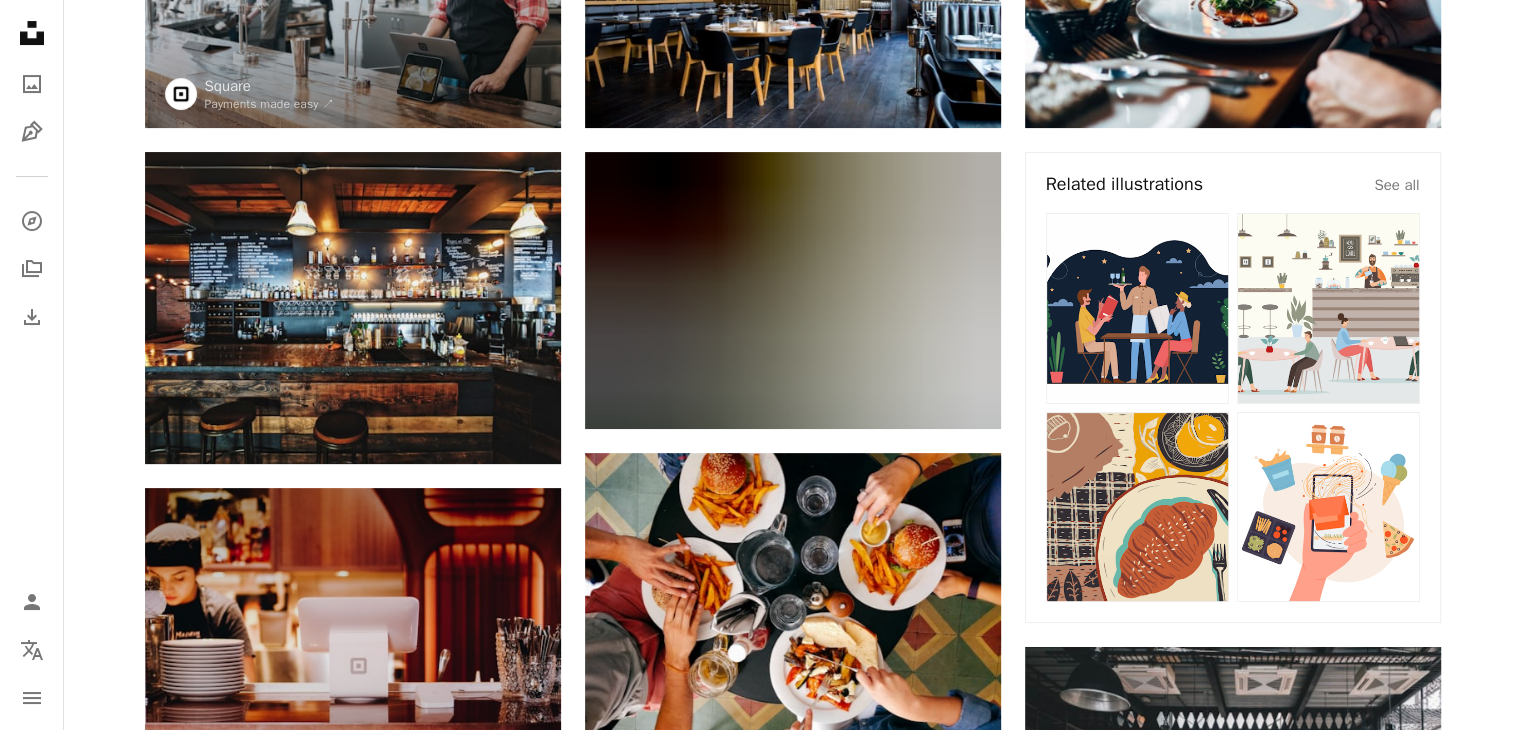 scroll, scrollTop: 0, scrollLeft: 0, axis: both 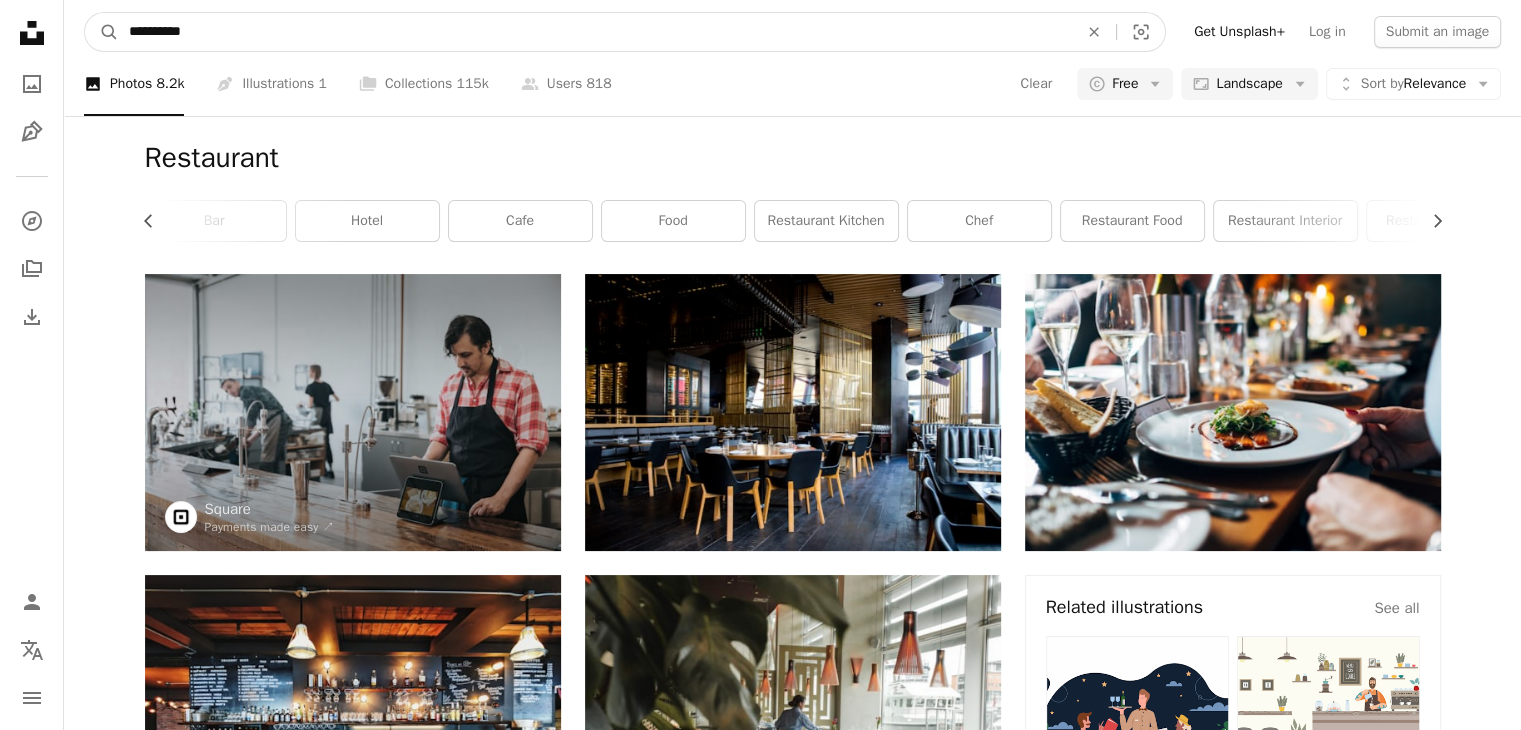 click on "**********" at bounding box center [595, 32] 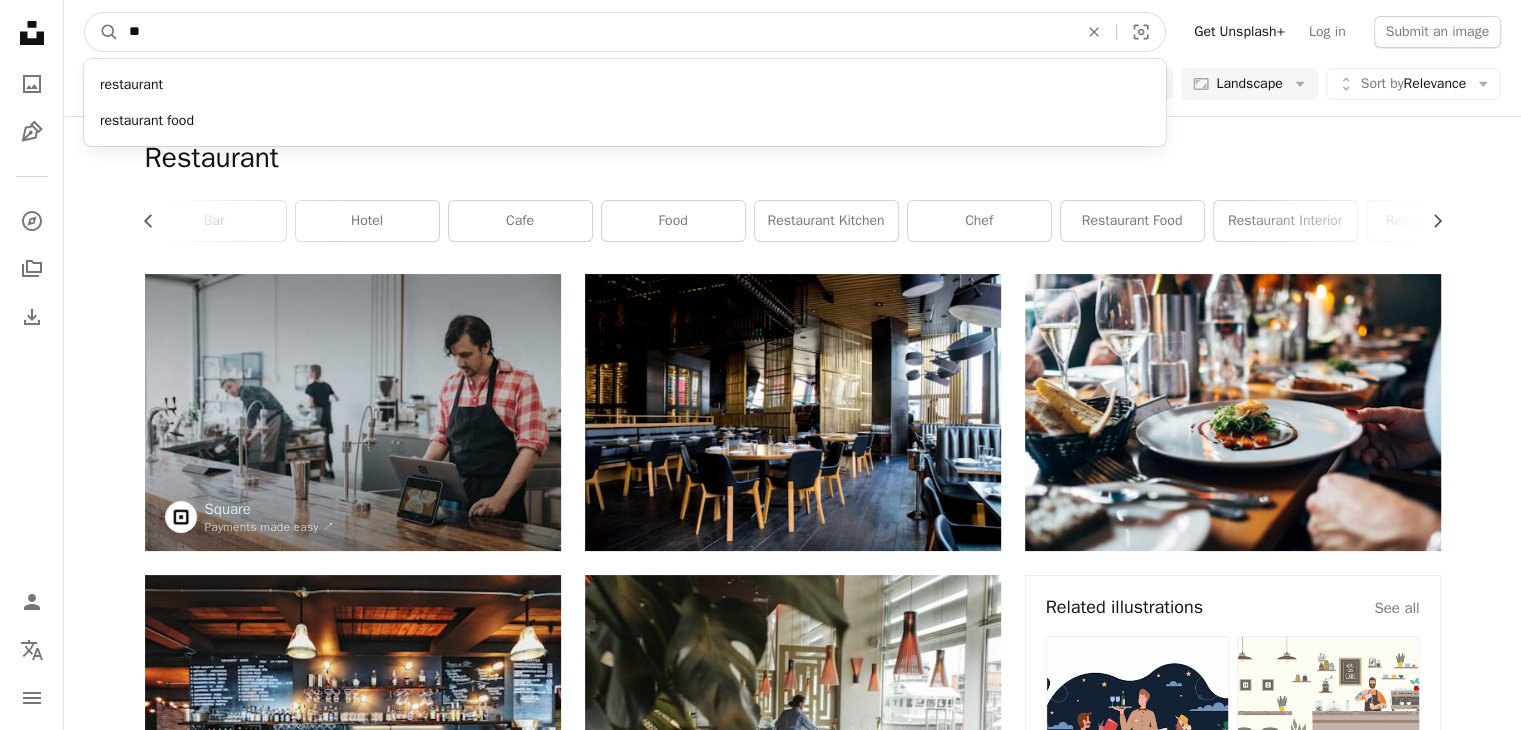 type on "*" 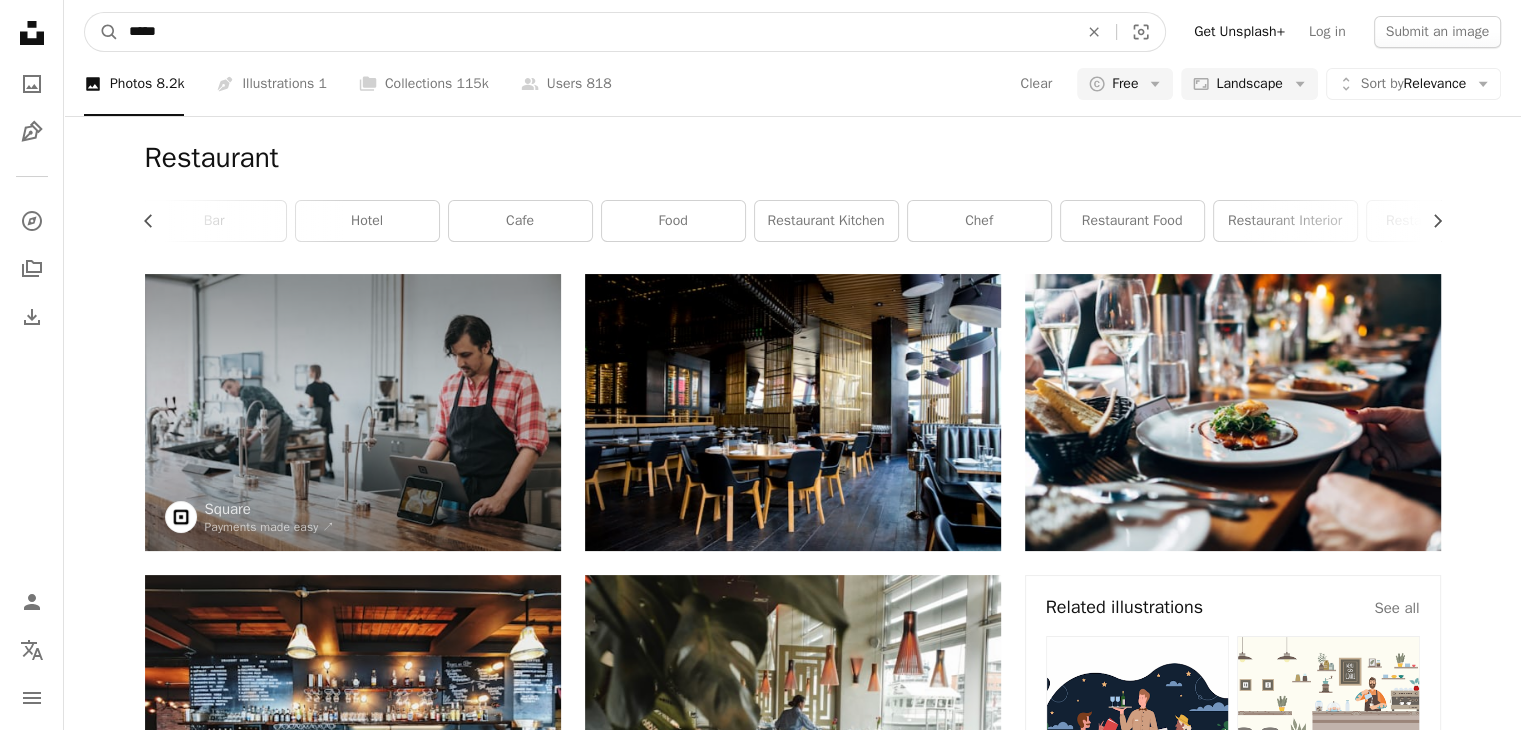 type on "*****" 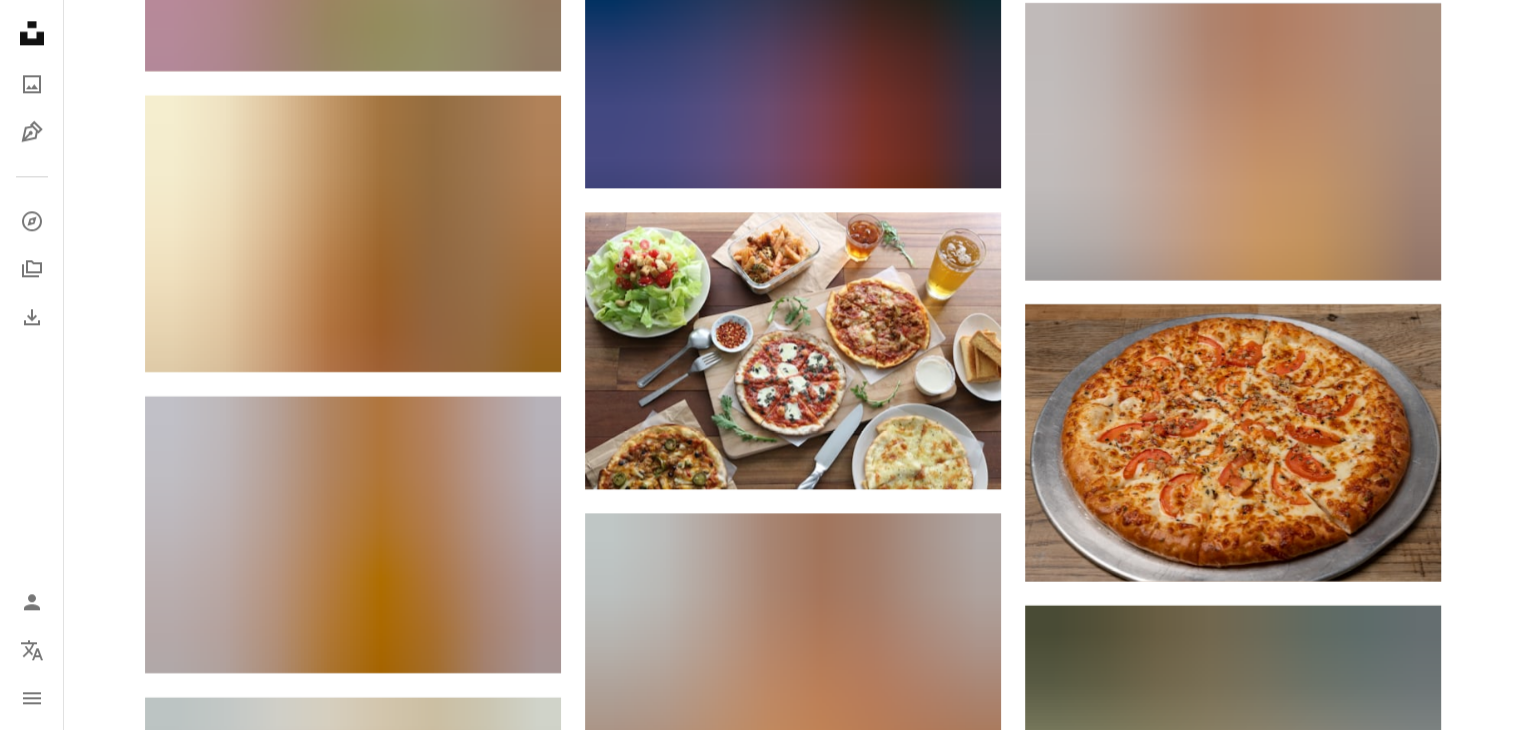 scroll, scrollTop: 17724, scrollLeft: 0, axis: vertical 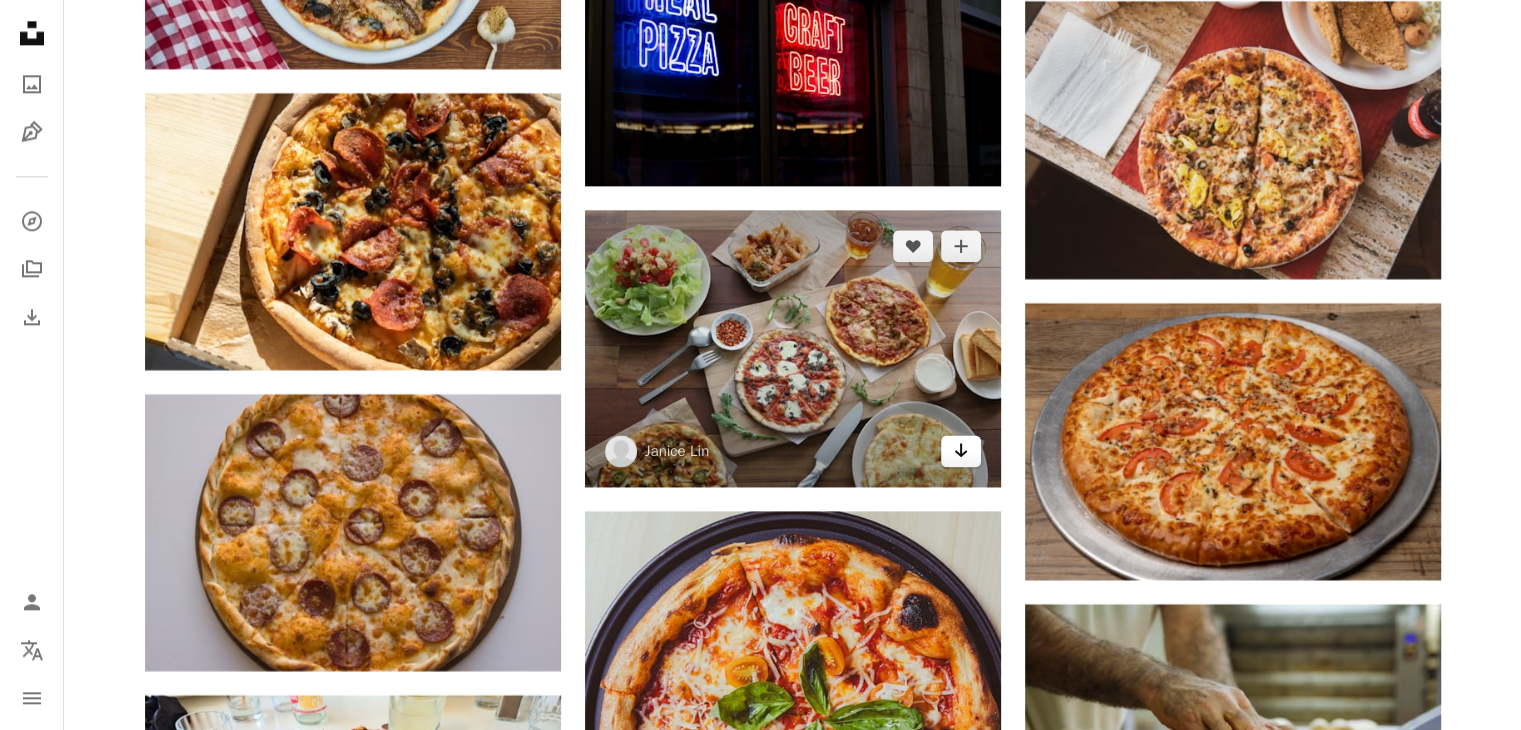 click on "Arrow pointing down" 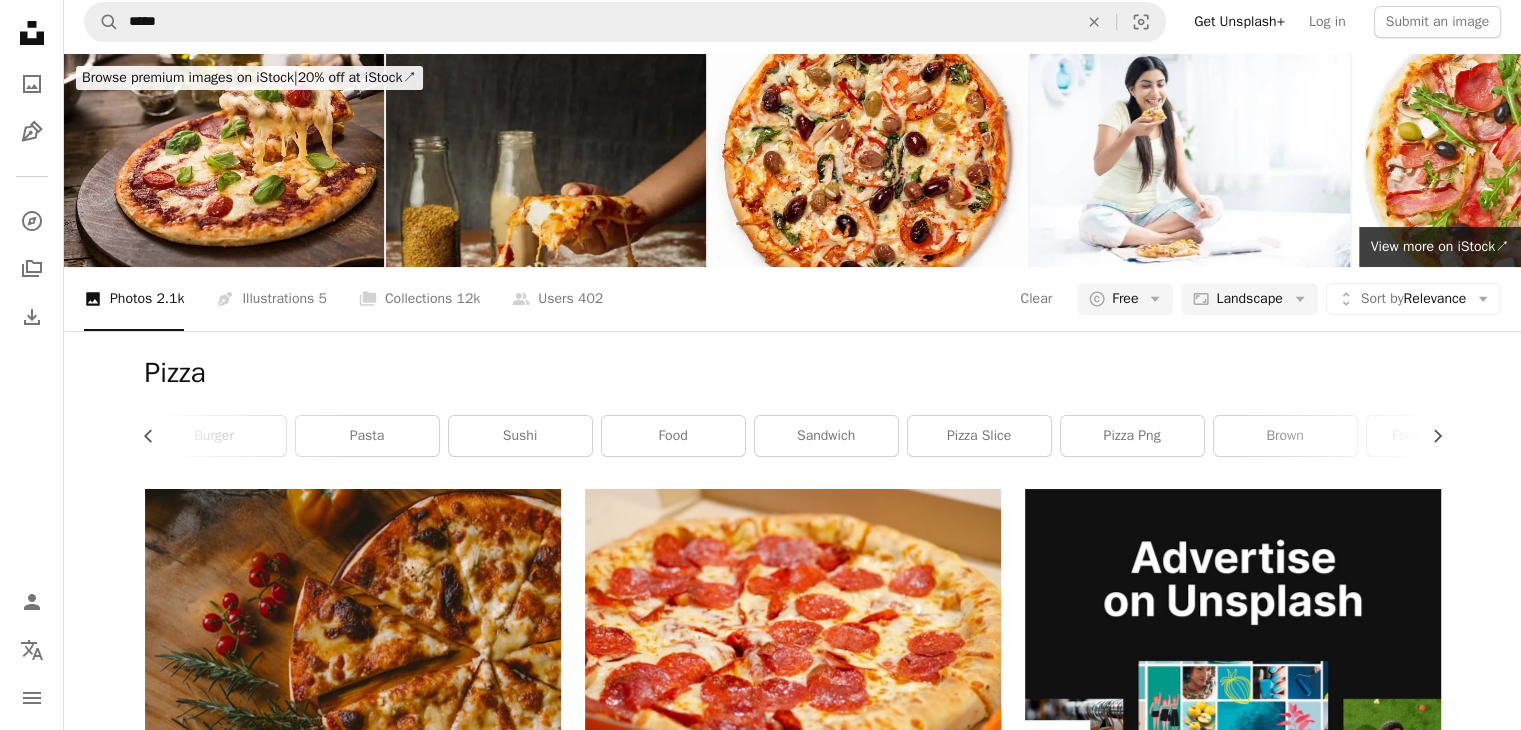 scroll, scrollTop: 0, scrollLeft: 0, axis: both 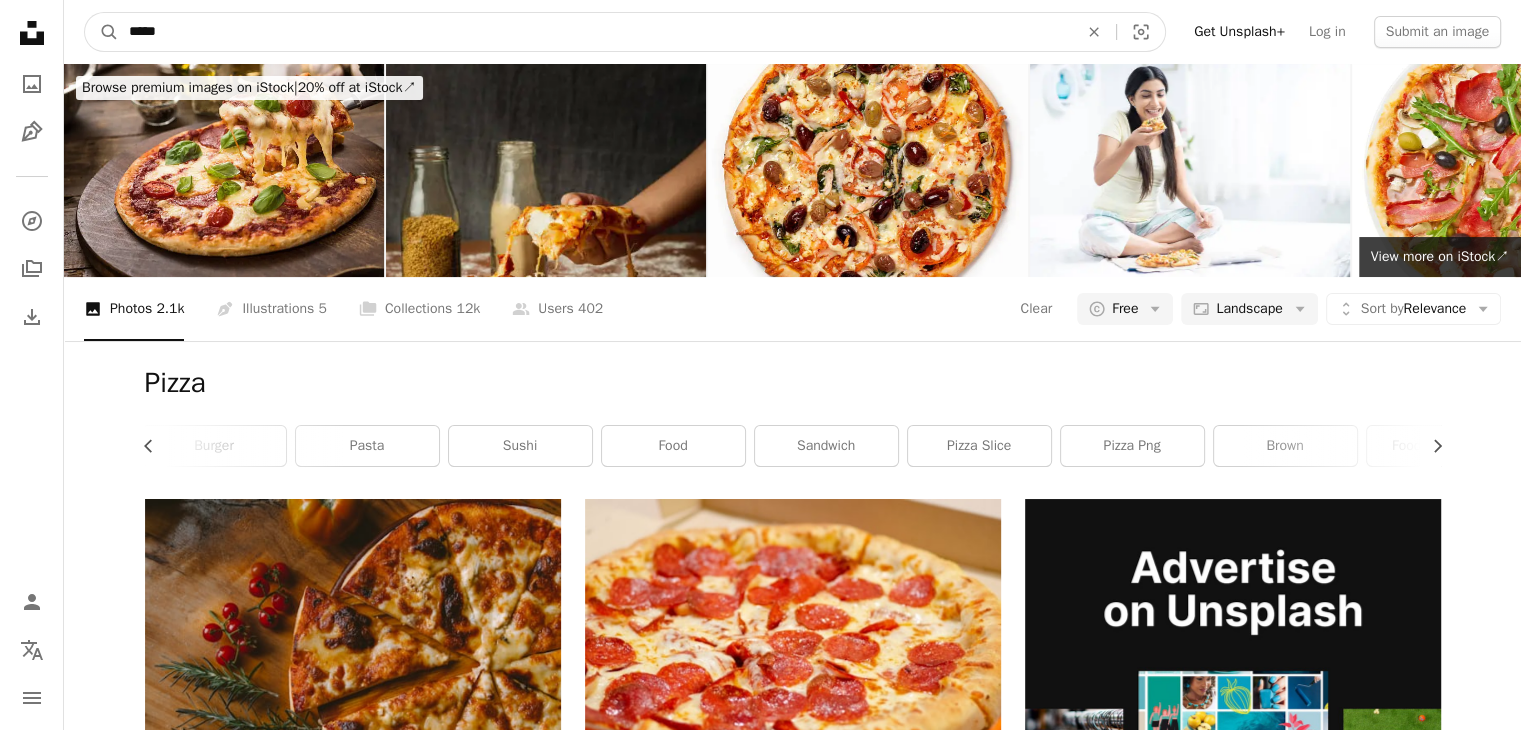 click on "*****" at bounding box center [595, 32] 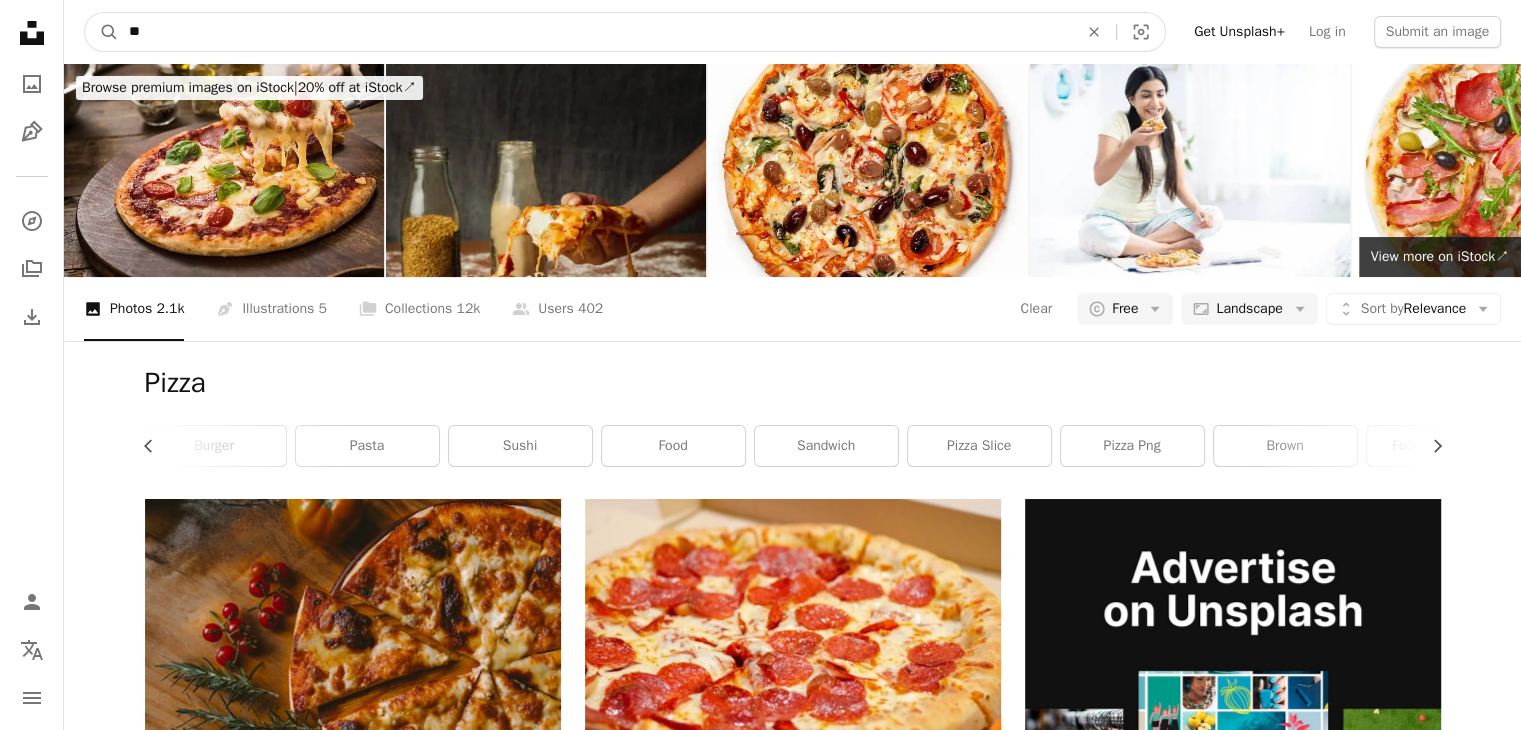 type on "*" 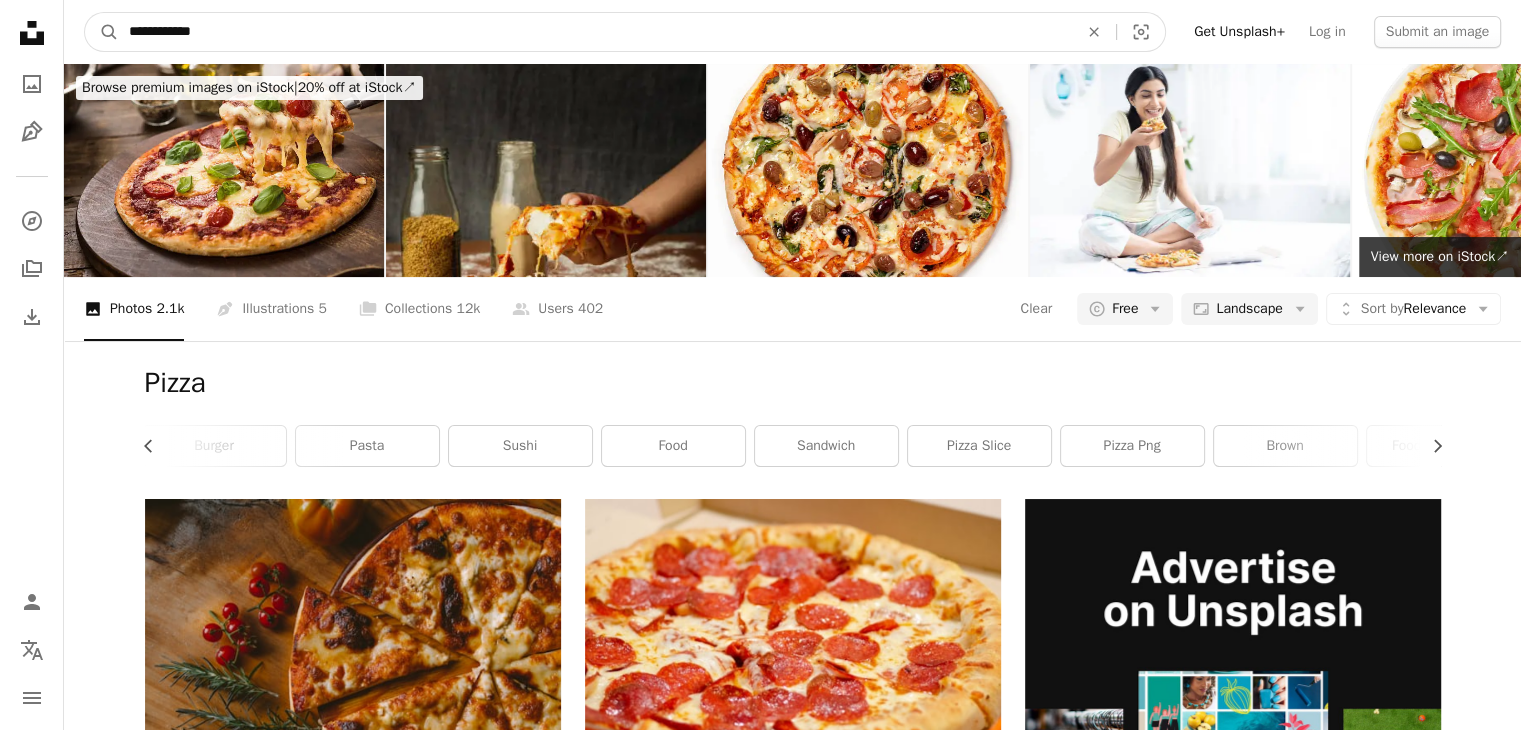 type on "**********" 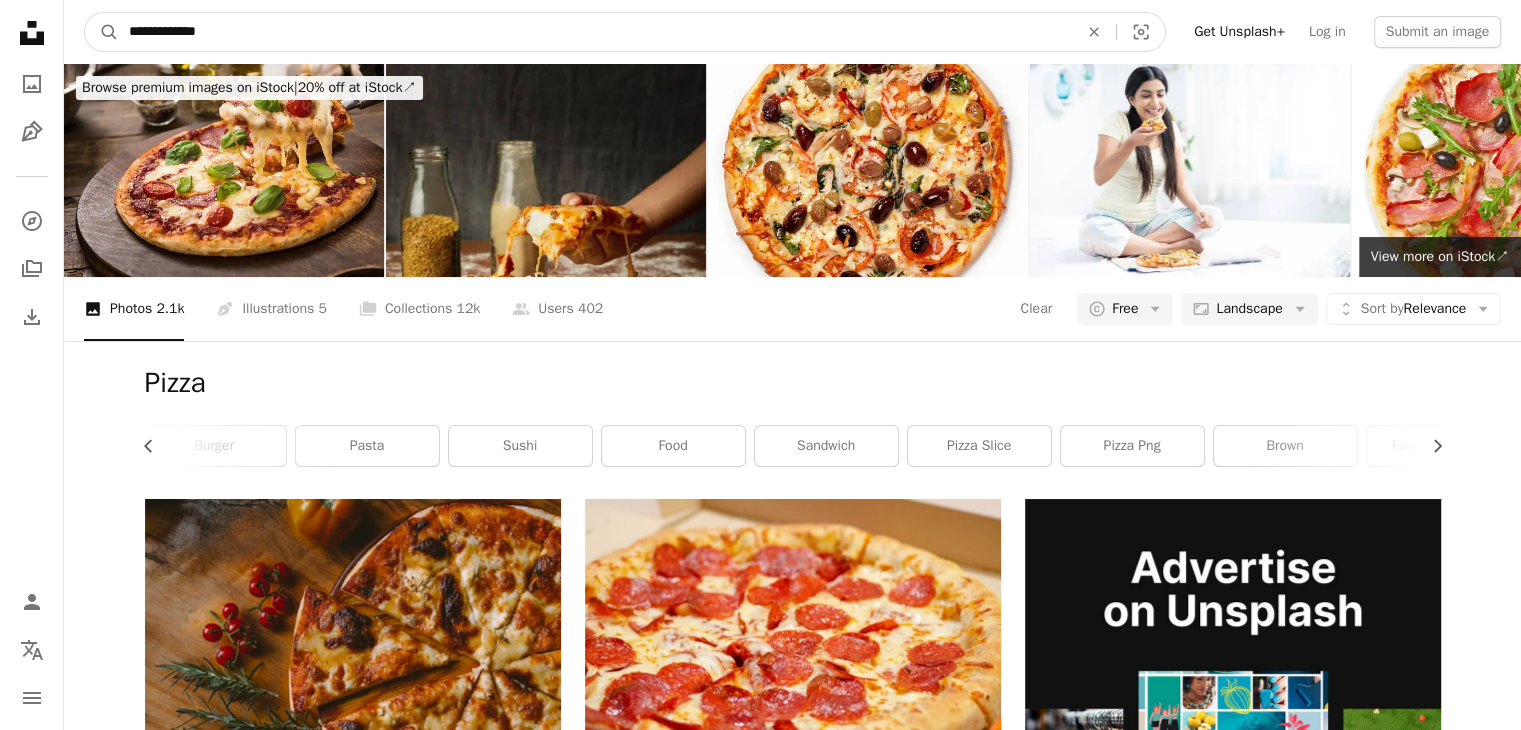 click on "A magnifying glass" at bounding box center (102, 32) 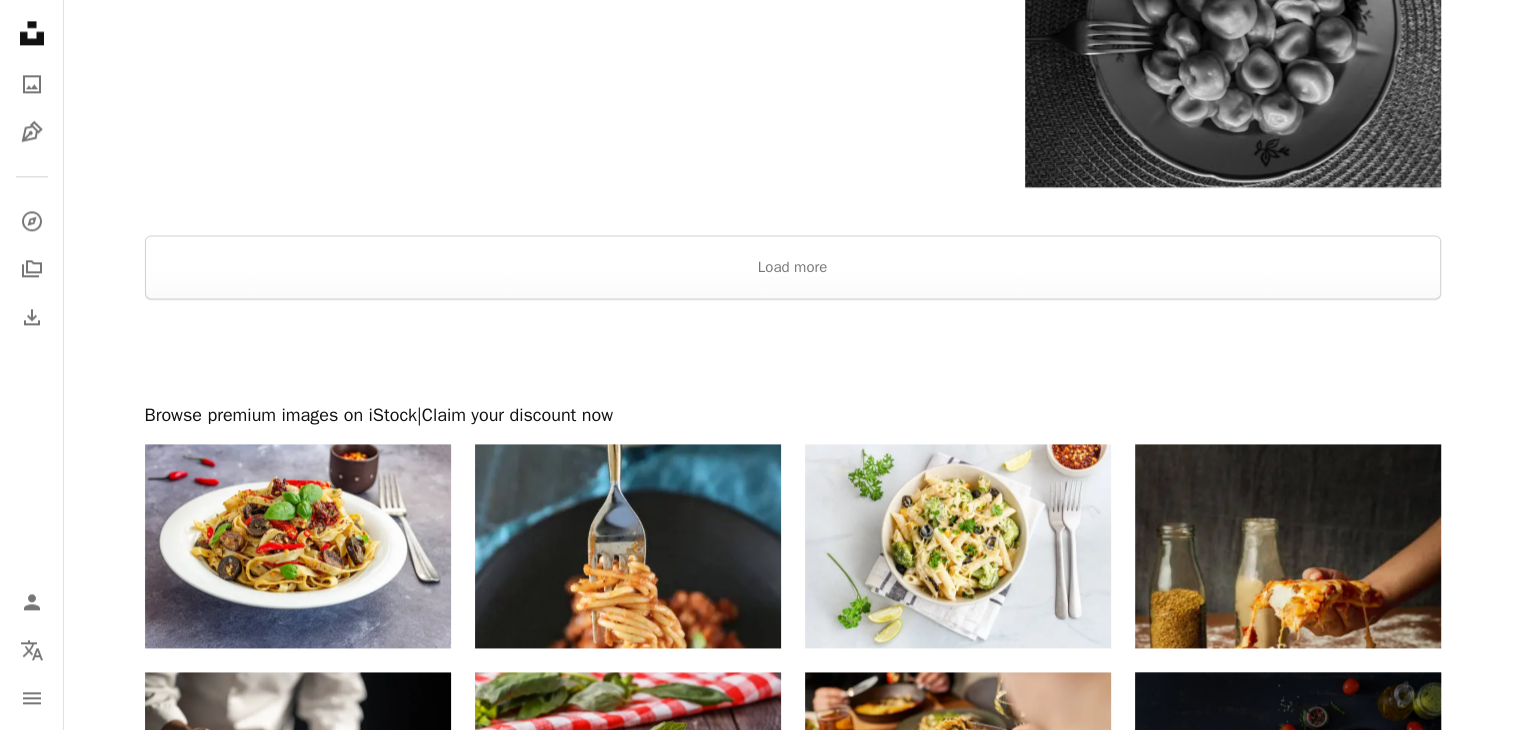 scroll, scrollTop: 2740, scrollLeft: 0, axis: vertical 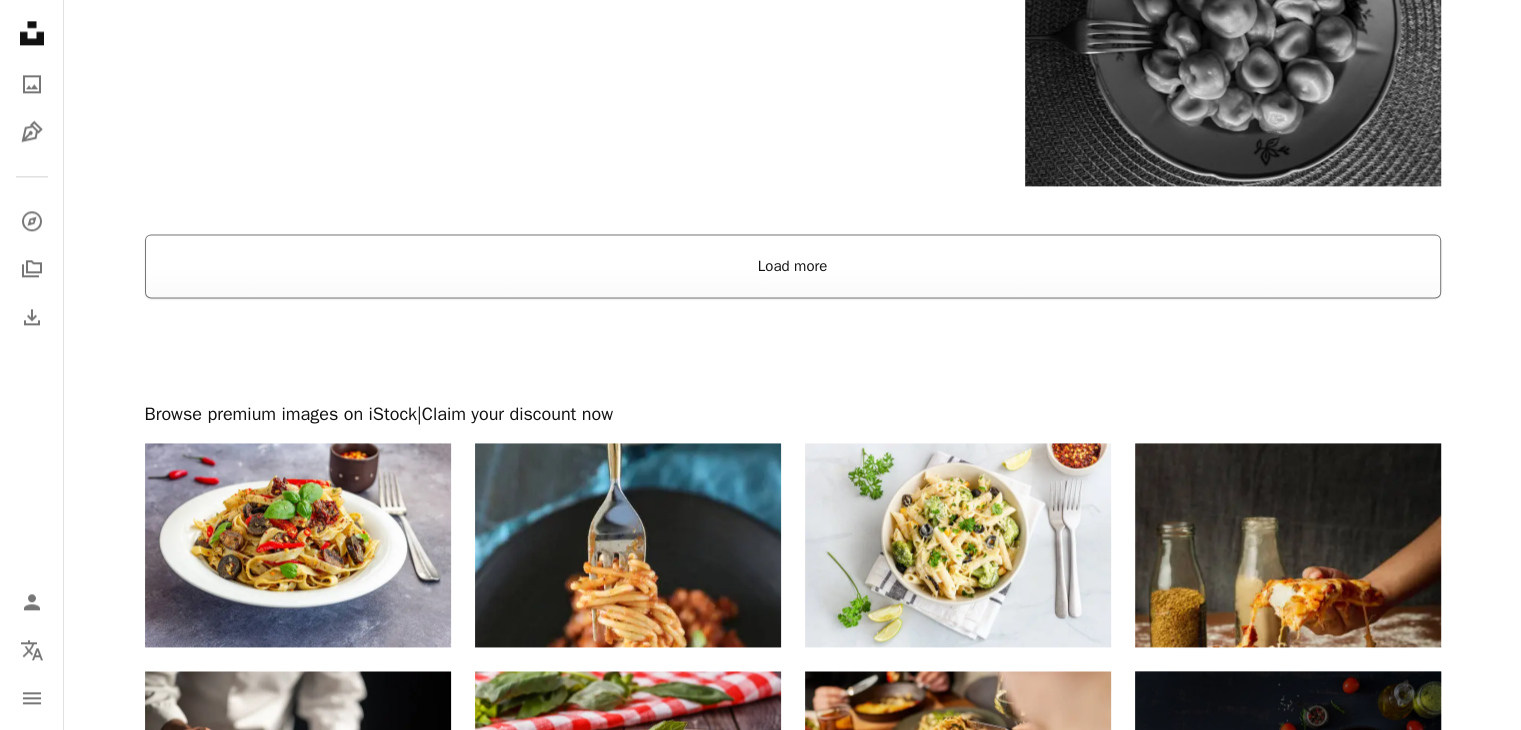 click on "Load more" at bounding box center (793, 266) 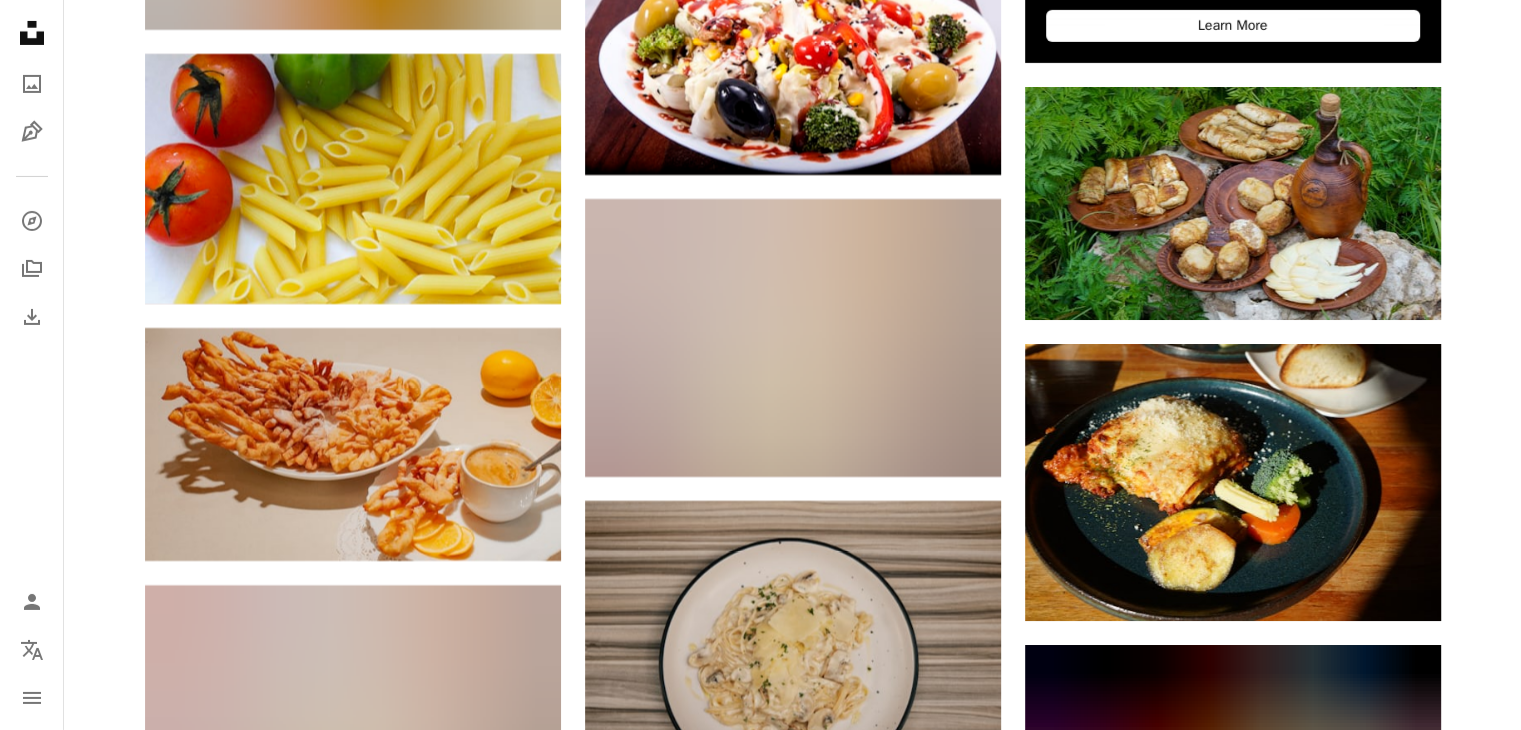 scroll, scrollTop: 7060, scrollLeft: 0, axis: vertical 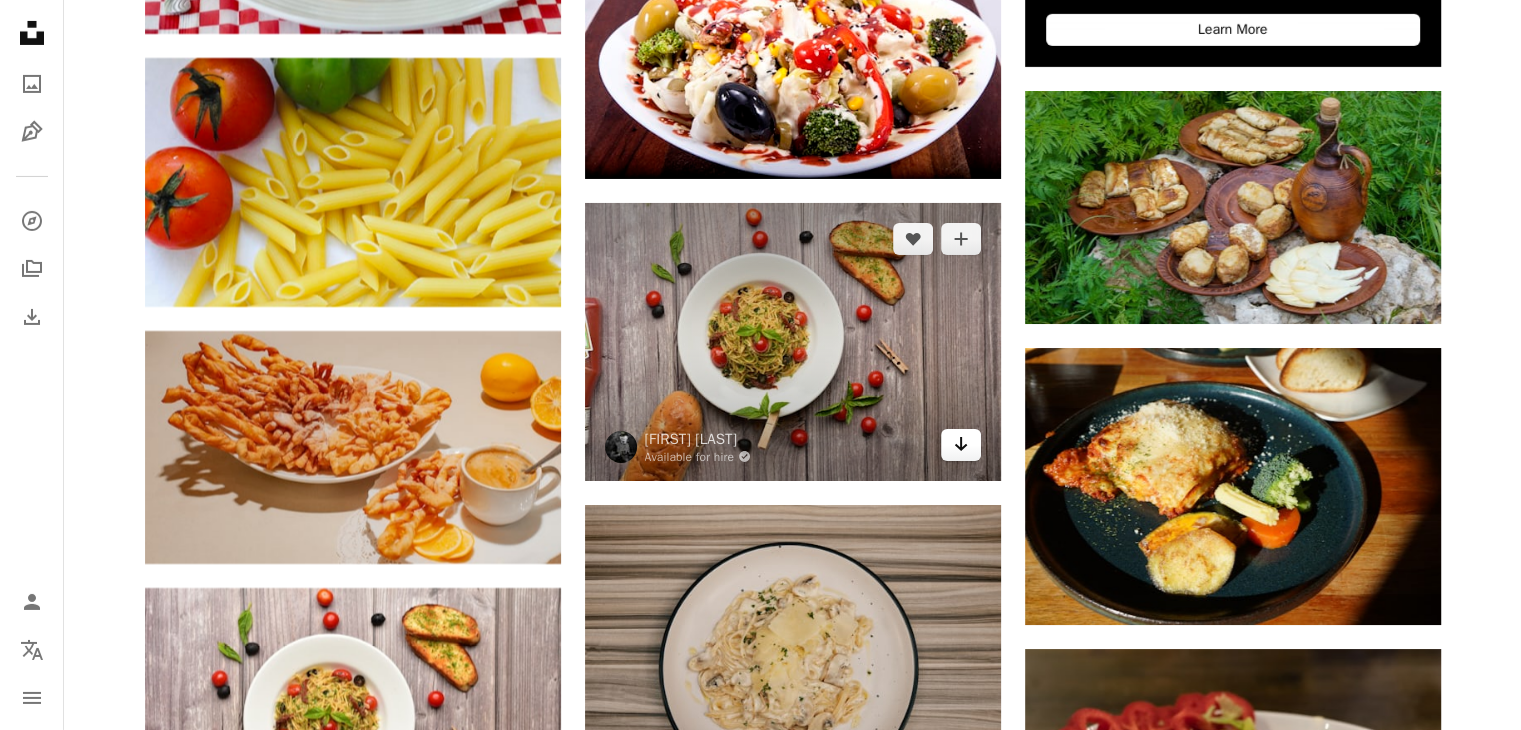 click on "Arrow pointing down" 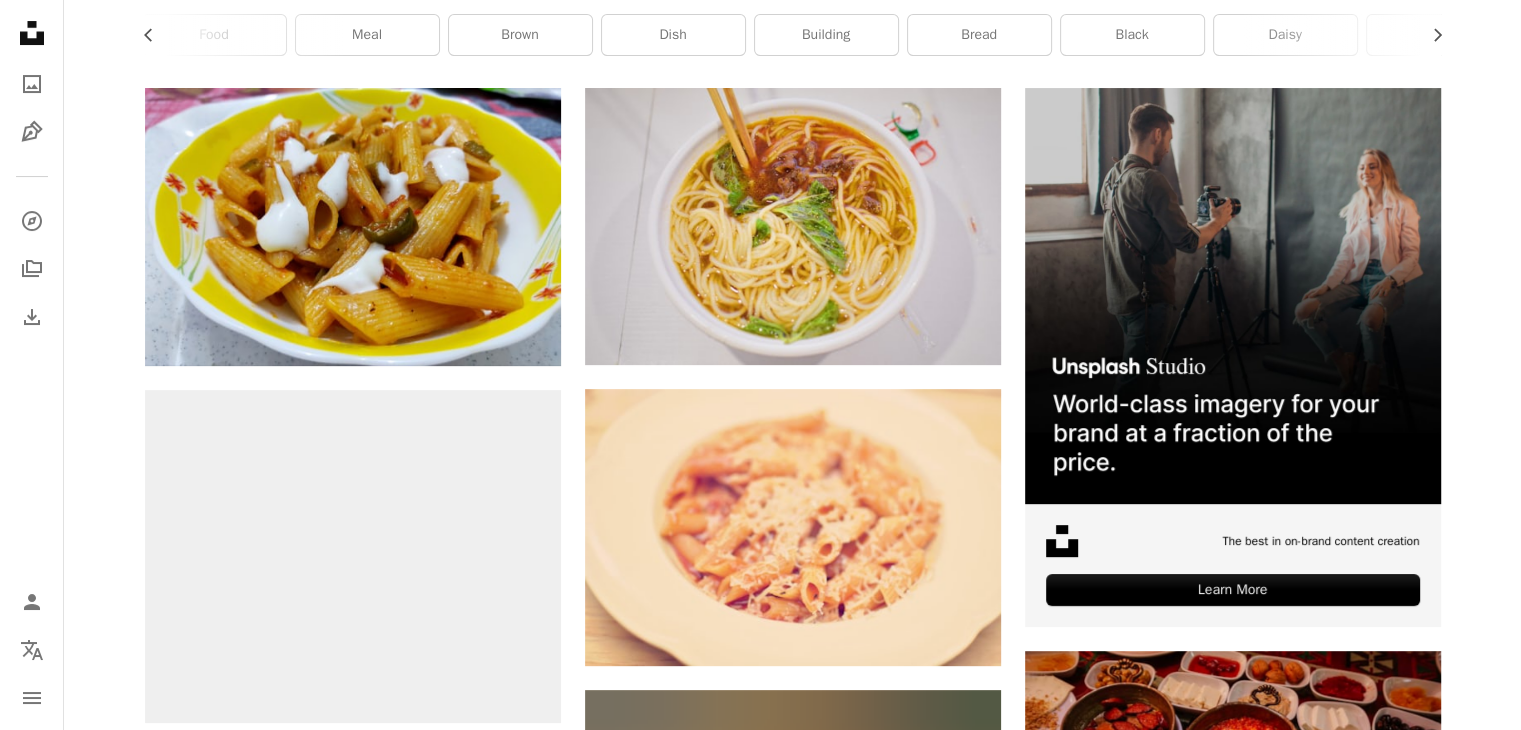 scroll, scrollTop: 0, scrollLeft: 0, axis: both 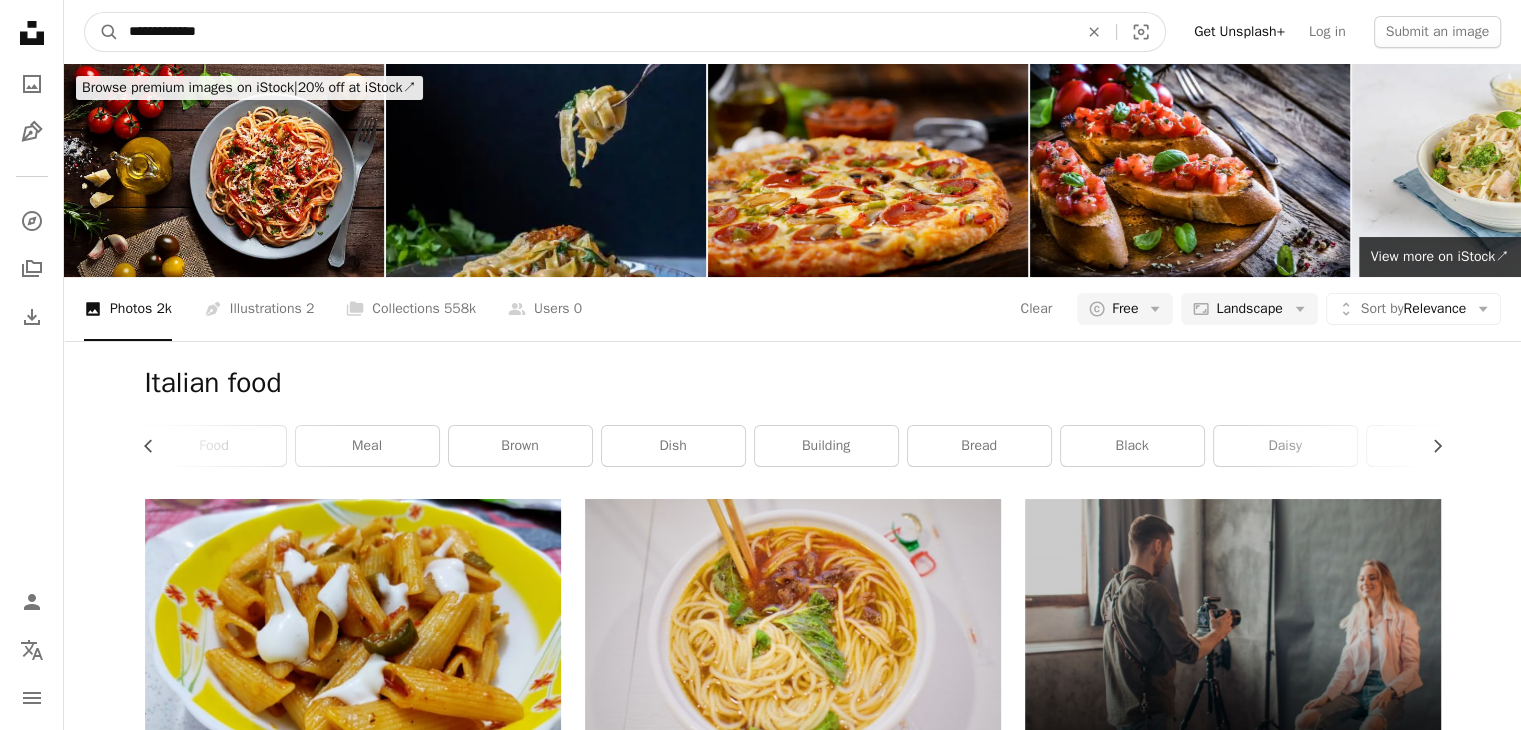 click on "**********" at bounding box center (595, 32) 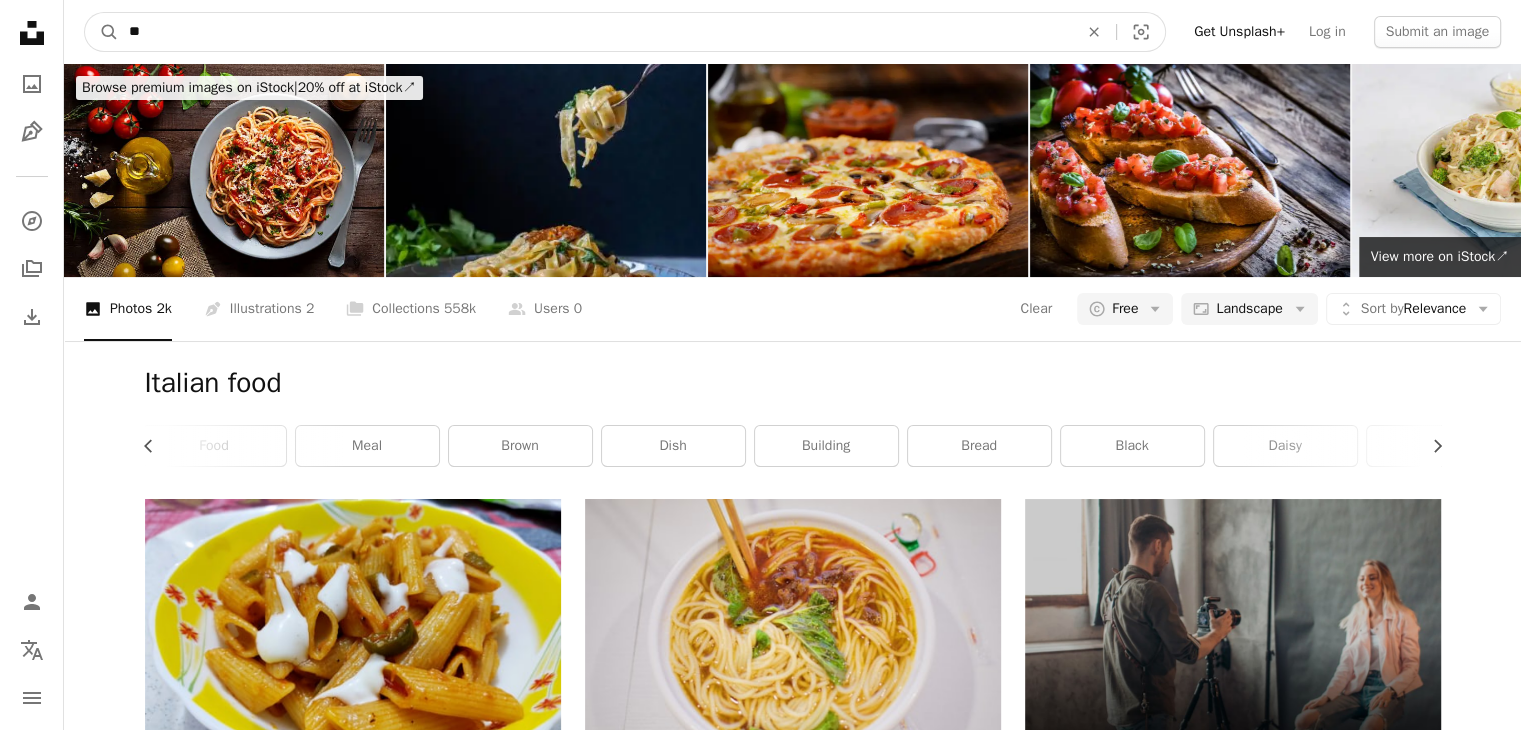 type on "*" 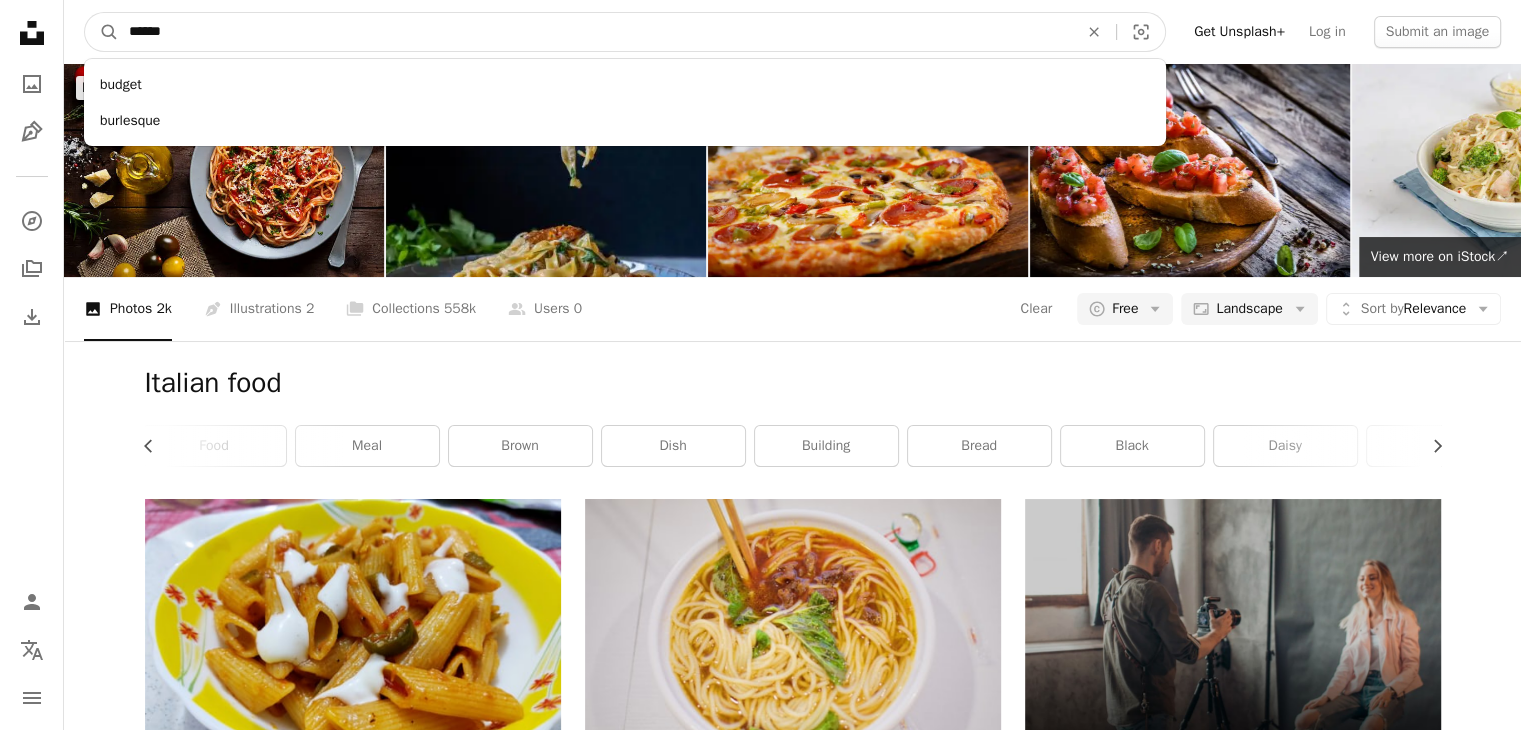 type on "******" 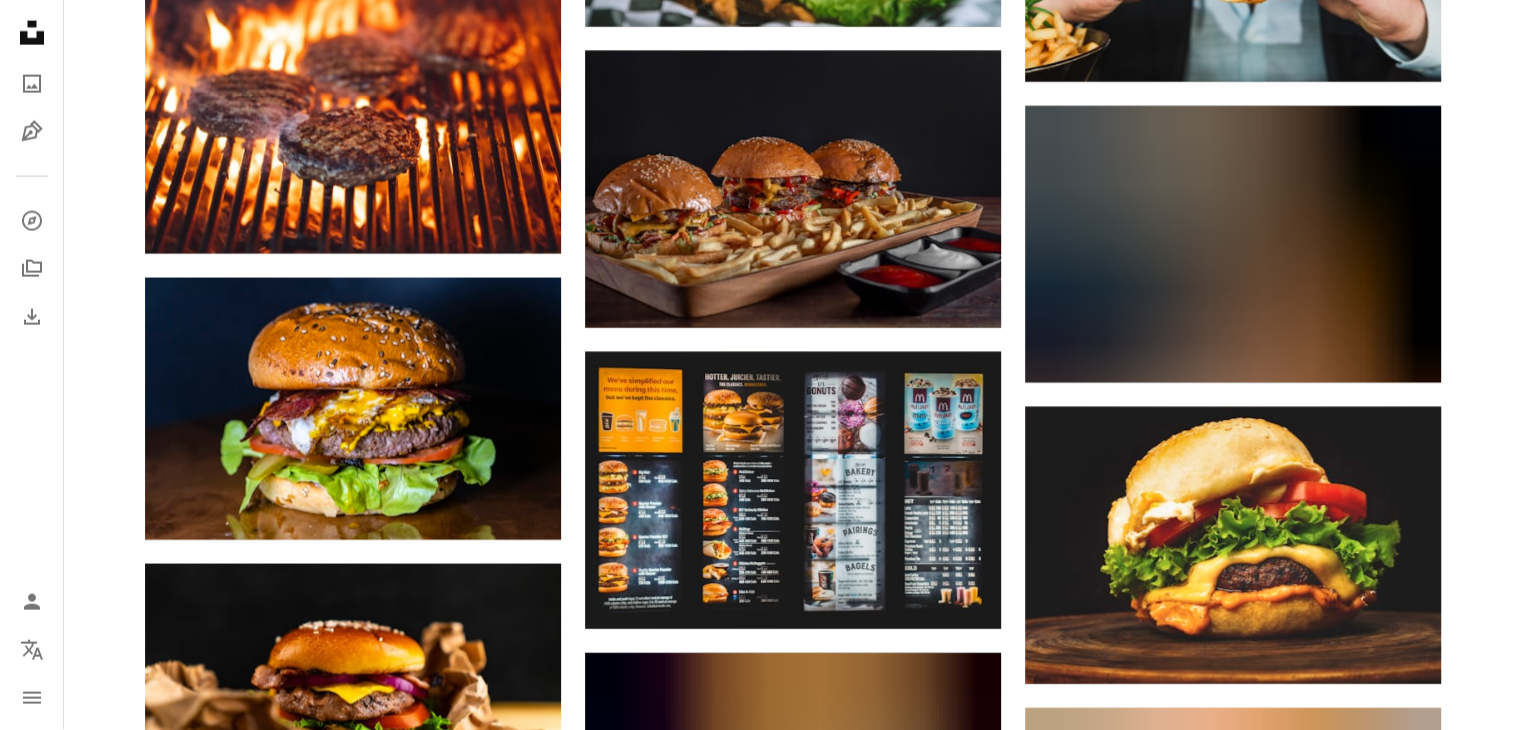 scroll, scrollTop: 4808, scrollLeft: 0, axis: vertical 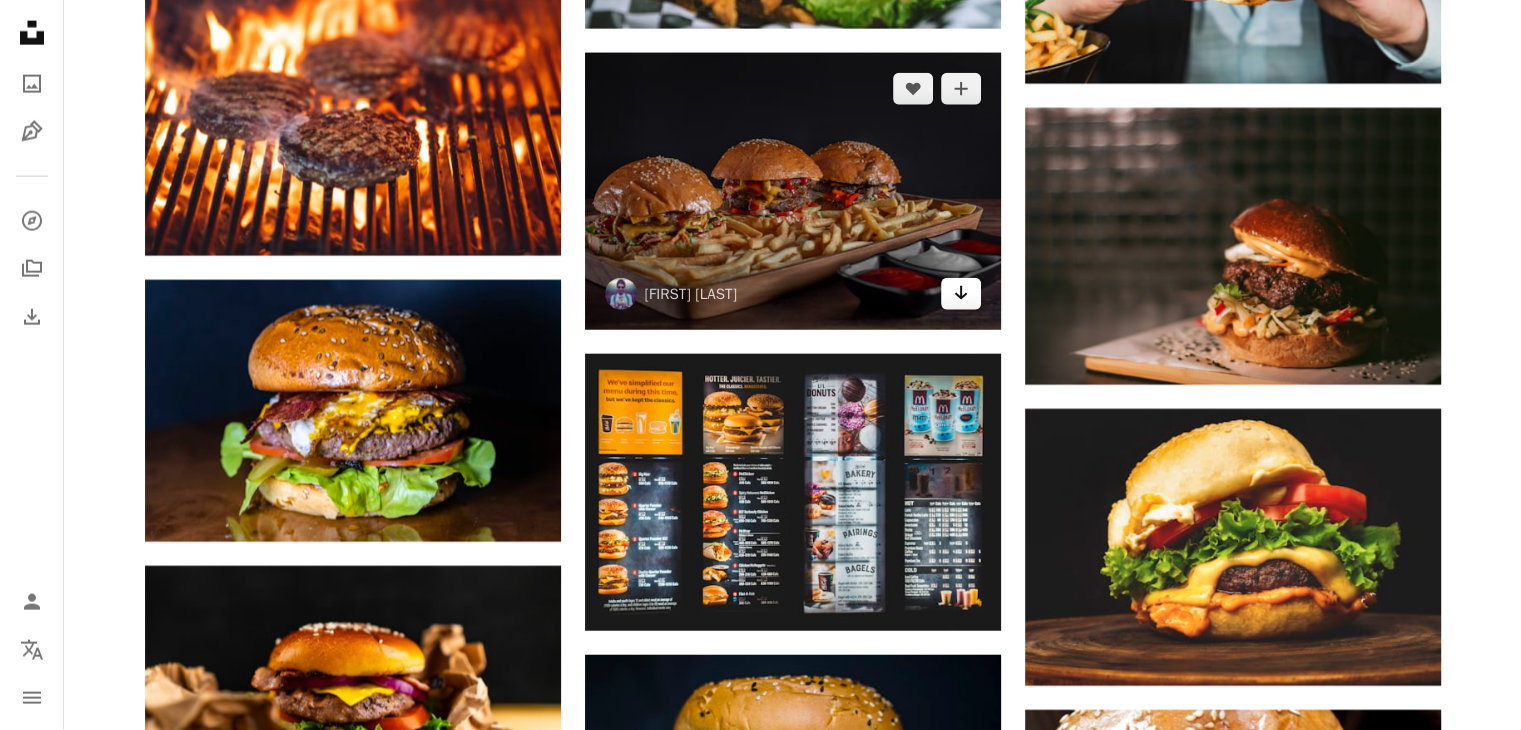 click on "Arrow pointing down" 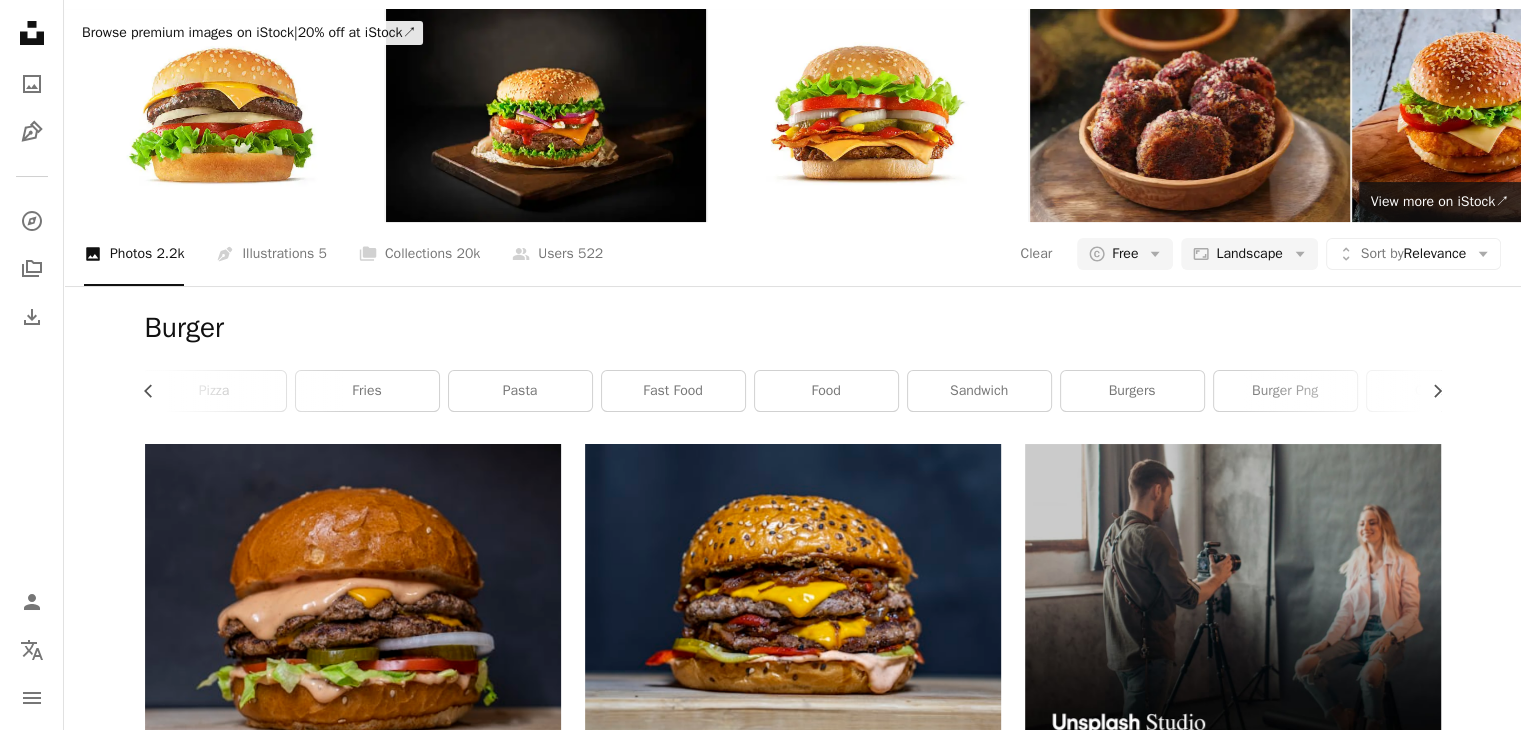 scroll, scrollTop: 0, scrollLeft: 0, axis: both 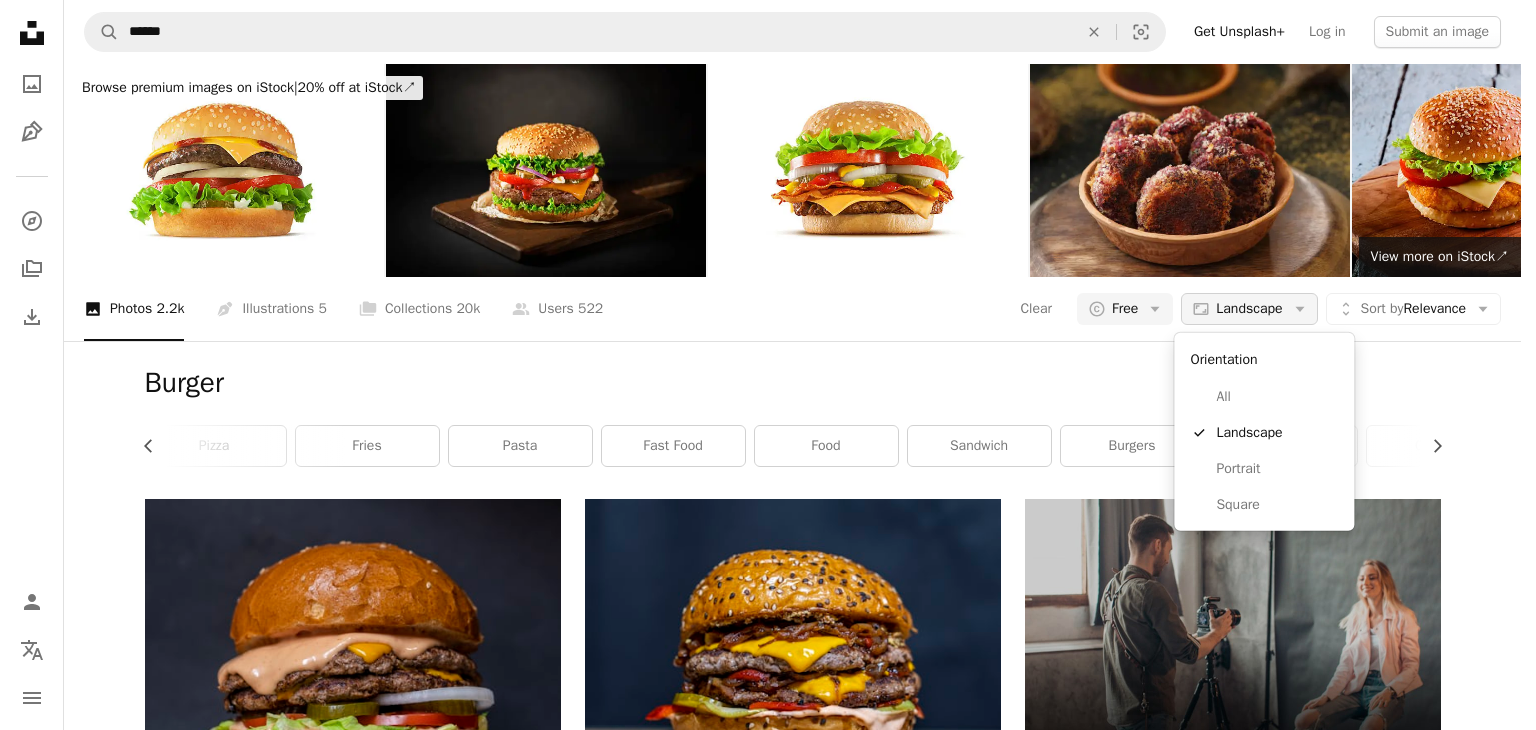 click on "Aspect ratio Landscape Arrow down" at bounding box center (1249, 309) 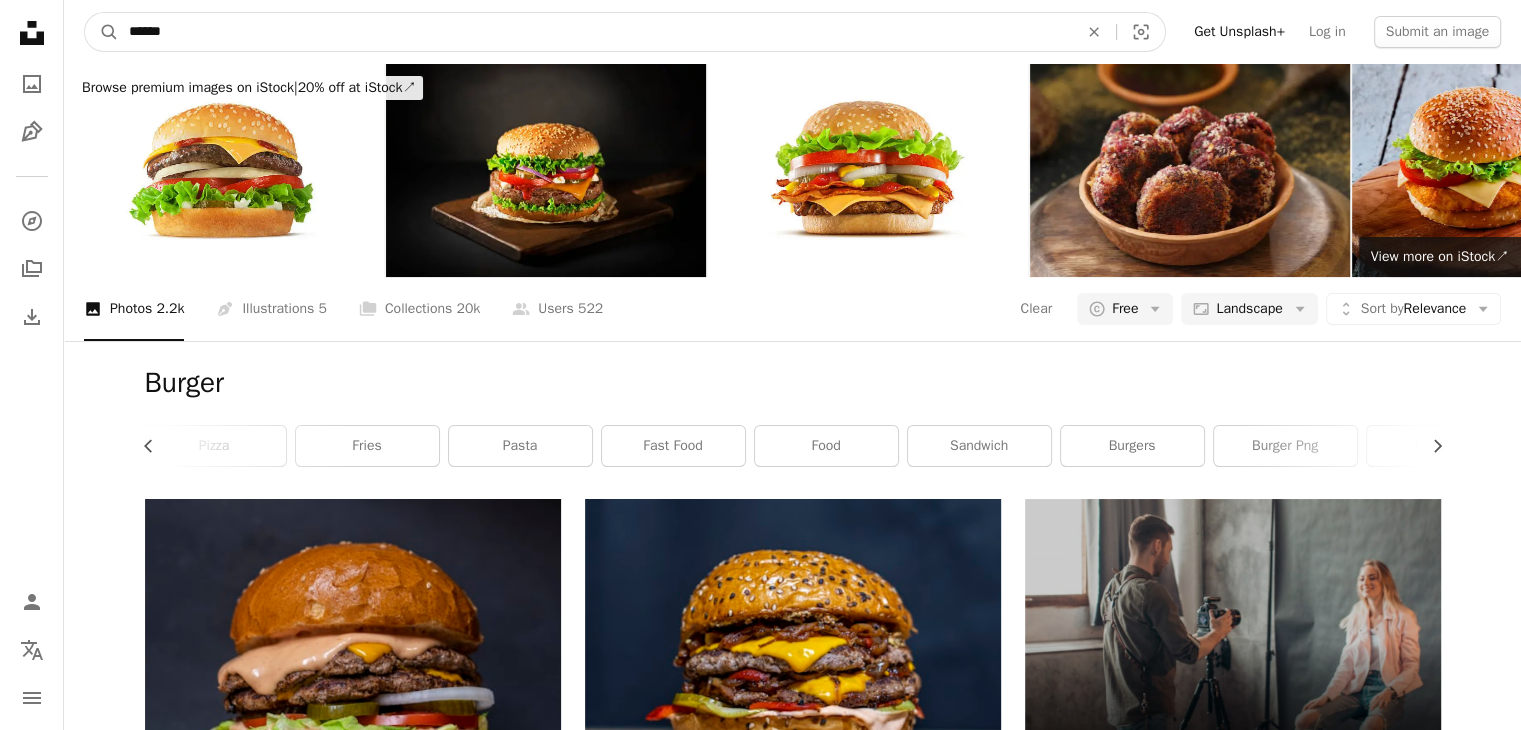 click on "******" at bounding box center (595, 32) 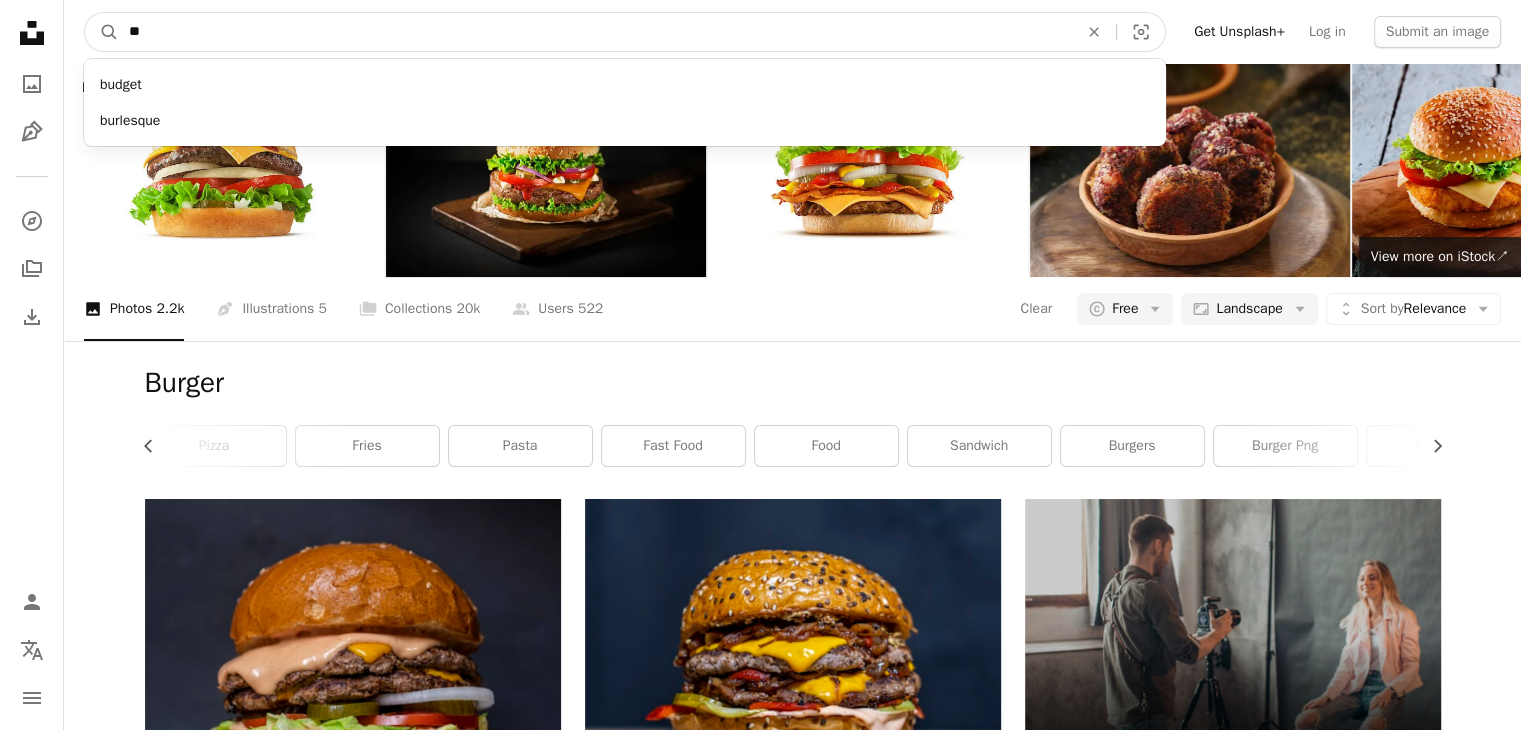 type on "*" 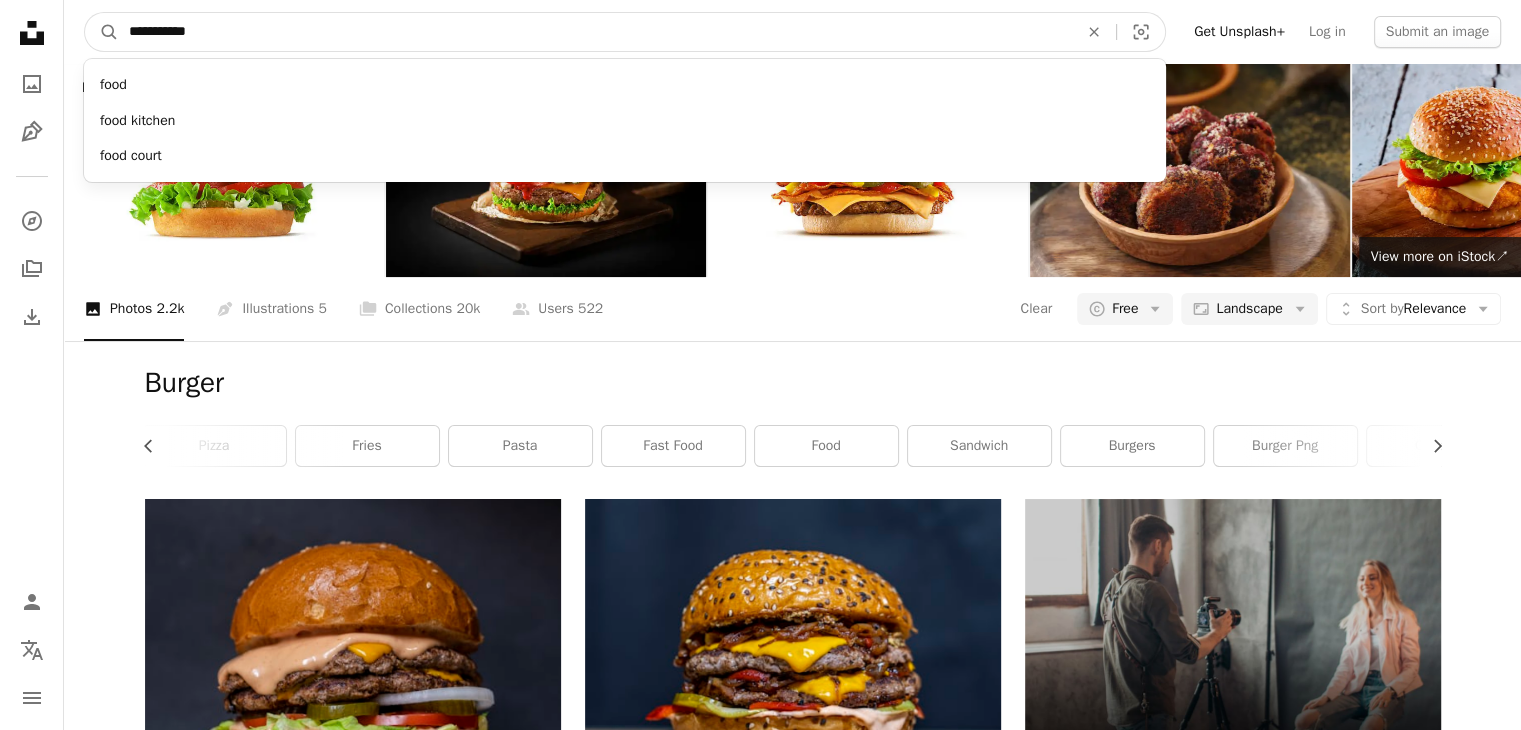 type on "**********" 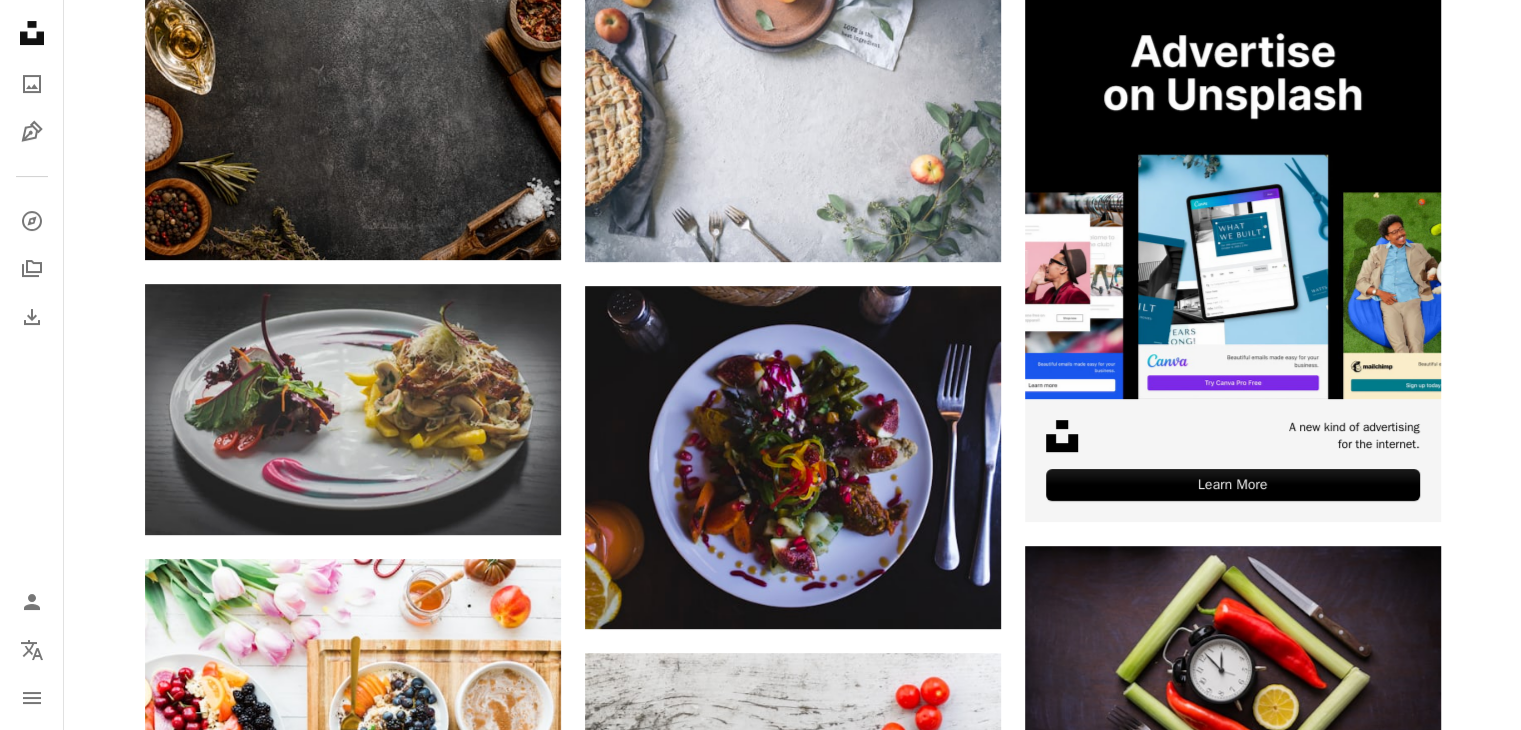 scroll, scrollTop: 0, scrollLeft: 0, axis: both 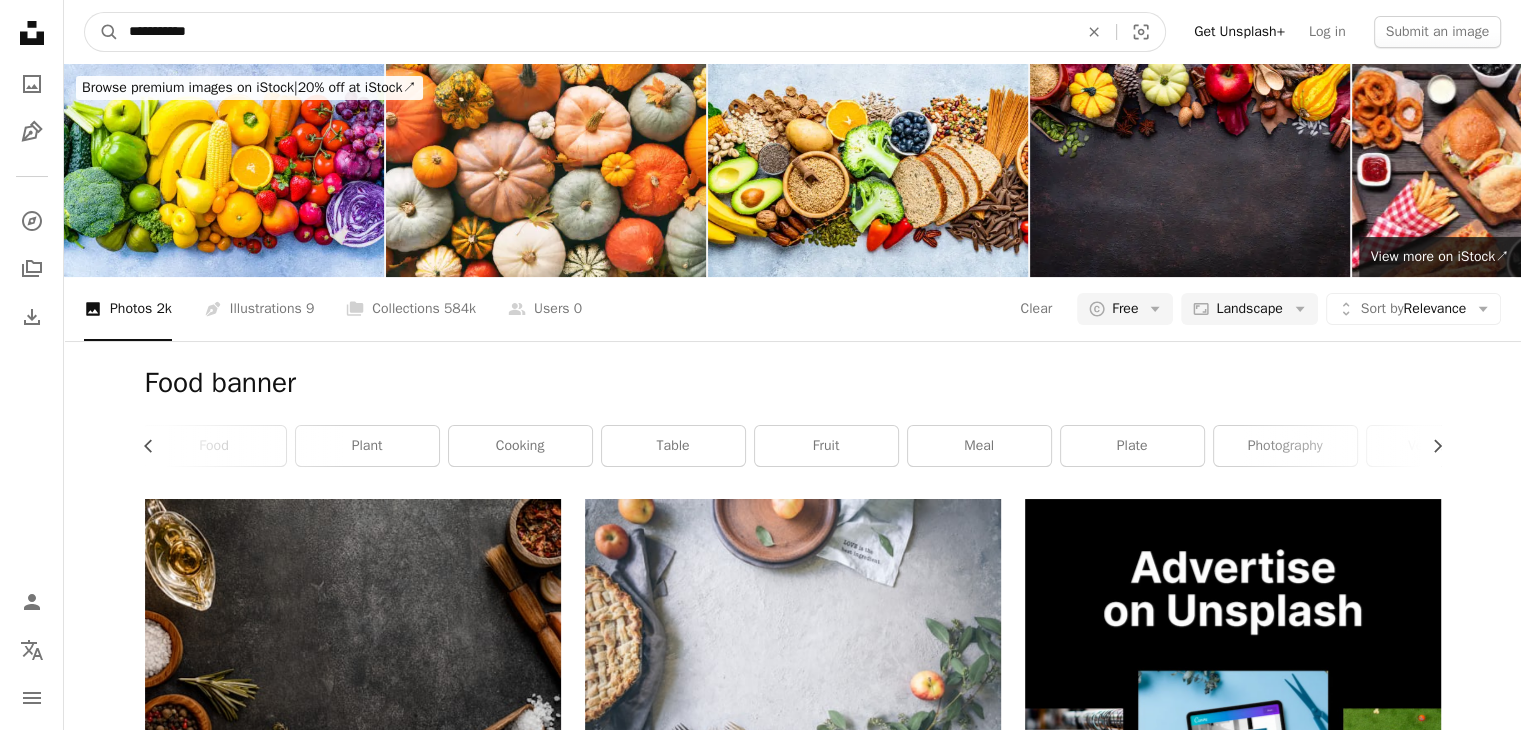 click on "**********" at bounding box center (595, 32) 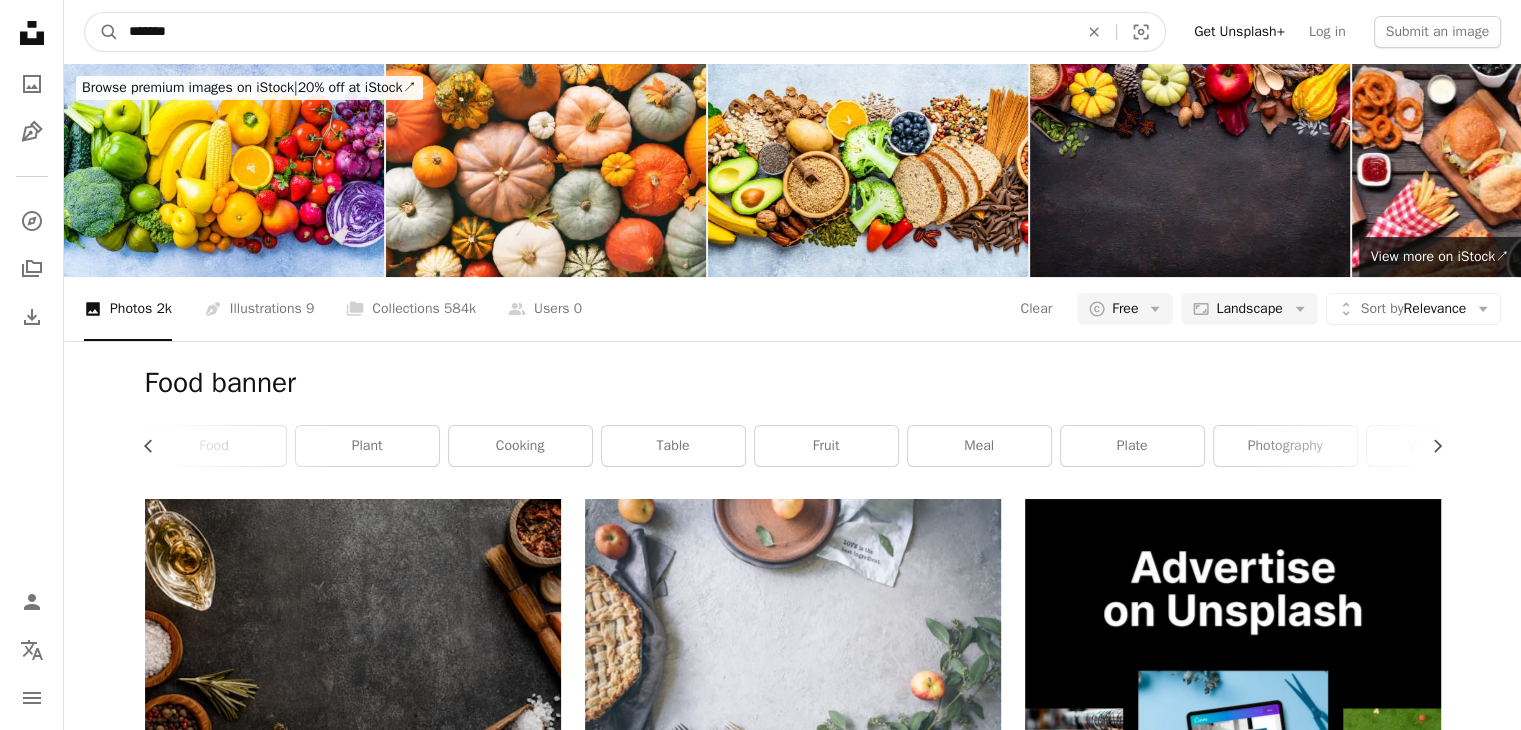 type on "********" 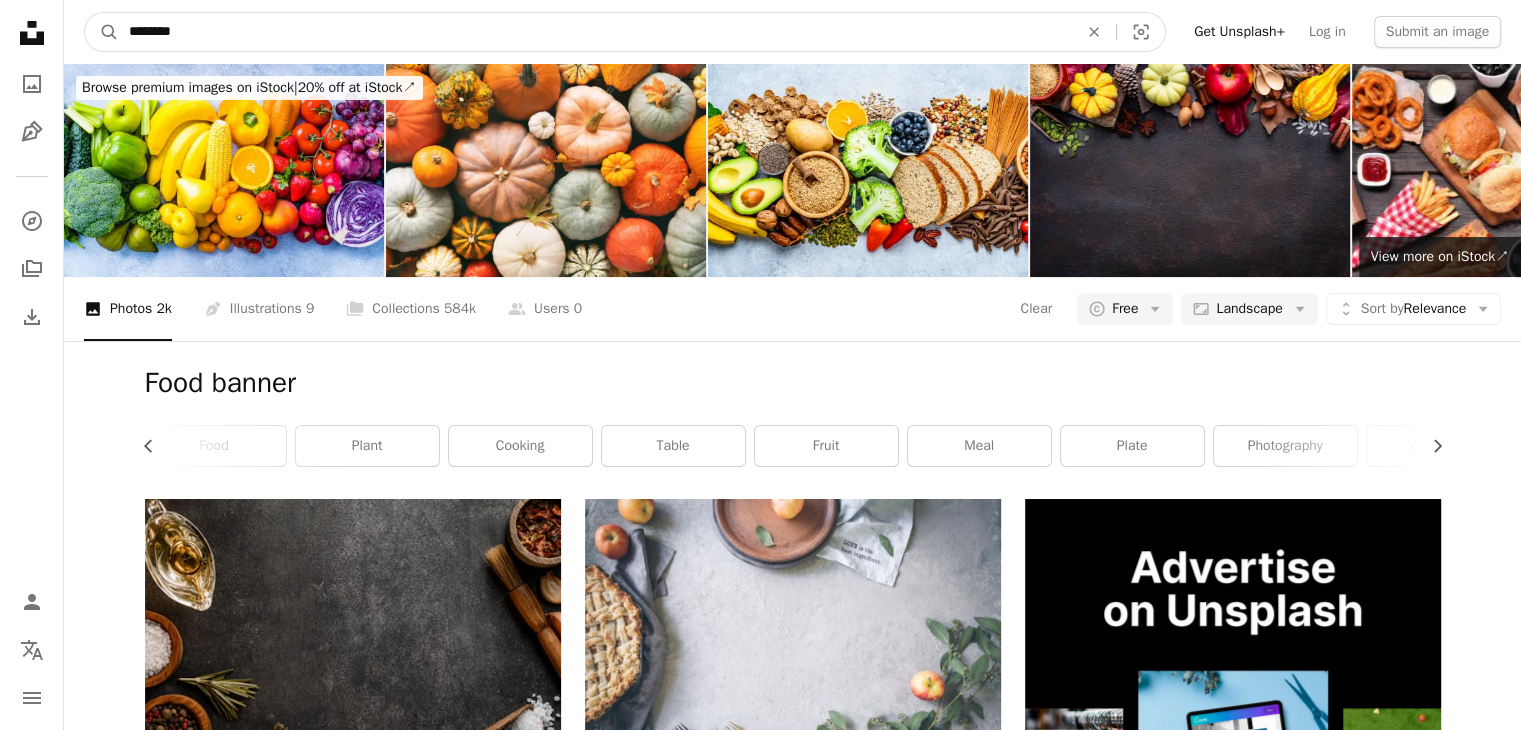 click on "A magnifying glass" at bounding box center (102, 32) 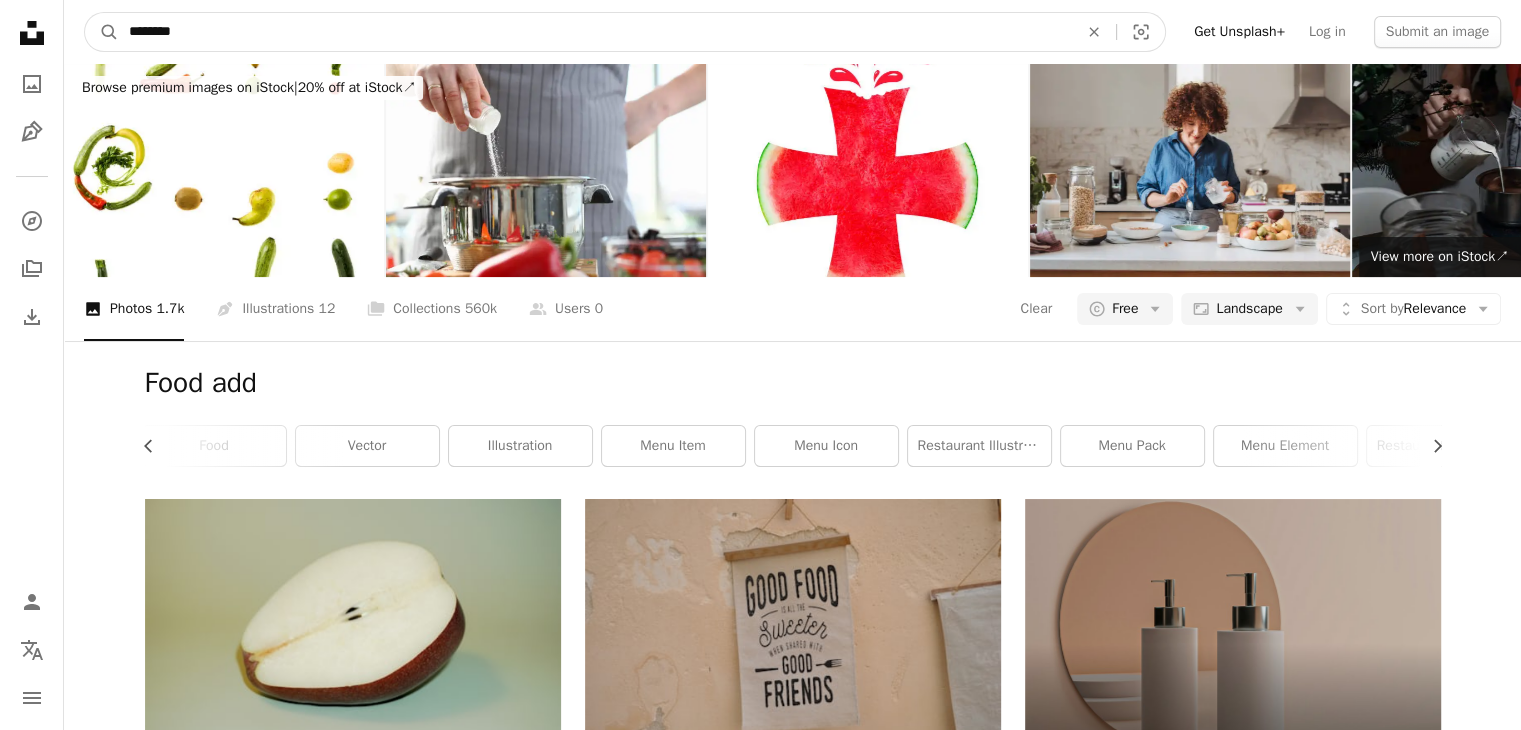 click on "********" at bounding box center [595, 32] 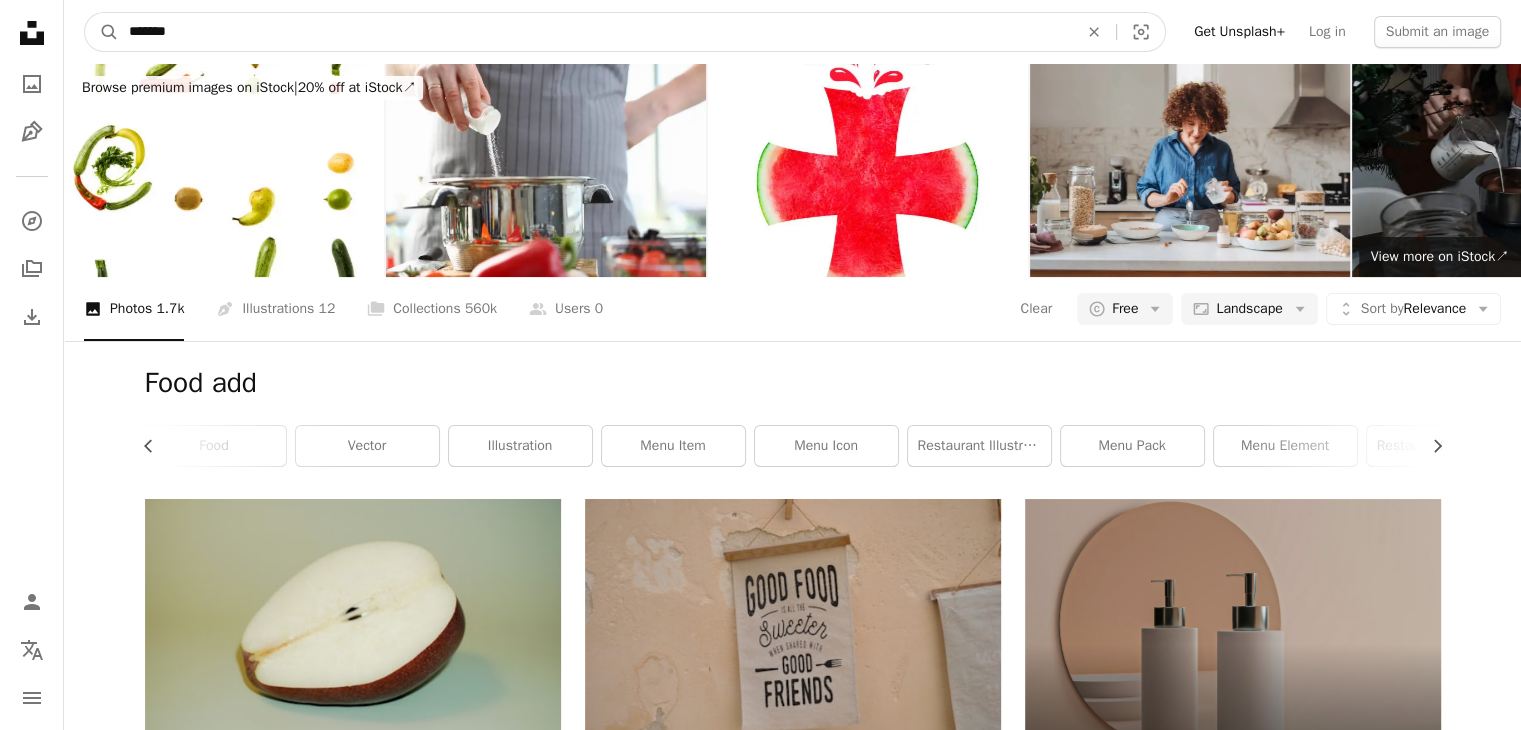 type on "*******" 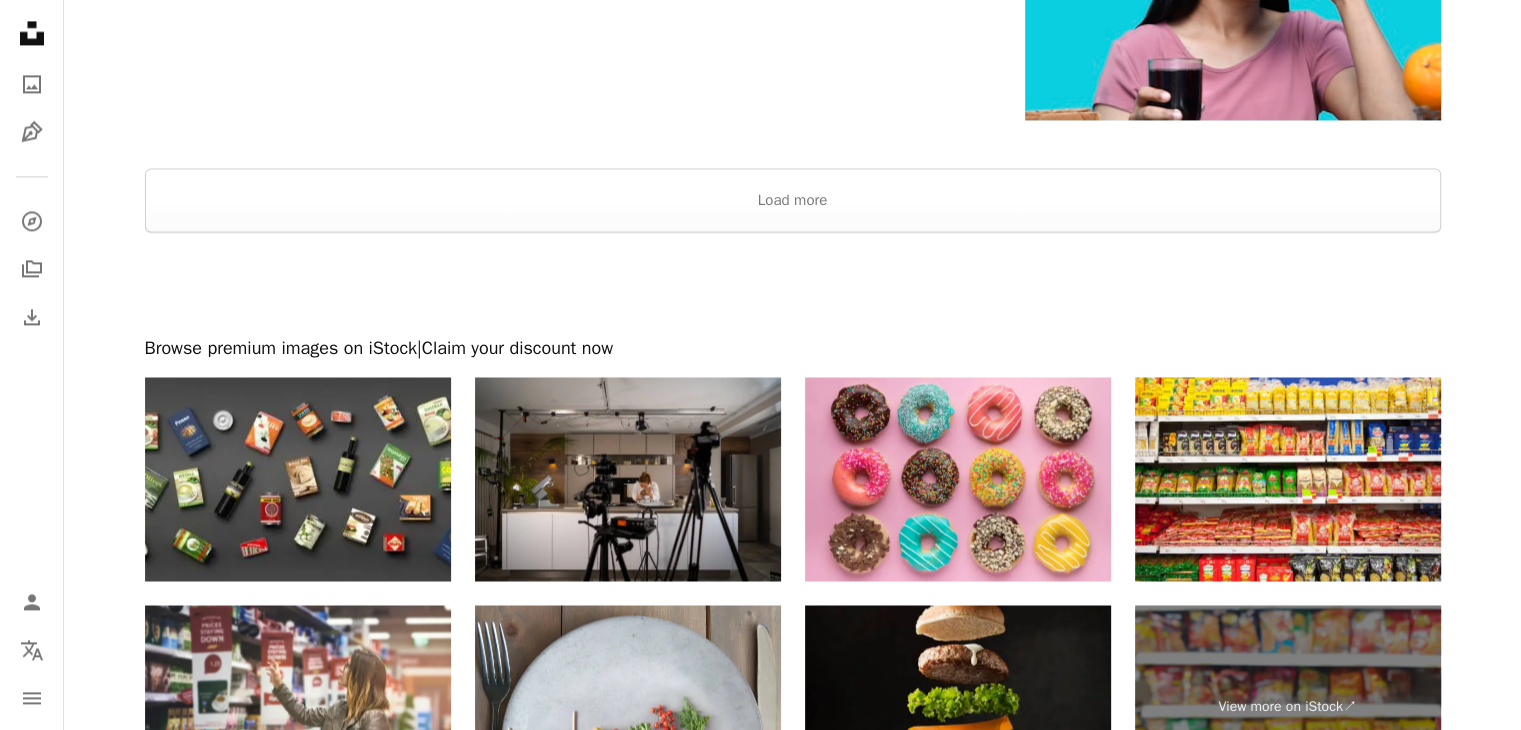 scroll, scrollTop: 3053, scrollLeft: 0, axis: vertical 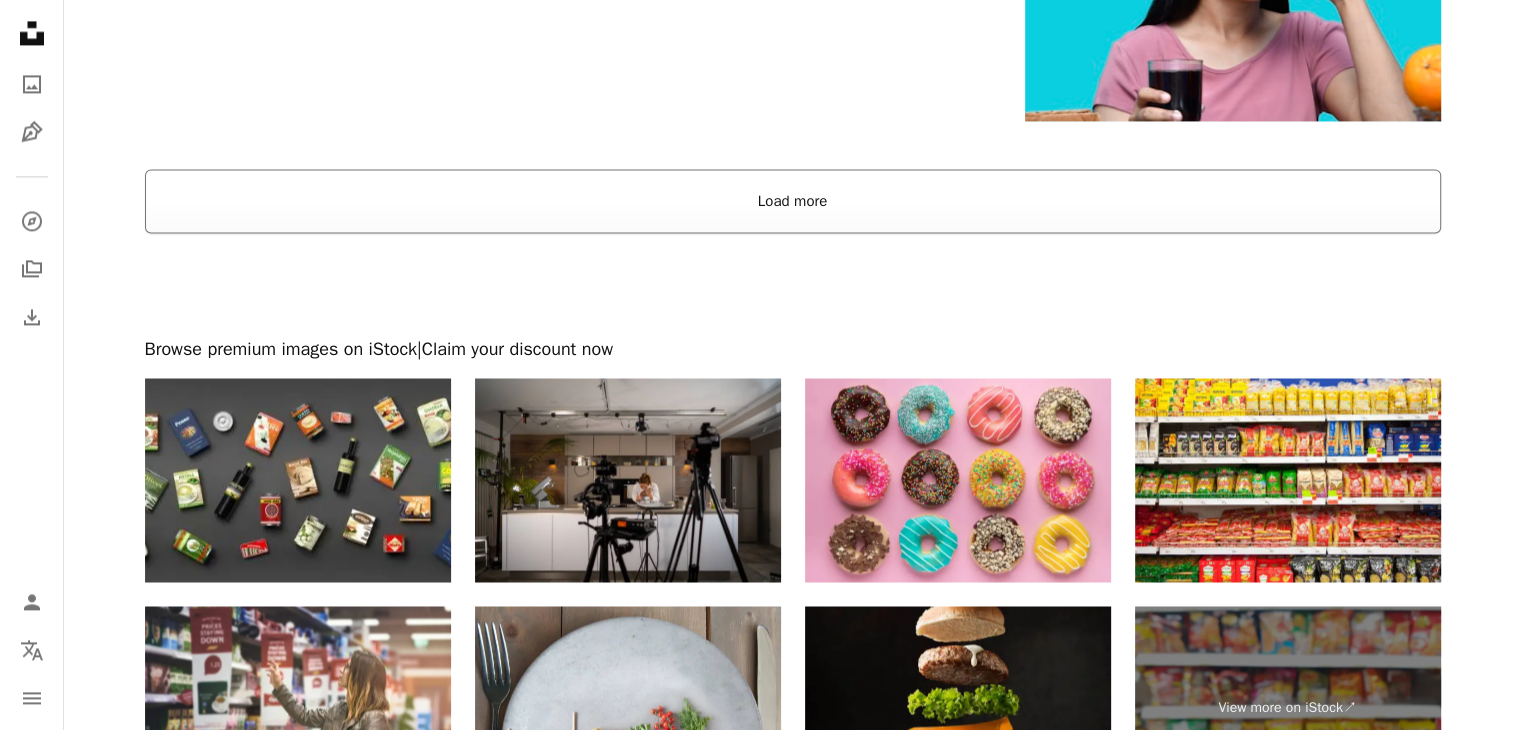 click on "Load more" at bounding box center (793, 201) 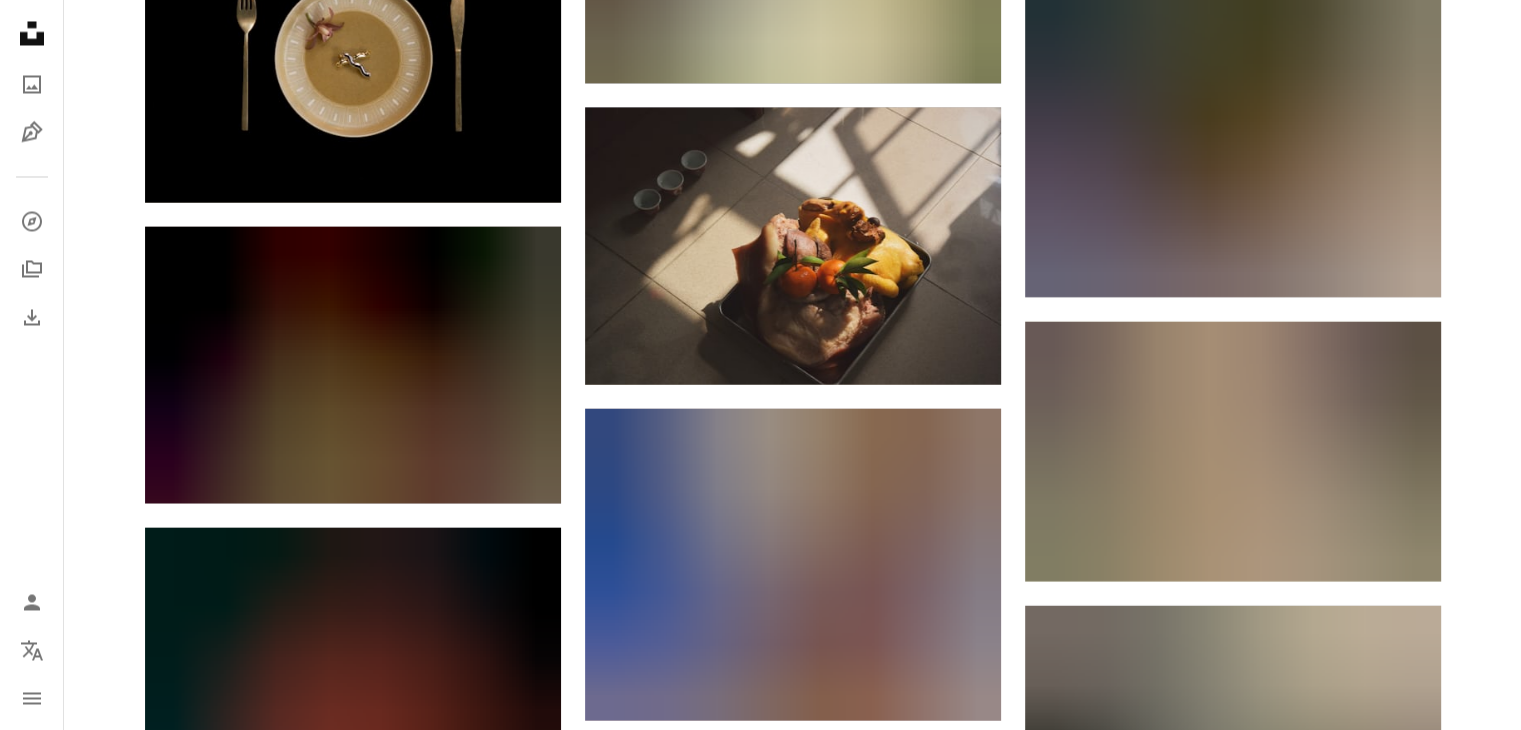 scroll, scrollTop: 11328, scrollLeft: 0, axis: vertical 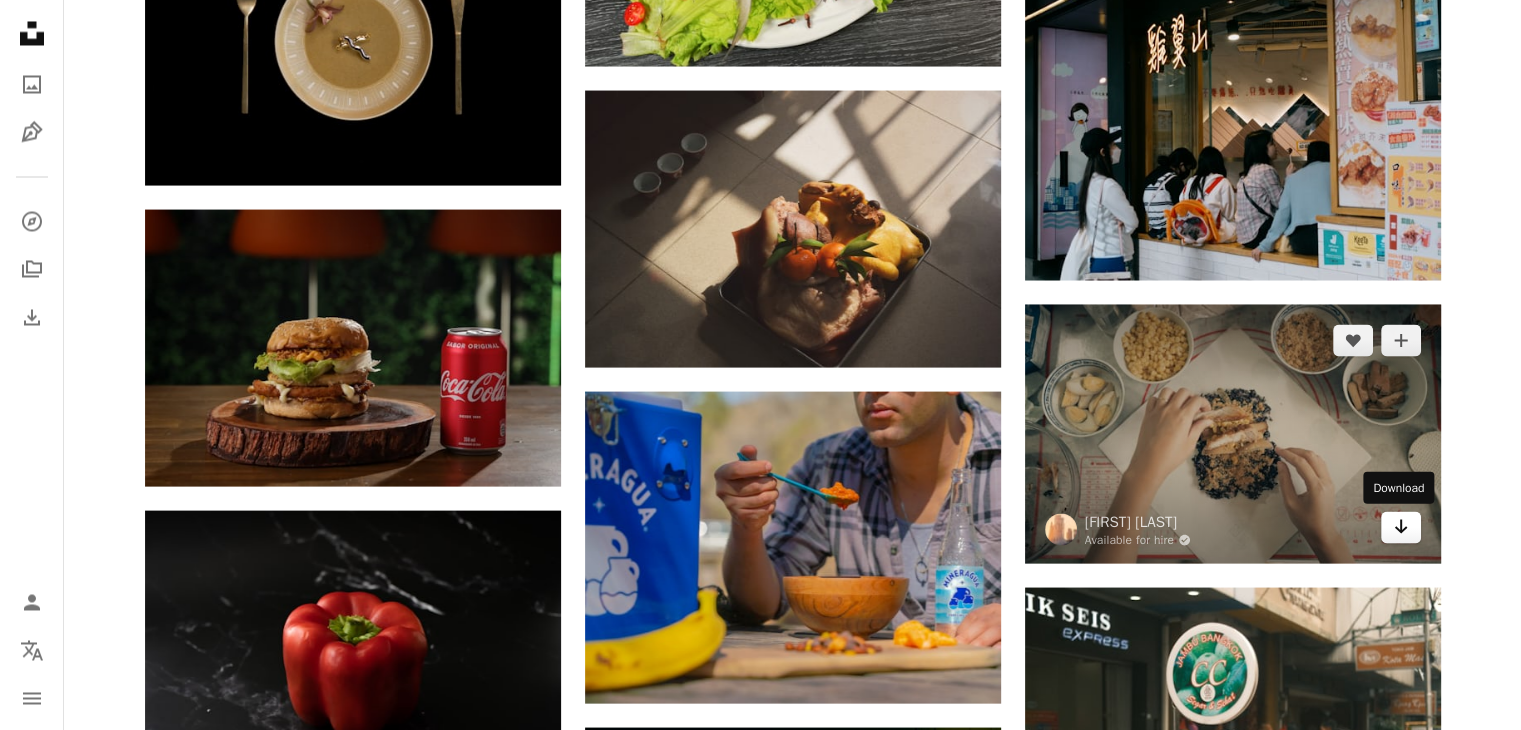 click 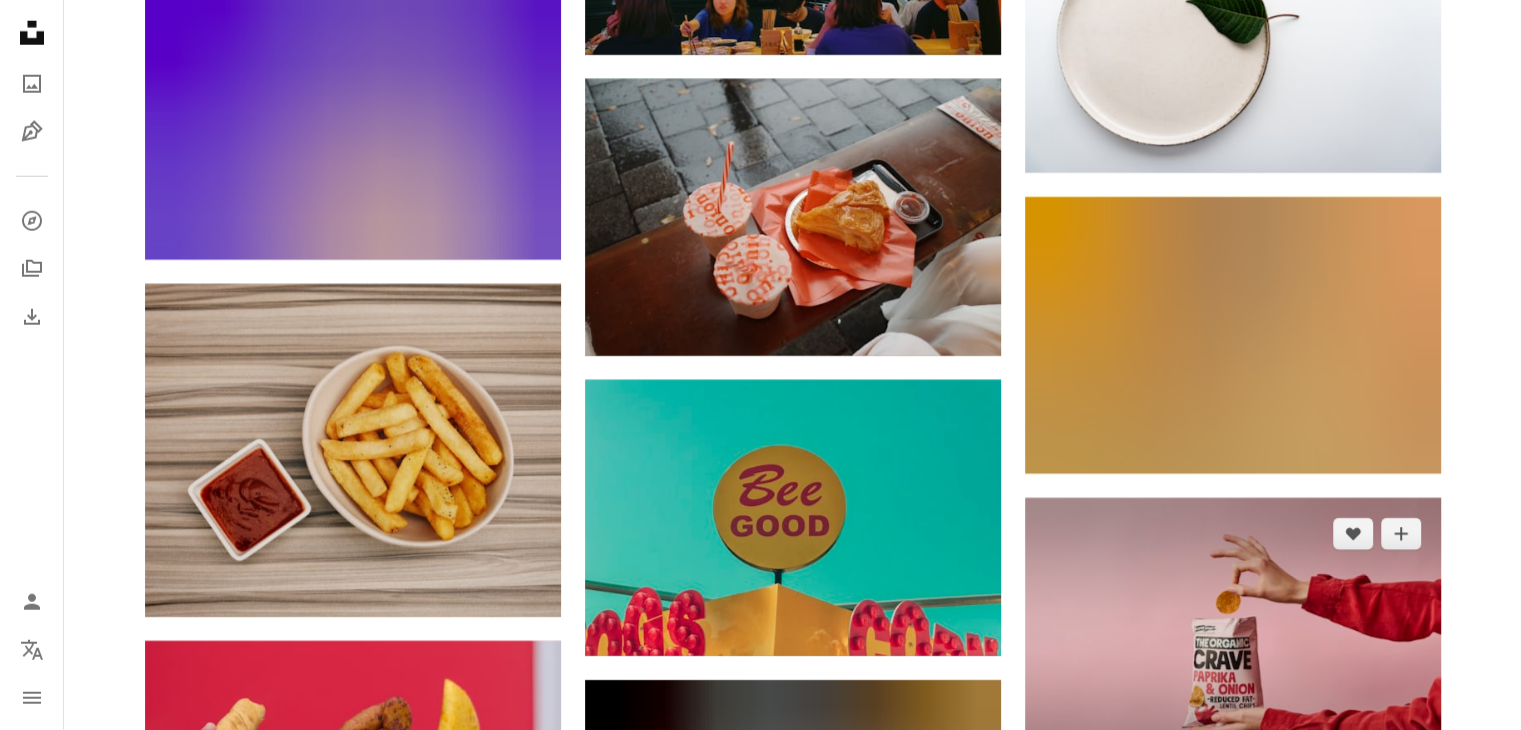 scroll, scrollTop: 13224, scrollLeft: 0, axis: vertical 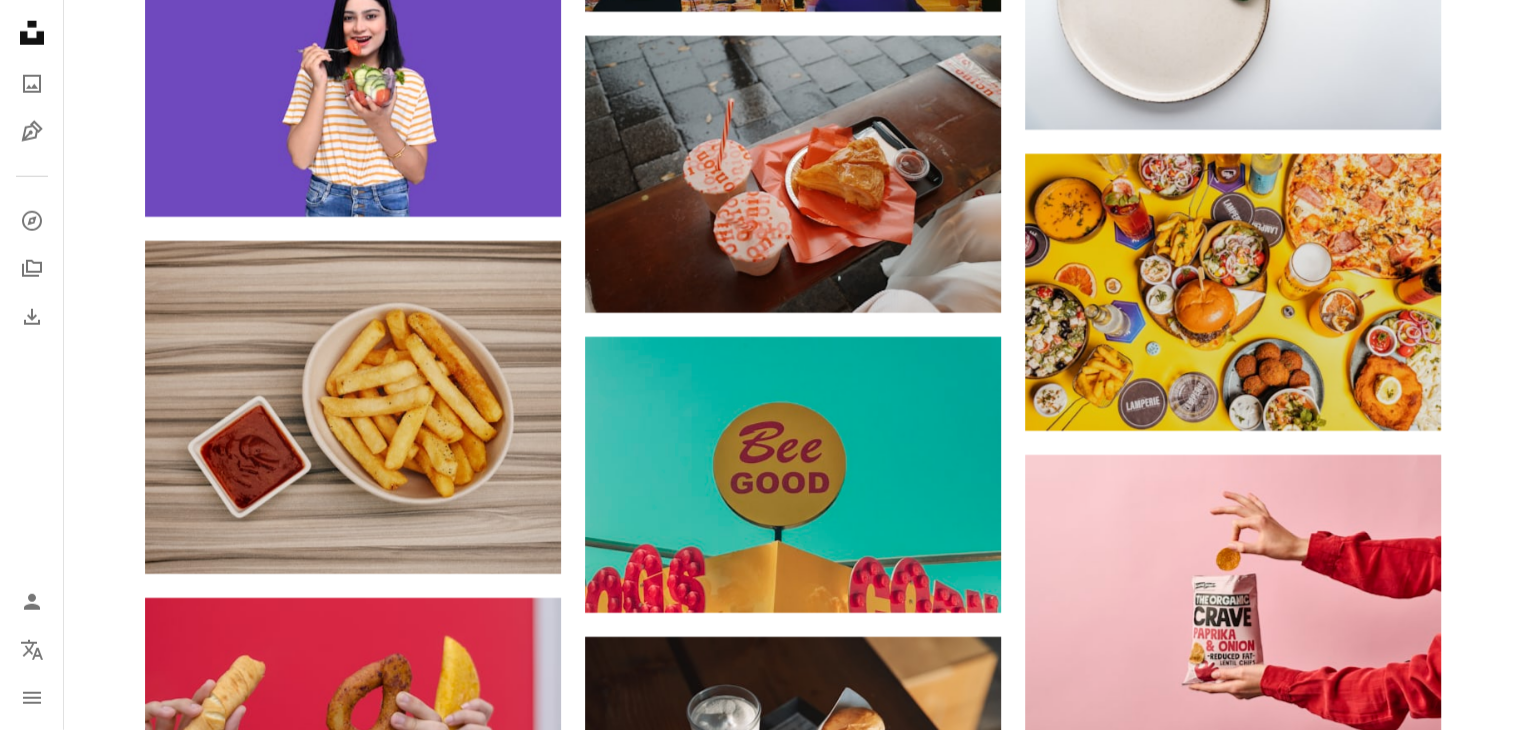 click on "A heart A plus sign [FIRST] [LAST] Arrow pointing down A heart A plus sign 1Click Available for hire A checkmark inside of a circle Arrow pointing down A heart A plus sign Fotos Available for hire A checkmark inside of a circle Arrow pointing down A heart A plus sign Fotos Available for hire A checkmark inside of a circle Arrow pointing down A heart A plus sign Fotos Available for hire A checkmark inside of a circle Arrow pointing down A heart A plus sign Fotos Available for hire A checkmark inside of a circle Arrow pointing down A heart A plus sign Fotos Available for hire A checkmark inside of a circle Arrow pointing down A heart A plus sign Fotos Available for hire A checkmark inside of a circle Arrow pointing down A heart A plus sign Fotos Available for hire A checkmark inside of a circle Arrow pointing down A heart A plus sign [FIRST] [LAST] Arrow pointing down A heart A plus sign [FIRST] [LAST] A heart Fotos" at bounding box center (792, -4103) 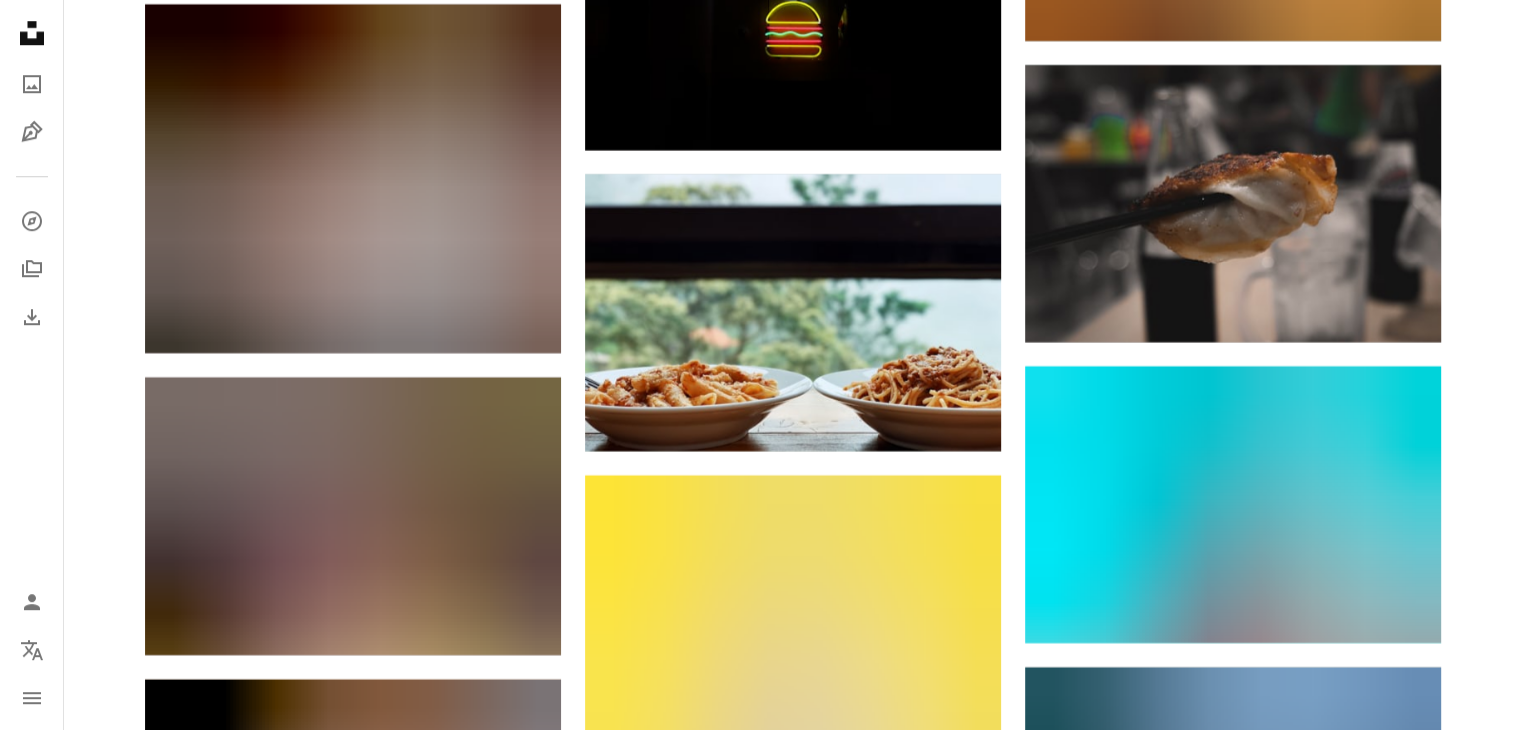 scroll, scrollTop: 40497, scrollLeft: 0, axis: vertical 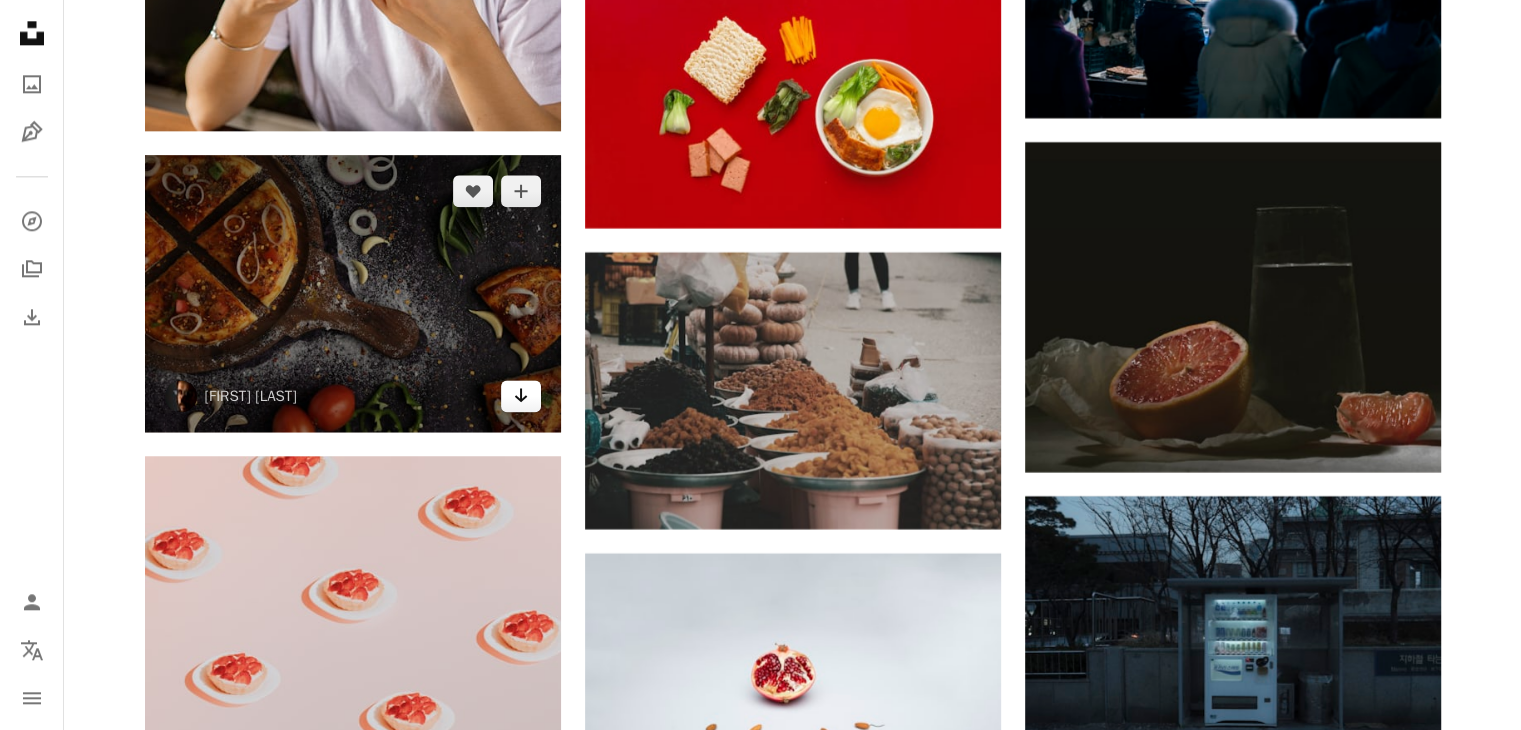click on "Arrow pointing down" at bounding box center [521, 396] 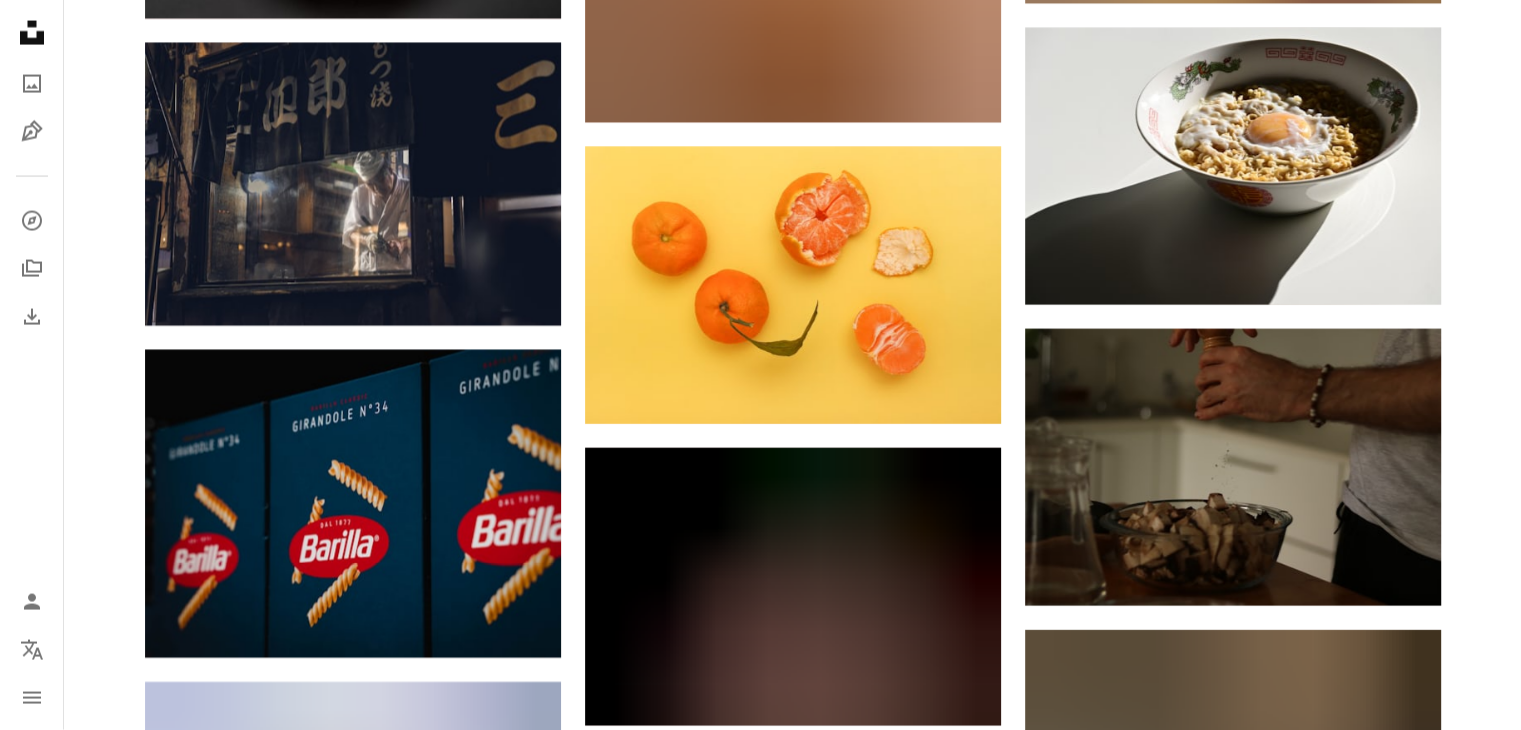 scroll, scrollTop: 49936, scrollLeft: 0, axis: vertical 